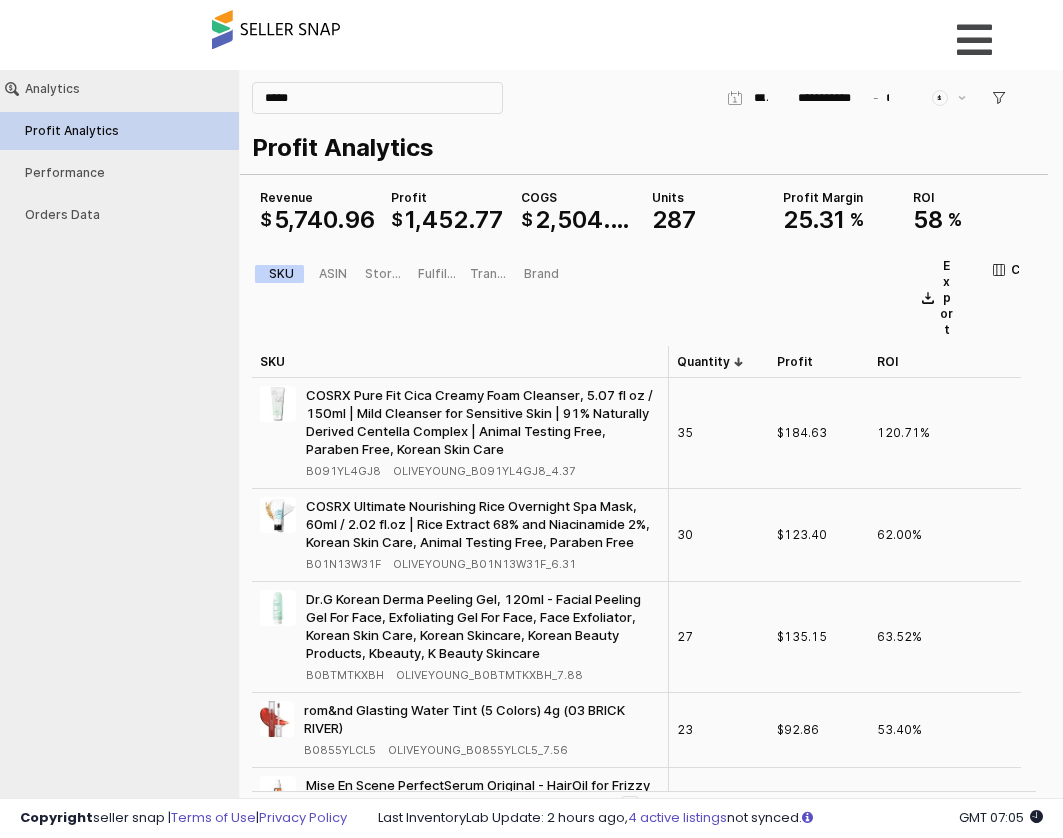 scroll, scrollTop: 0, scrollLeft: 0, axis: both 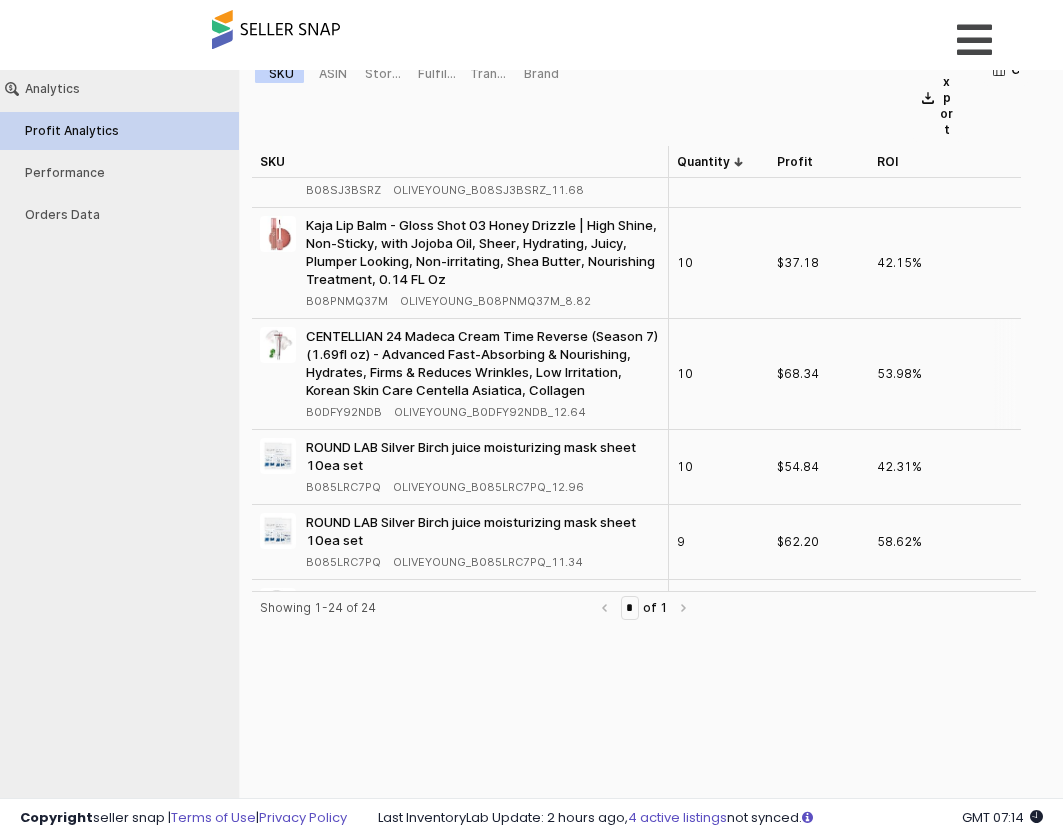 click on "B0DFY92NDB" at bounding box center (344, 412) 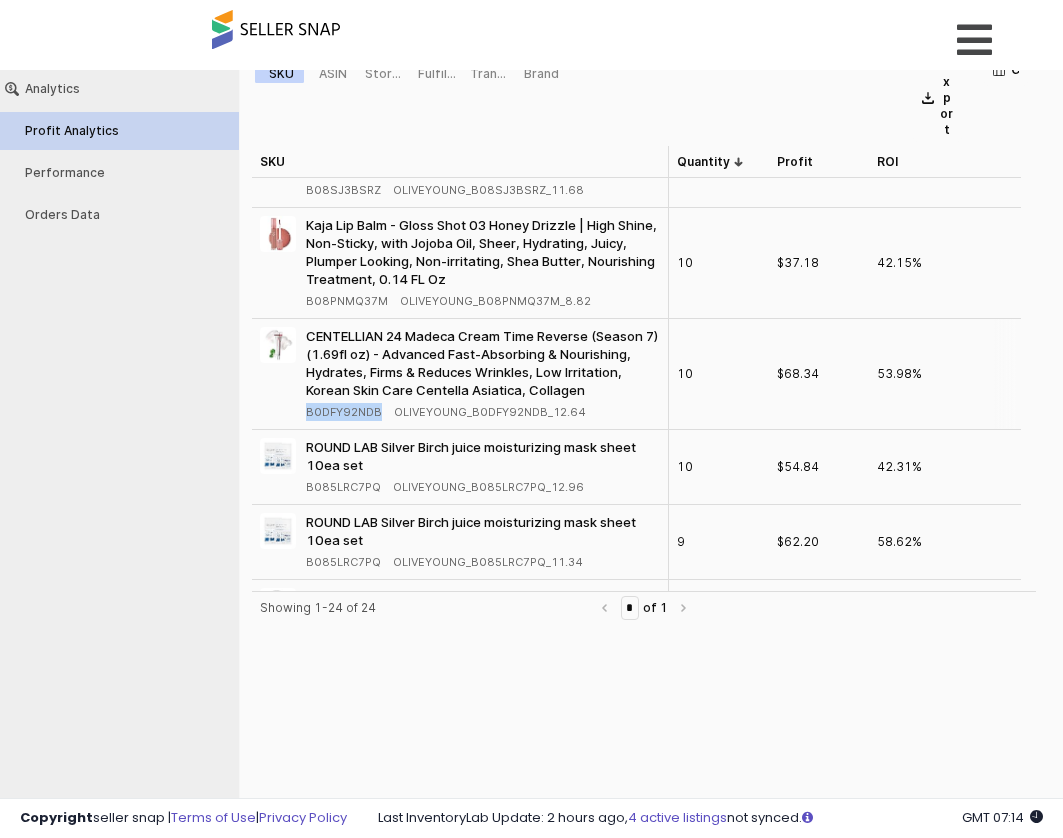 click on "B0DFY92NDB" at bounding box center (344, 412) 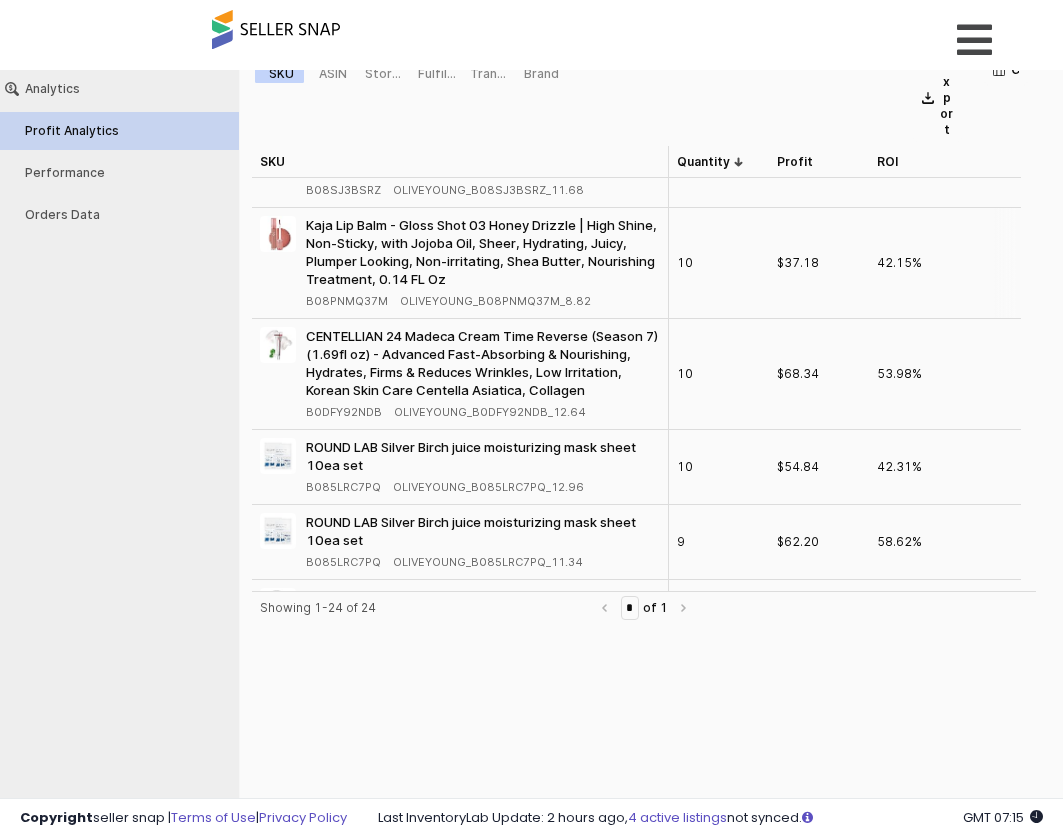 click on "B08PNMQ37M" at bounding box center [347, 301] 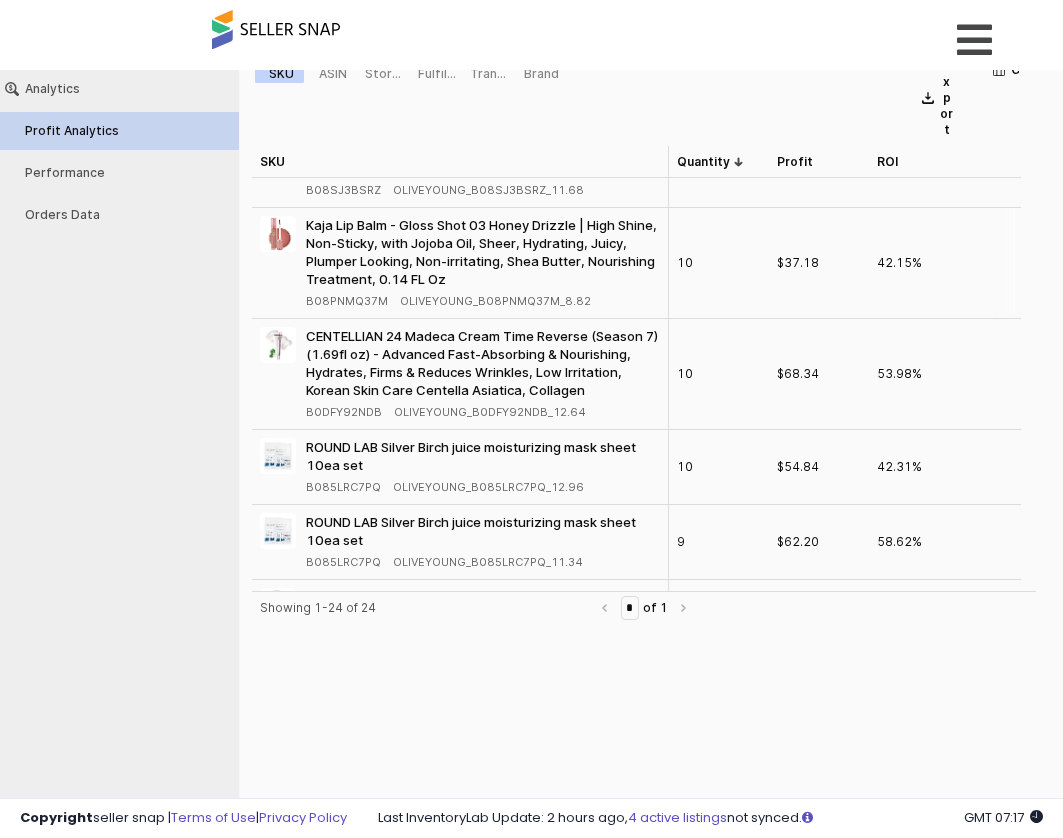 click on "B08PNMQ37M" at bounding box center [347, 301] 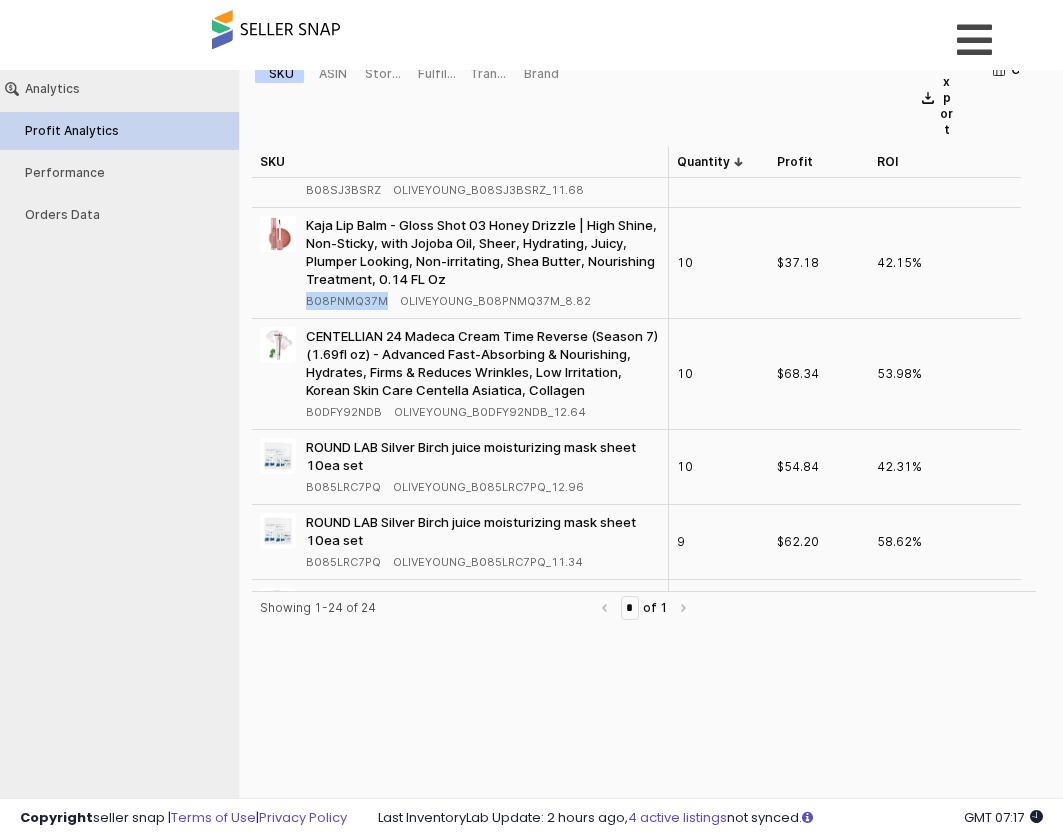 click on "B08PNMQ37M" at bounding box center [347, 301] 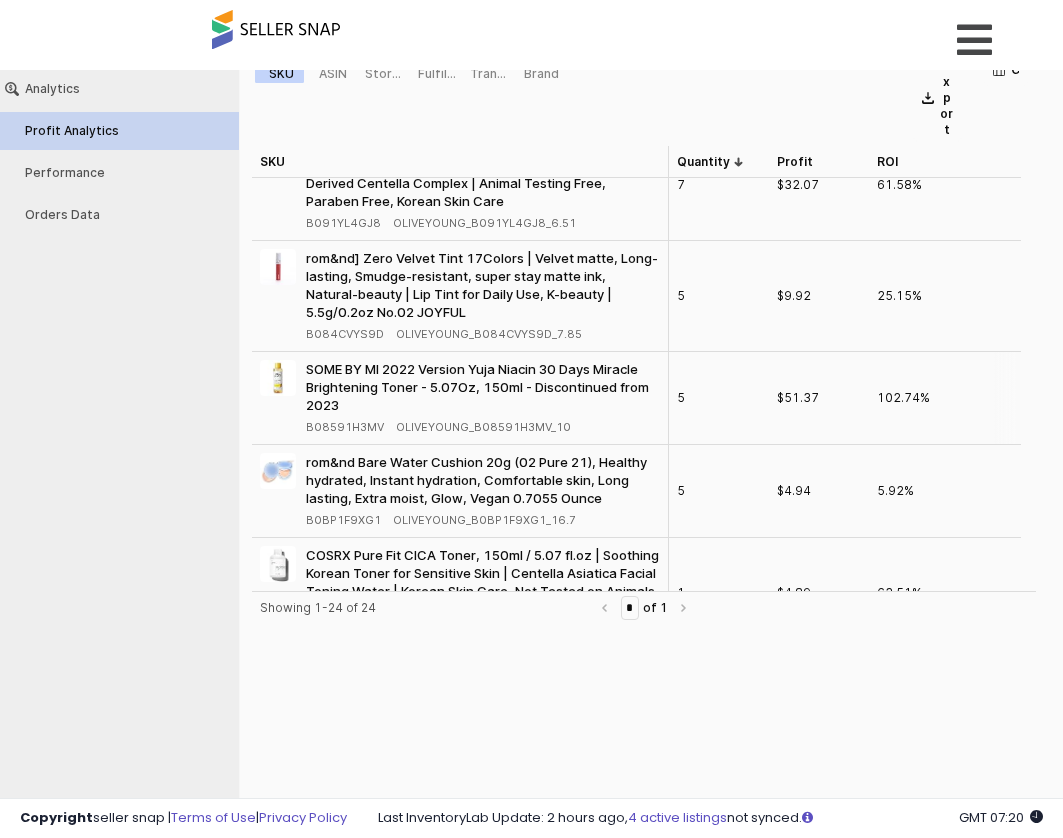 scroll, scrollTop: 1600, scrollLeft: 0, axis: vertical 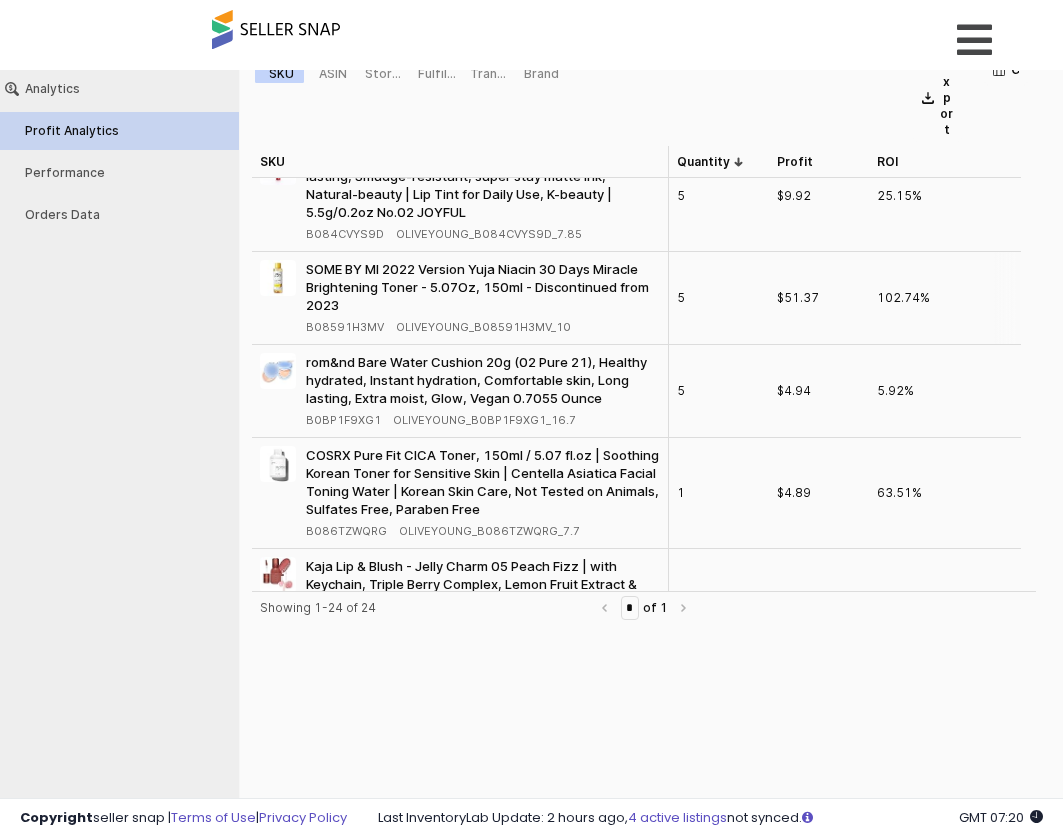click on "B08591H3MV" at bounding box center [345, 327] 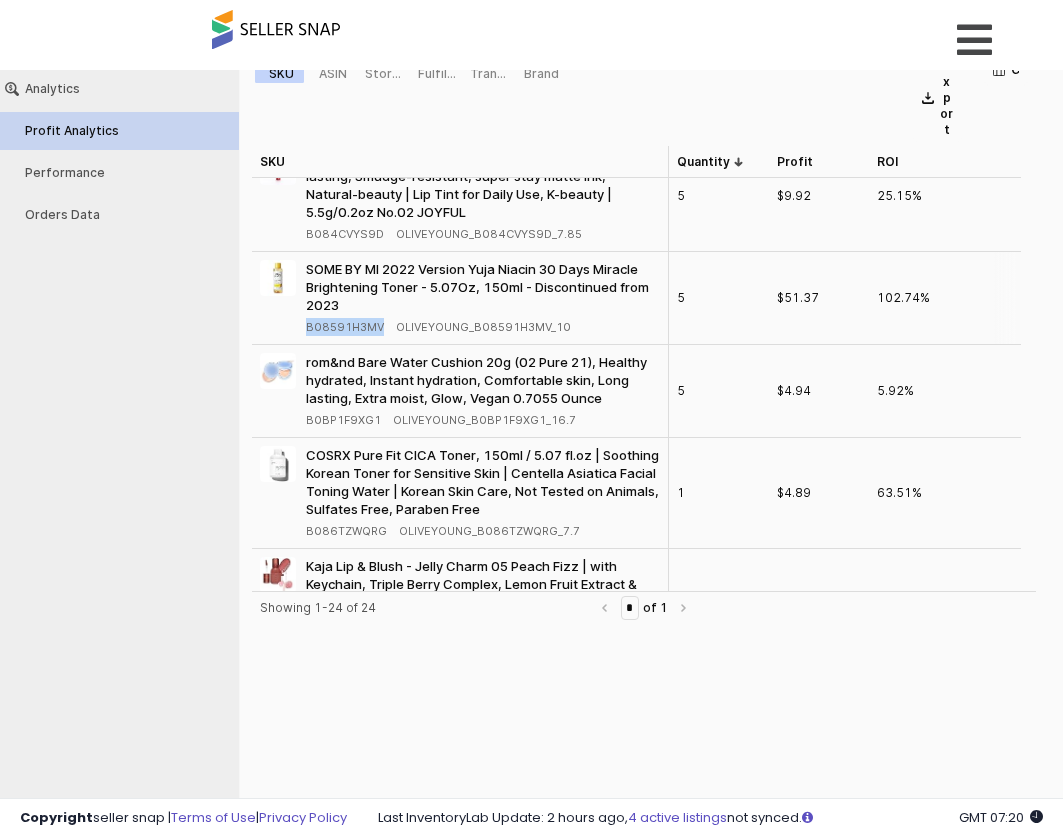 click on "B08591H3MV" at bounding box center (345, 327) 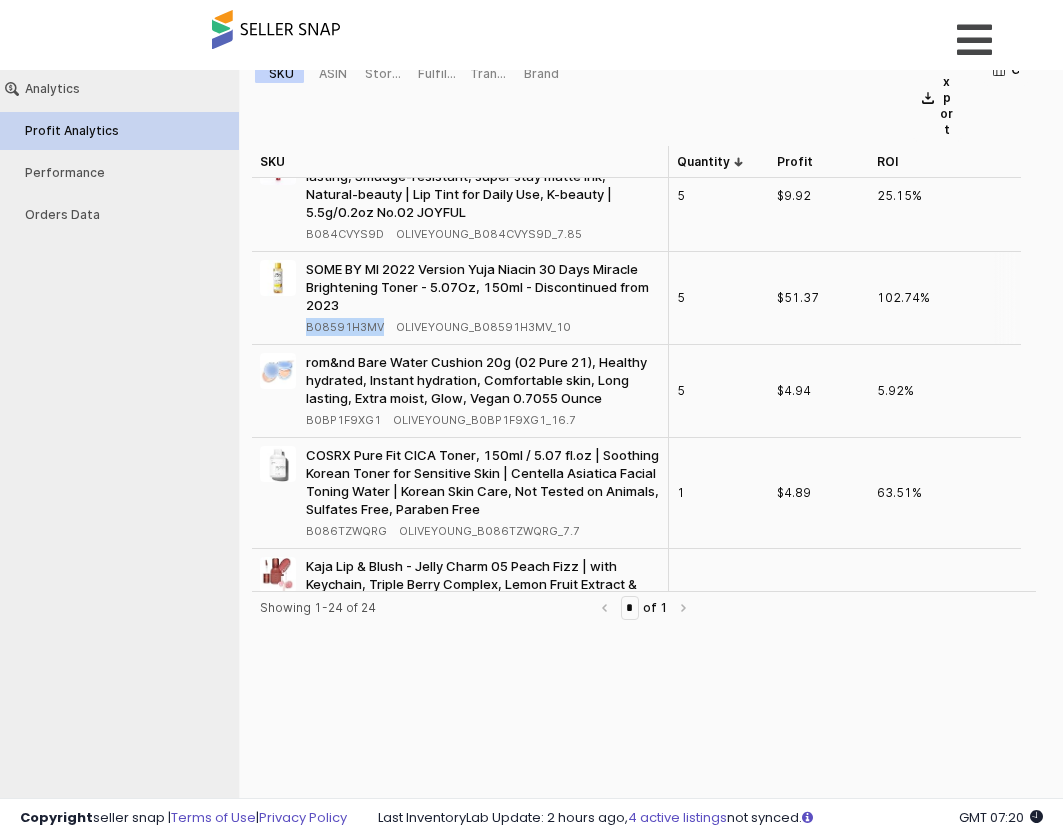 copy on "B08591H3MV" 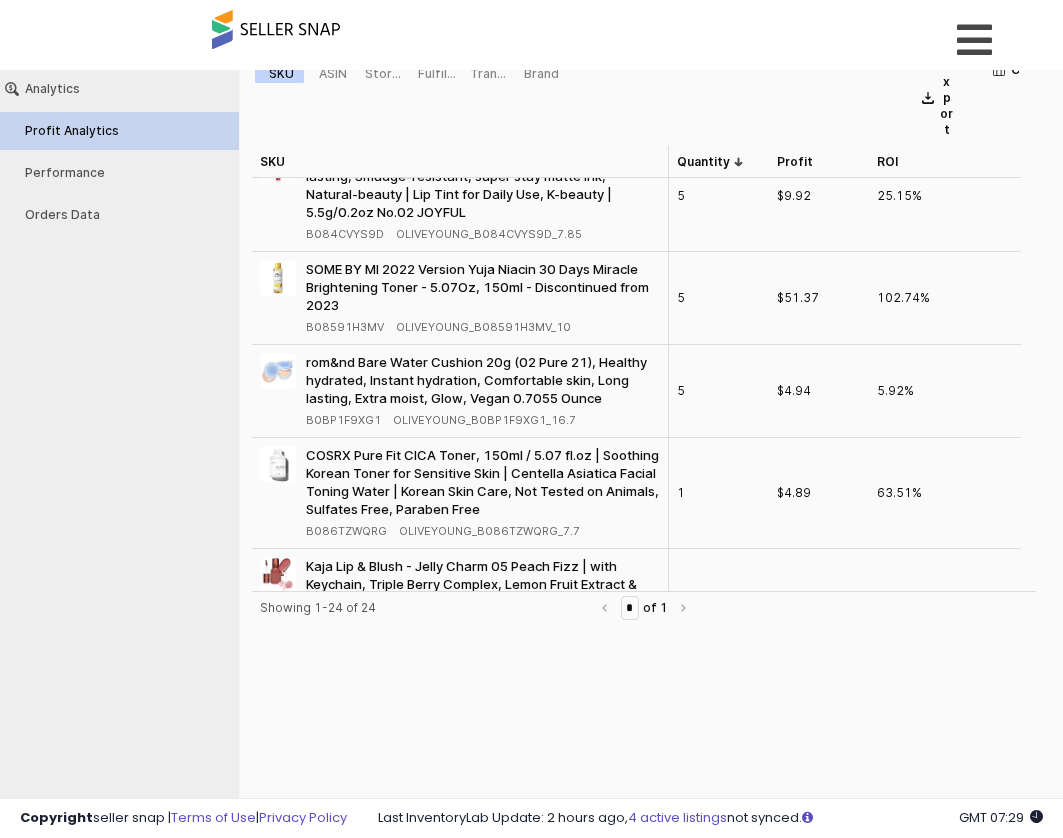 drag, startPoint x: 681, startPoint y: 72, endPoint x: 145, endPoint y: 536, distance: 708.93726 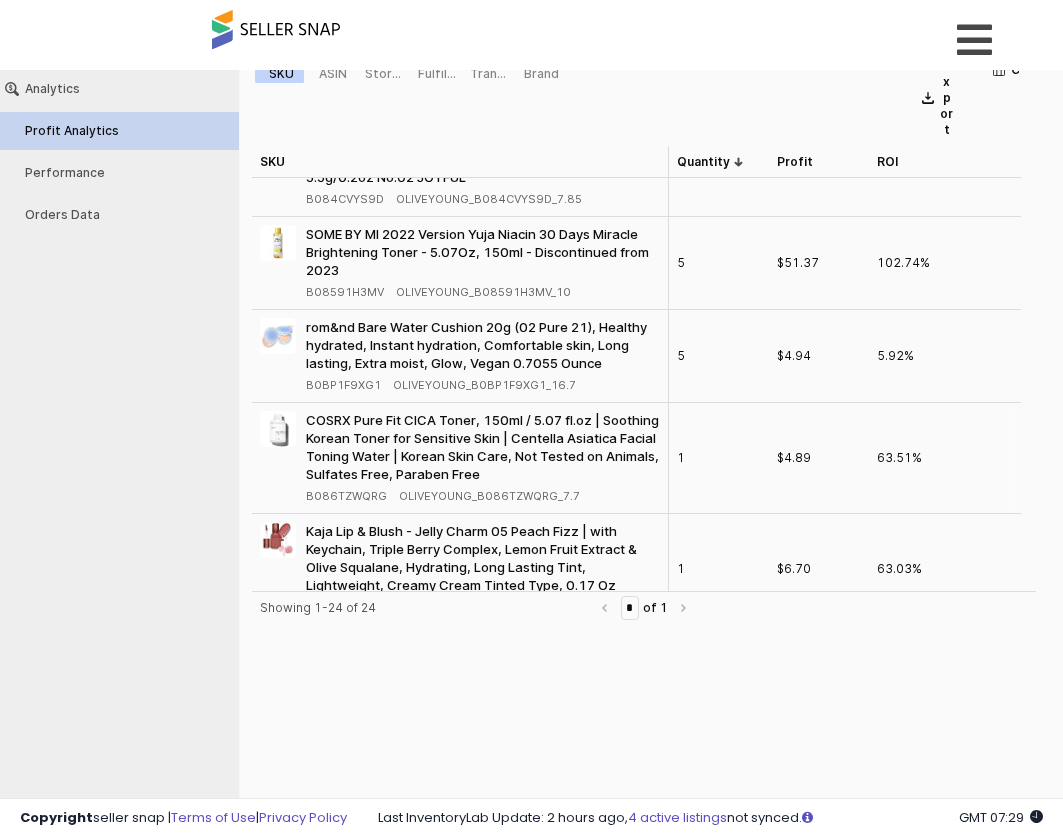 scroll, scrollTop: 1654, scrollLeft: 0, axis: vertical 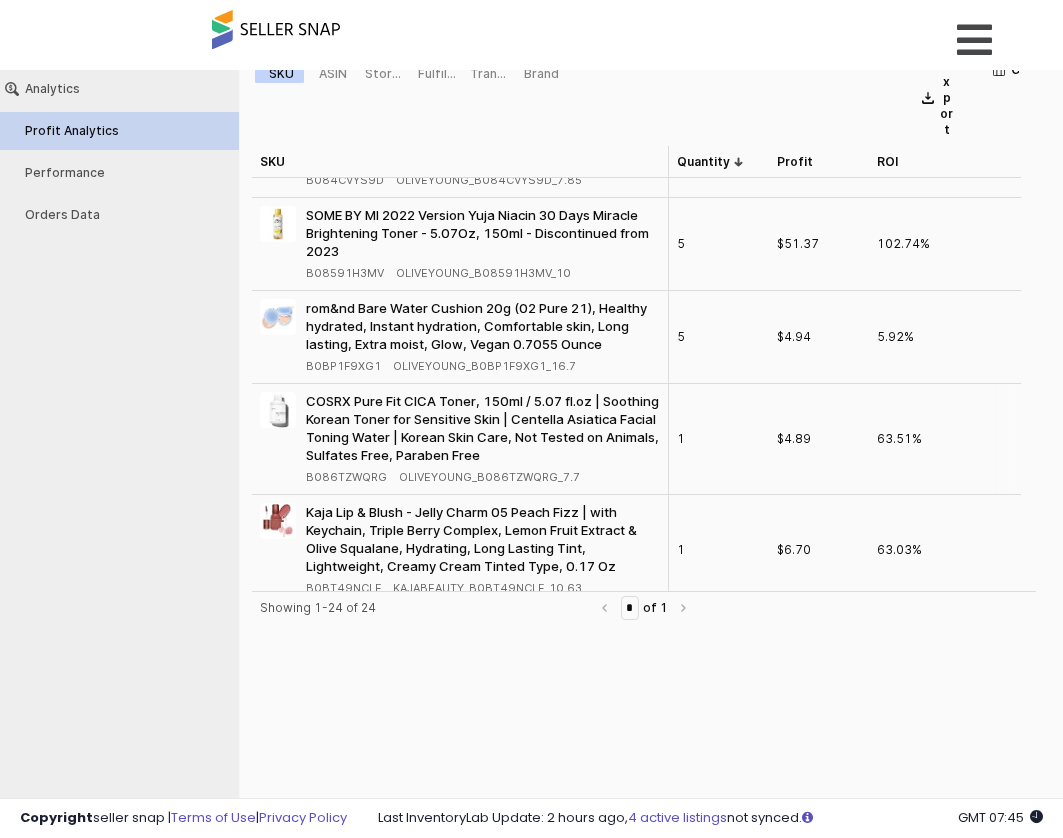 click on "B086TZWQRG" at bounding box center (346, 477) 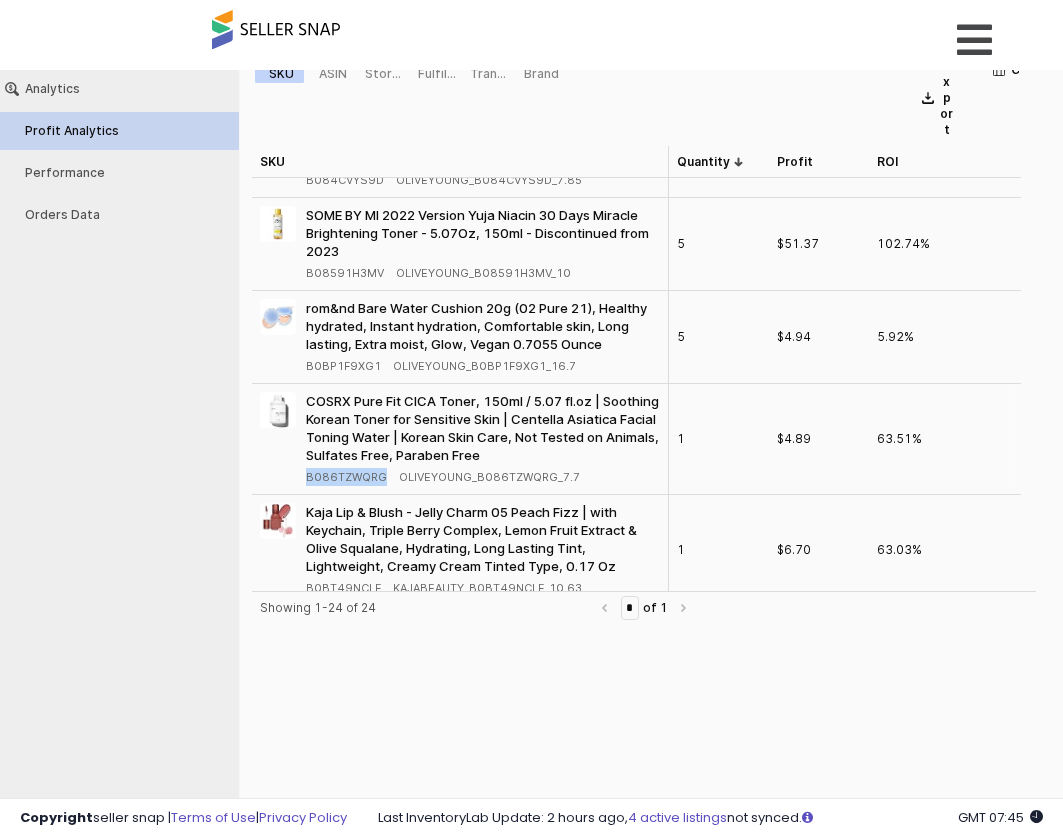 click on "B086TZWQRG" at bounding box center (346, 477) 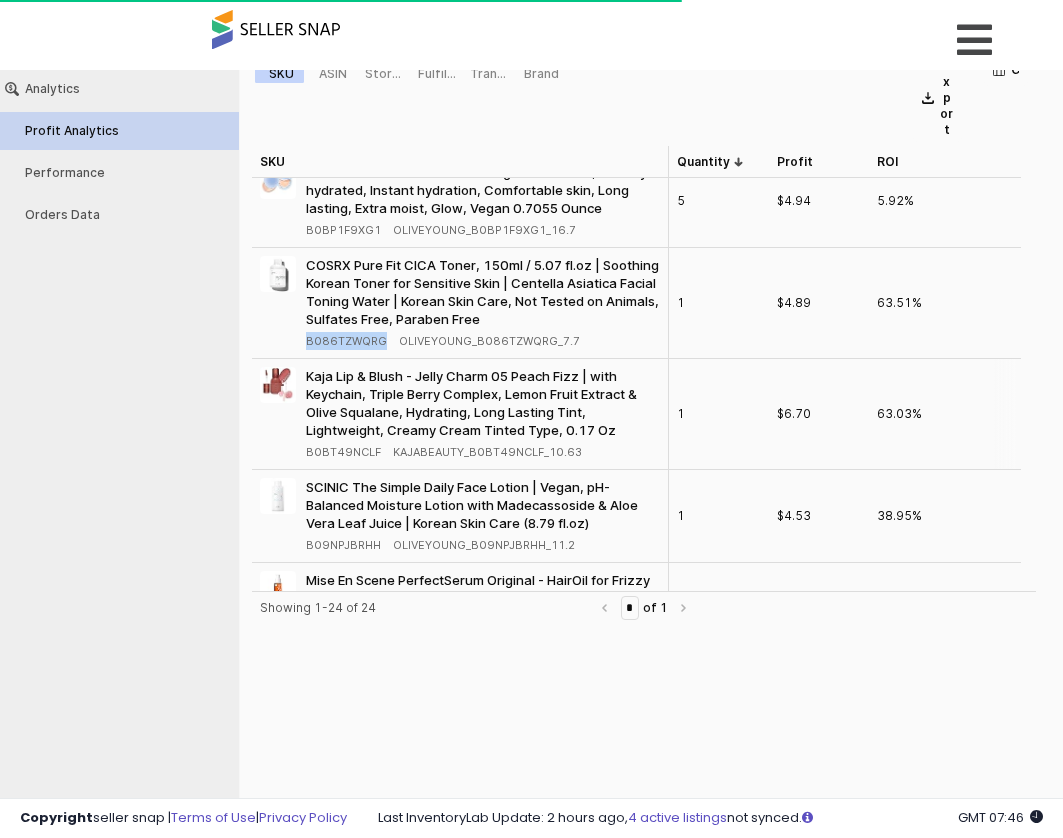 scroll, scrollTop: 1854, scrollLeft: 0, axis: vertical 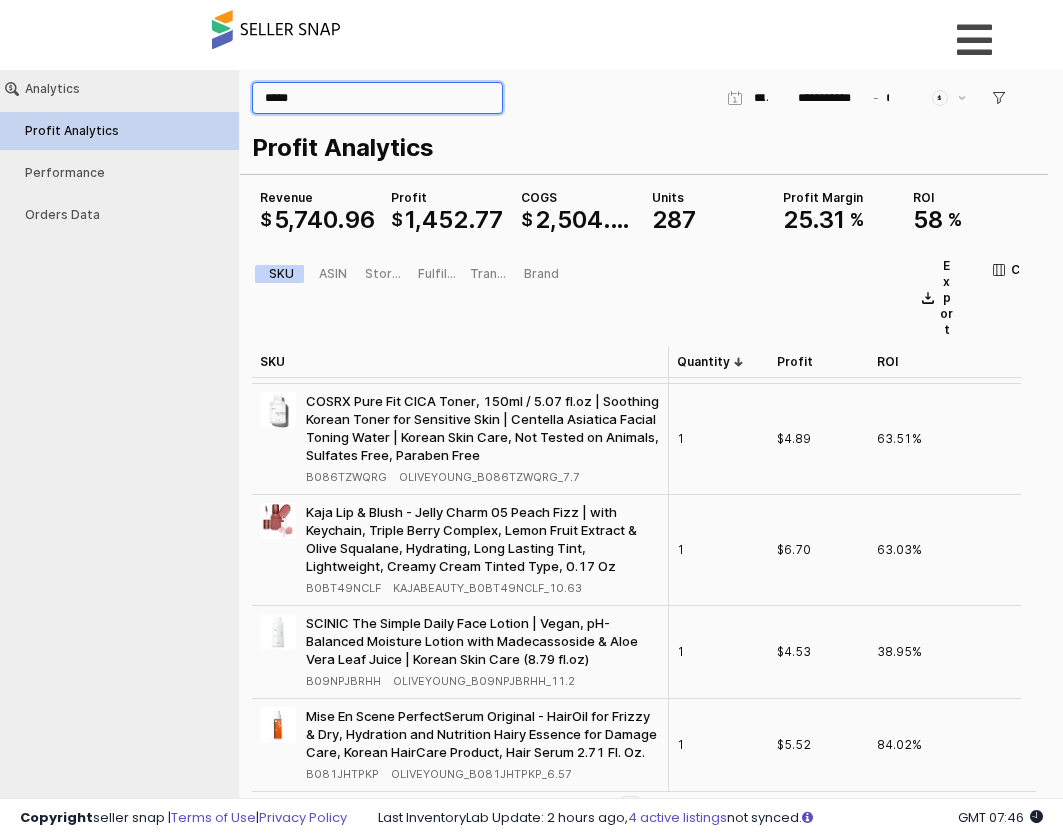 click on "*****" at bounding box center [377, 98] 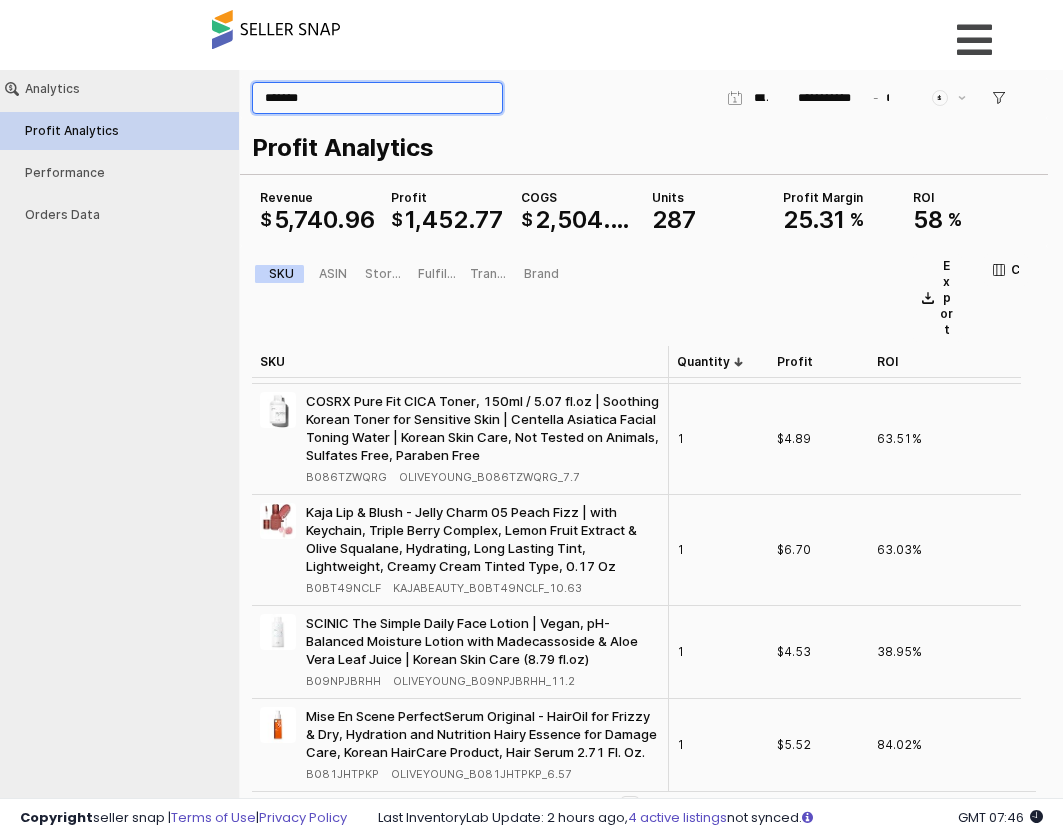 type on "*******" 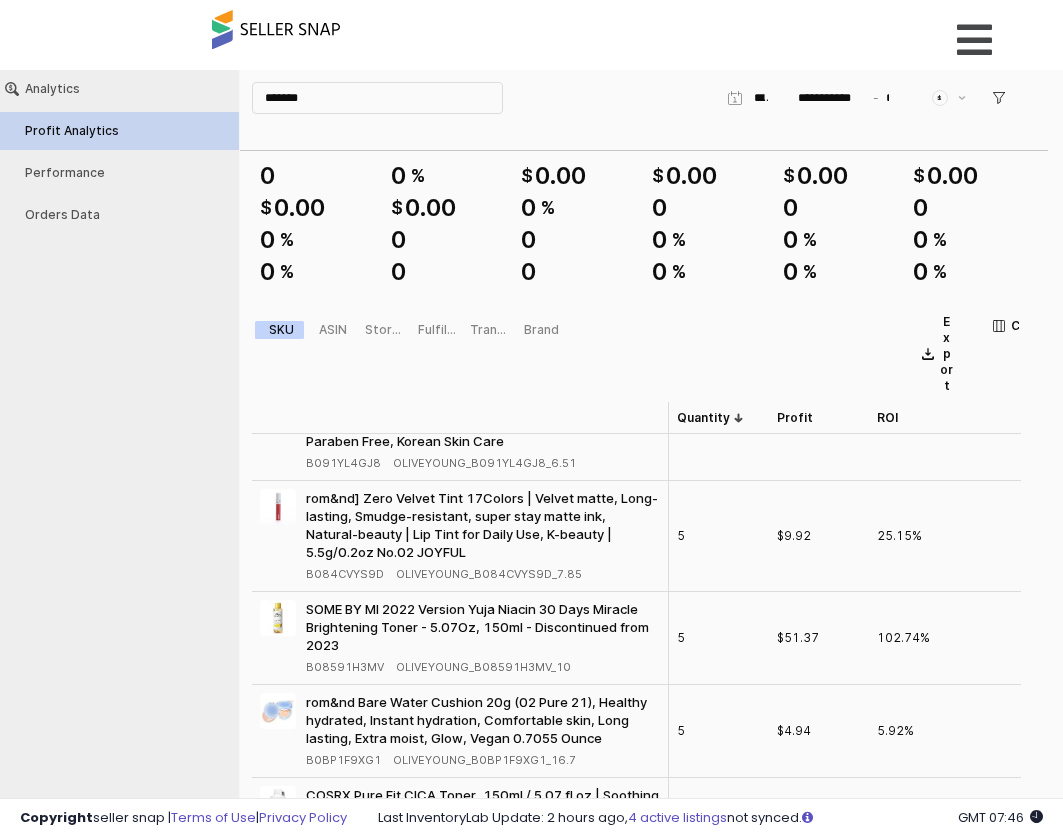 scroll, scrollTop: 1454, scrollLeft: 0, axis: vertical 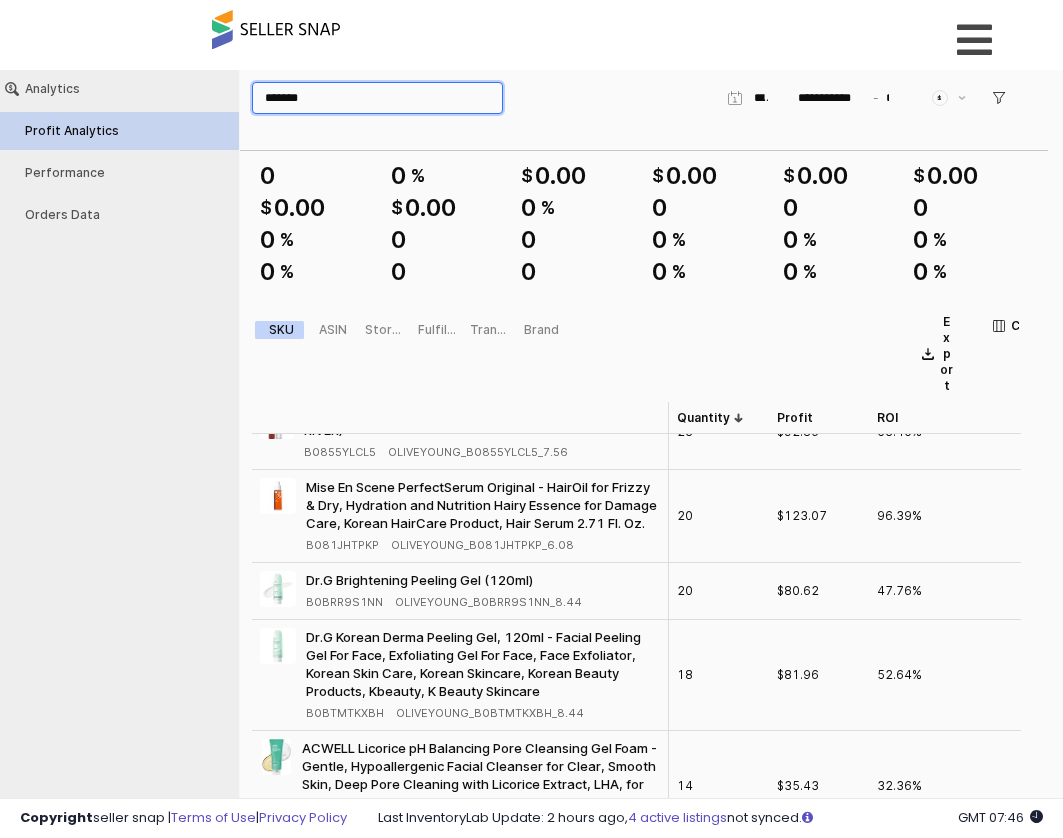 click on "*******" at bounding box center (377, 98) 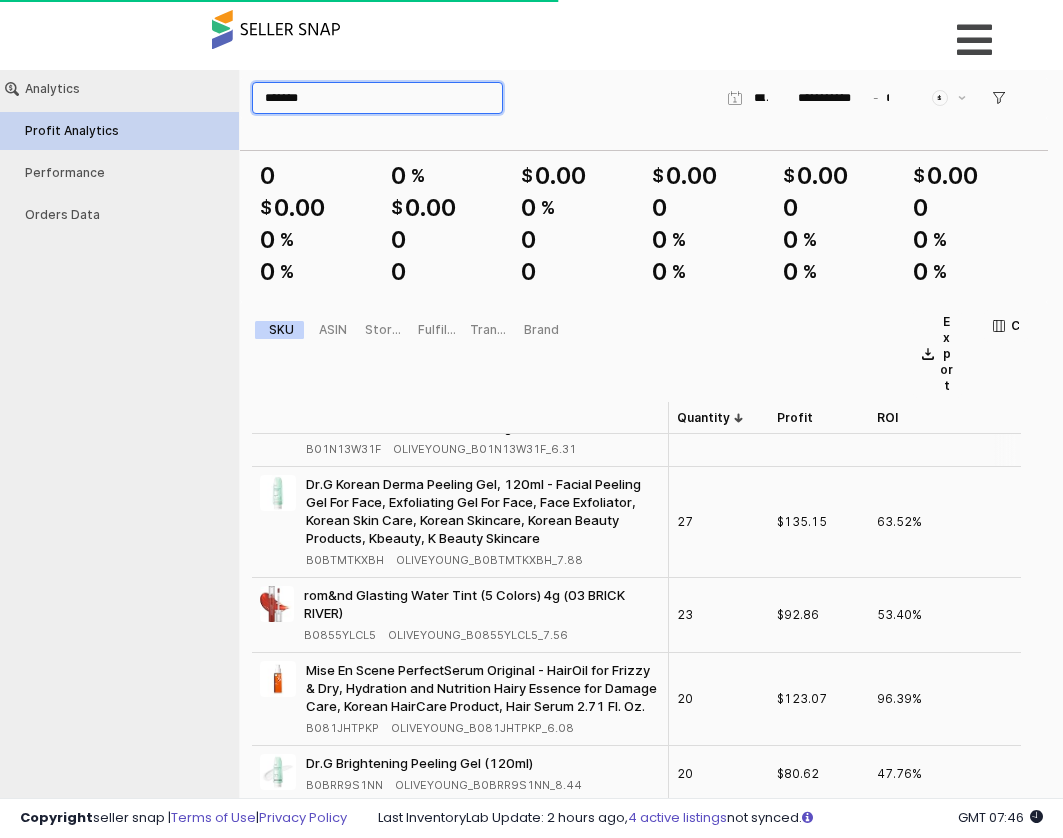 scroll, scrollTop: 0, scrollLeft: 0, axis: both 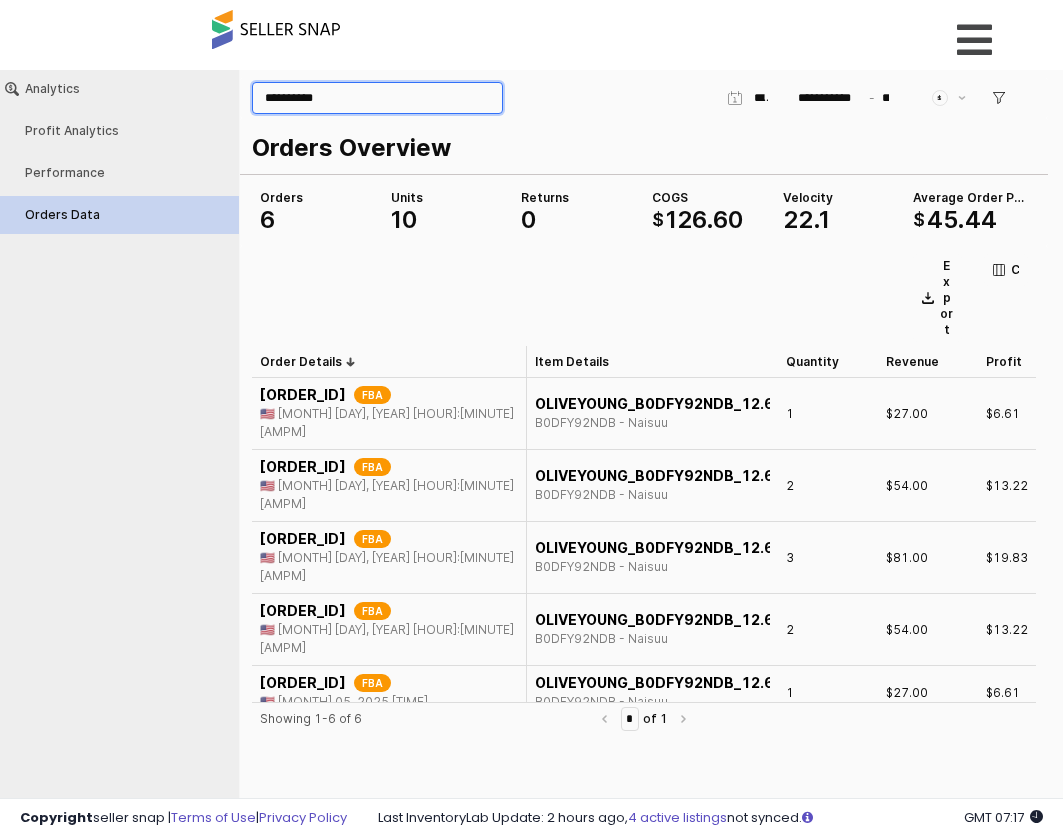click on "**********" at bounding box center [377, 98] 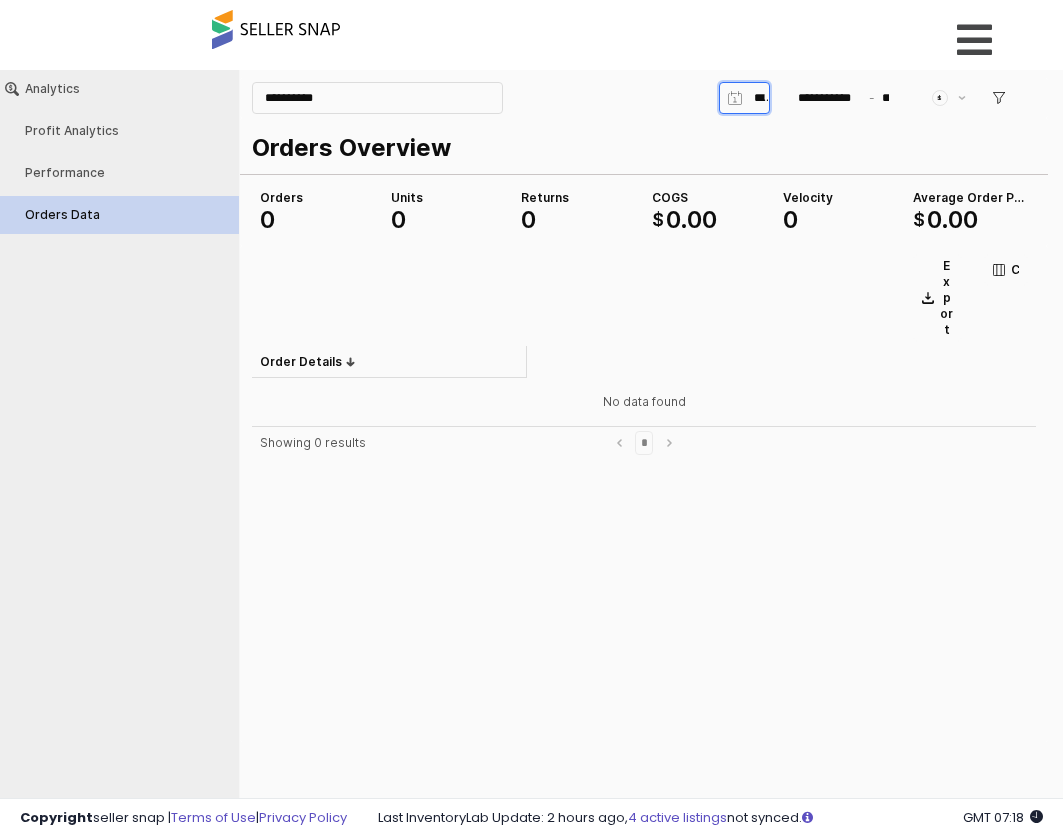 click on "**********" at bounding box center [757, 98] 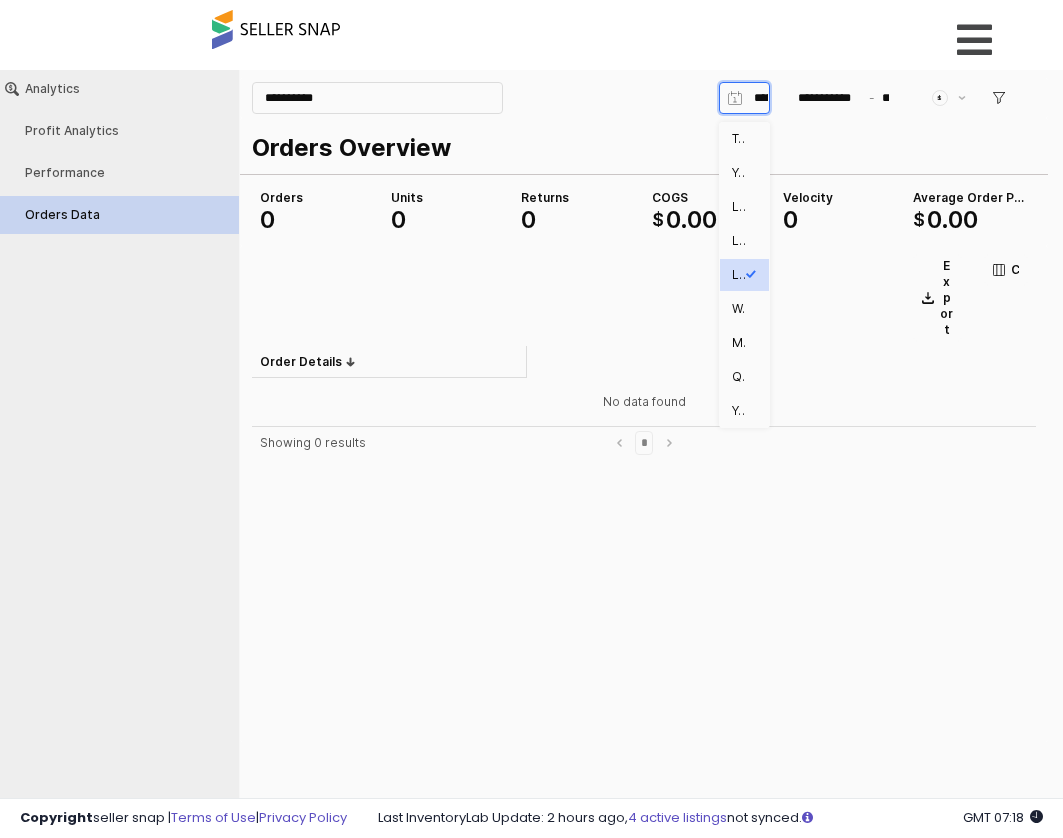 scroll, scrollTop: 0, scrollLeft: 63, axis: horizontal 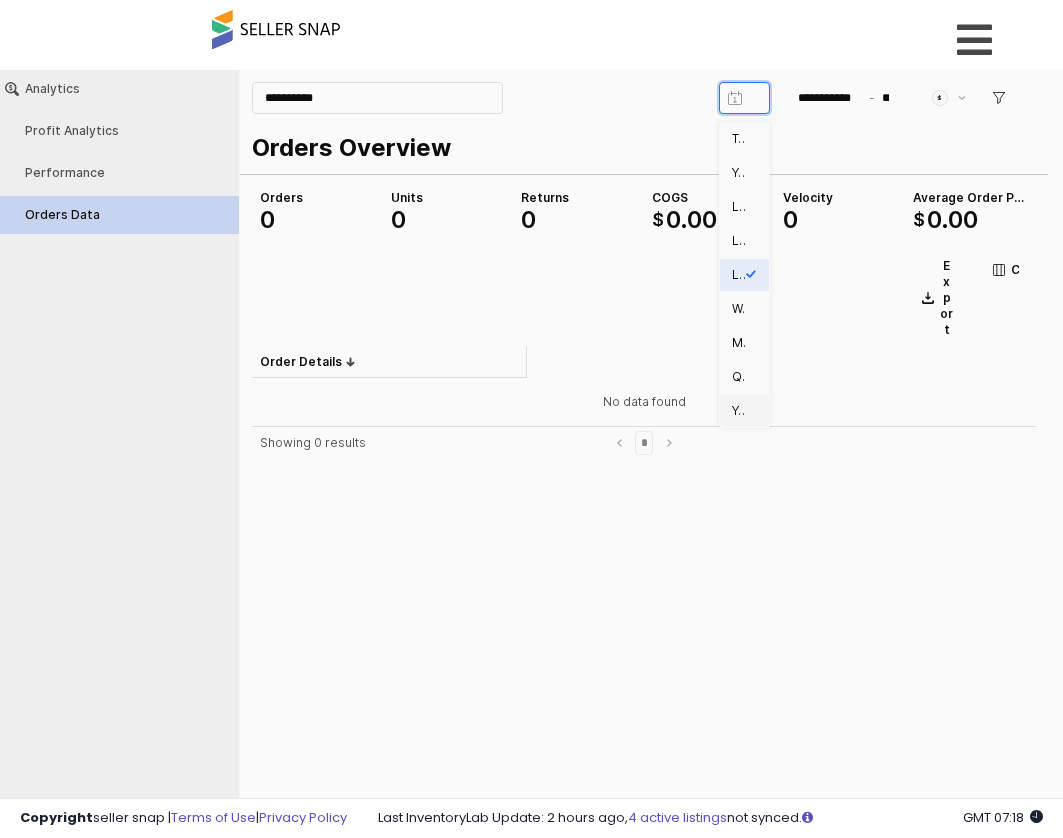 click 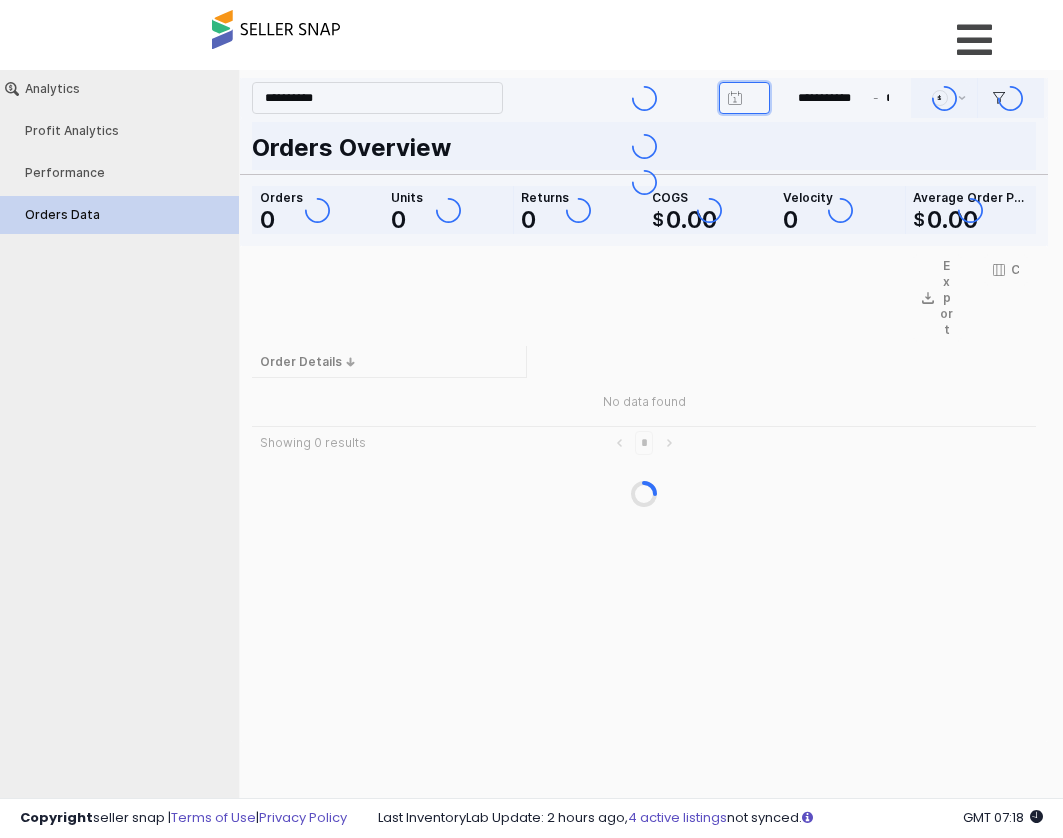 scroll, scrollTop: 0, scrollLeft: 58, axis: horizontal 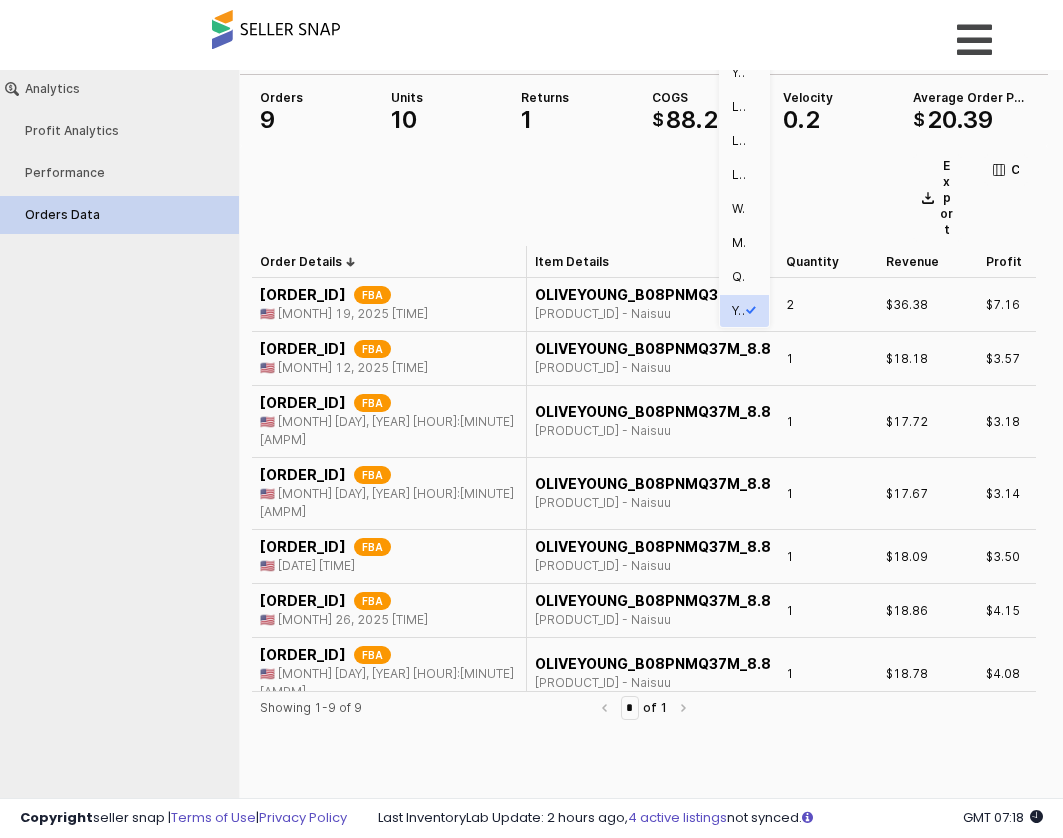 click on "Showing 1-9 of 9 * of 1" at bounding box center [644, 845] 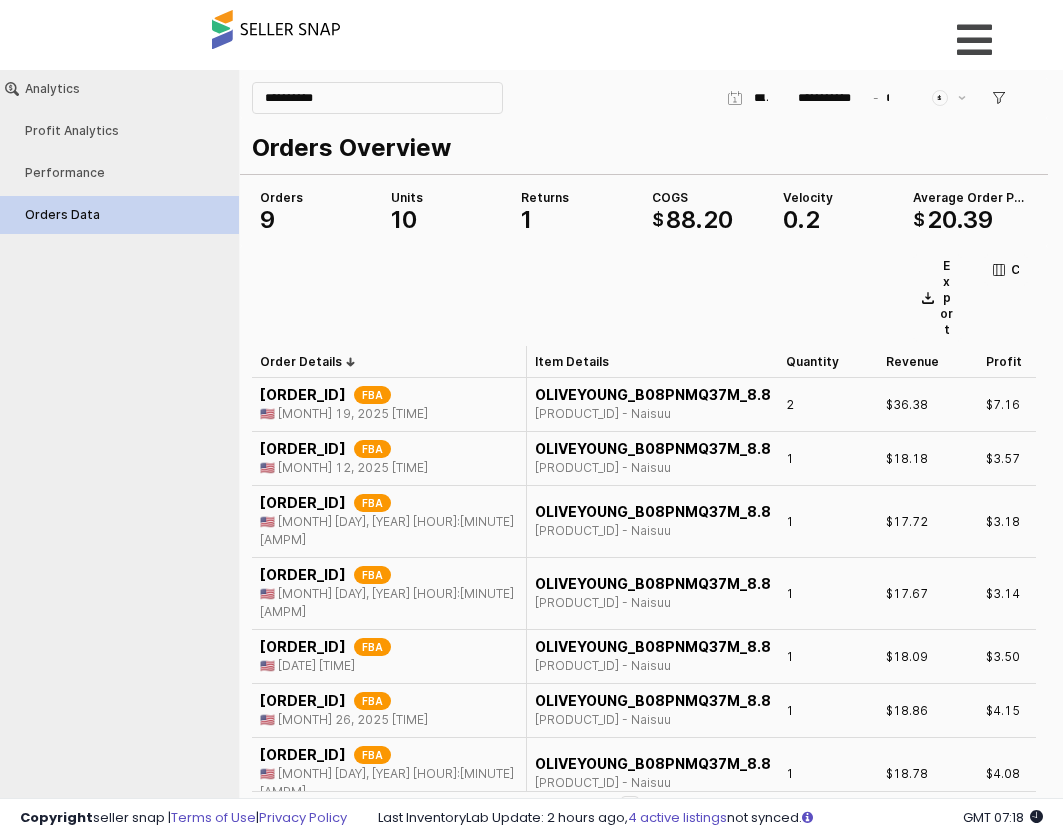 scroll, scrollTop: 100, scrollLeft: 0, axis: vertical 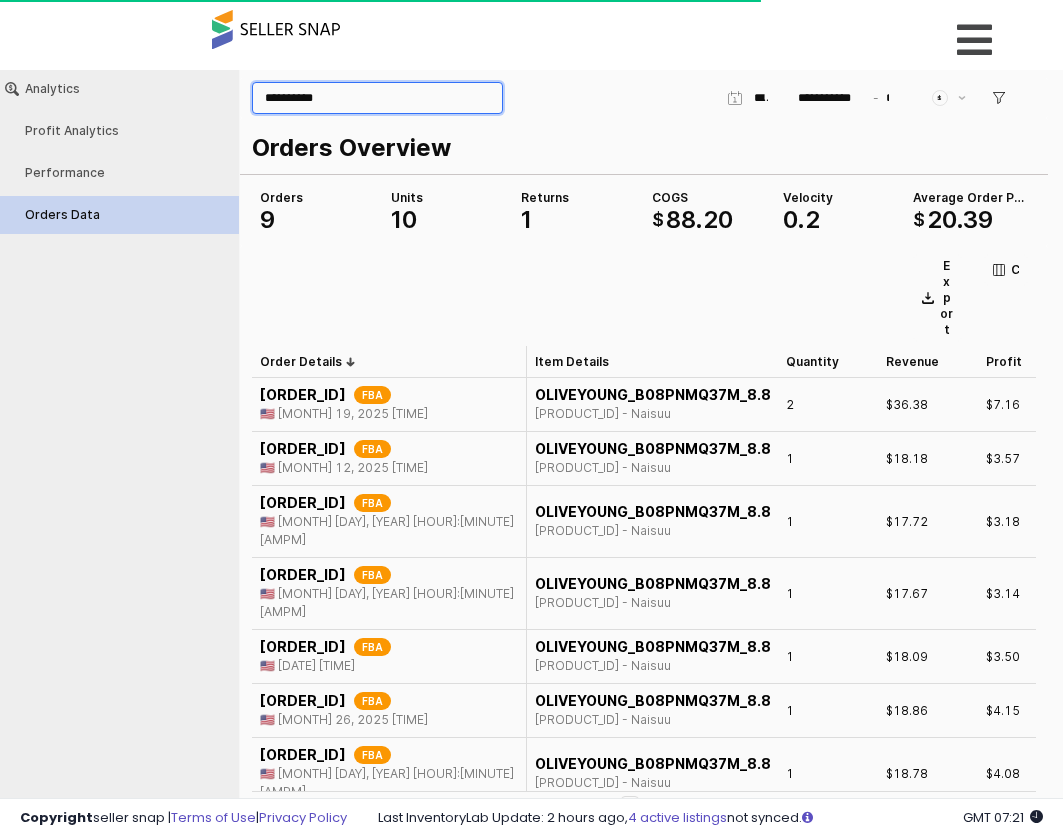 click on "**********" at bounding box center [377, 98] 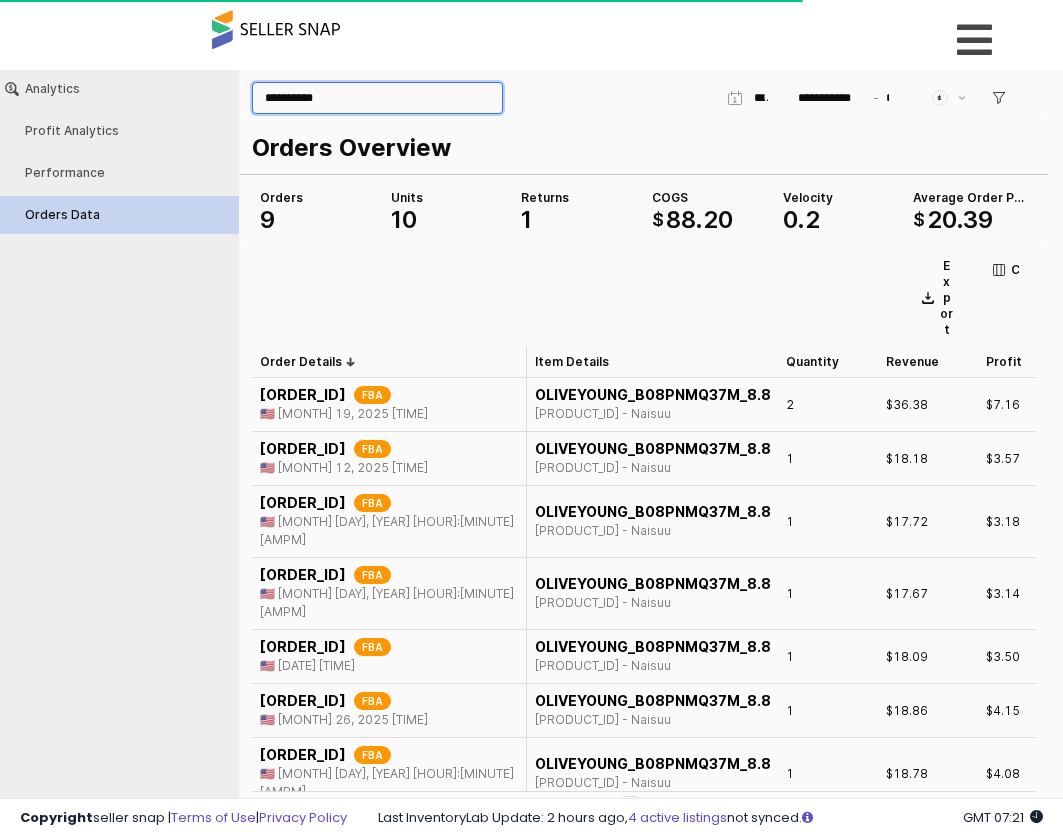 click on "**********" at bounding box center [377, 98] 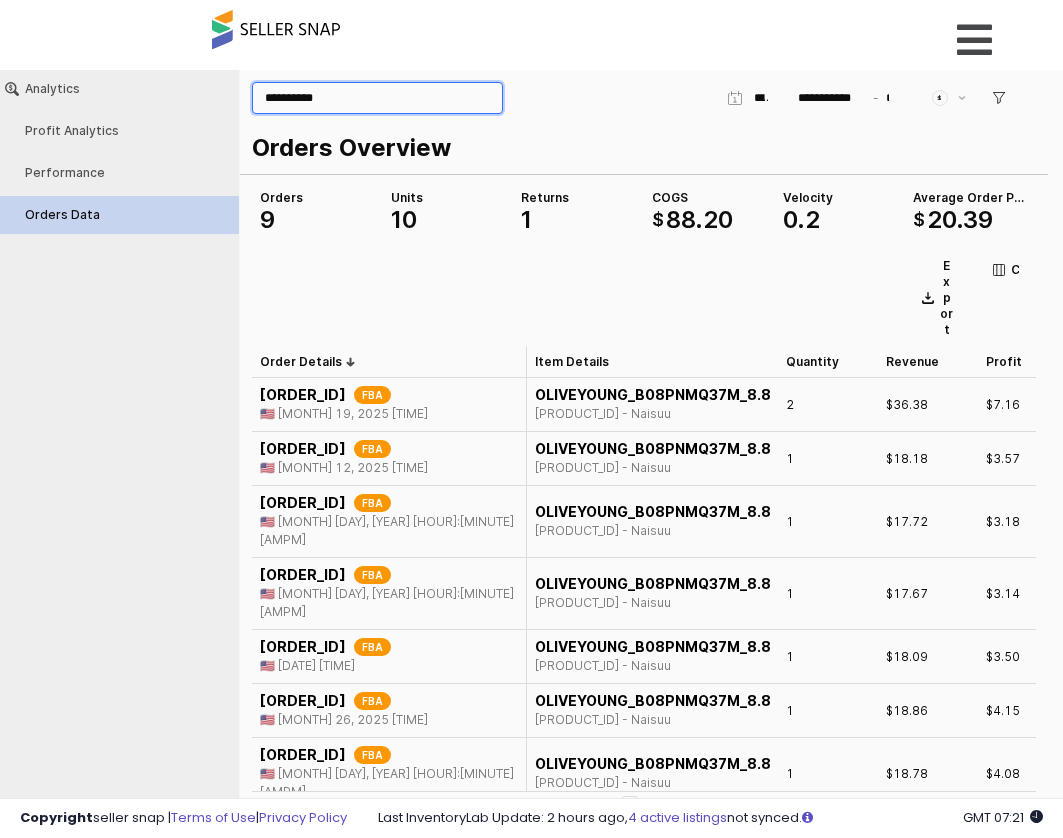 paste 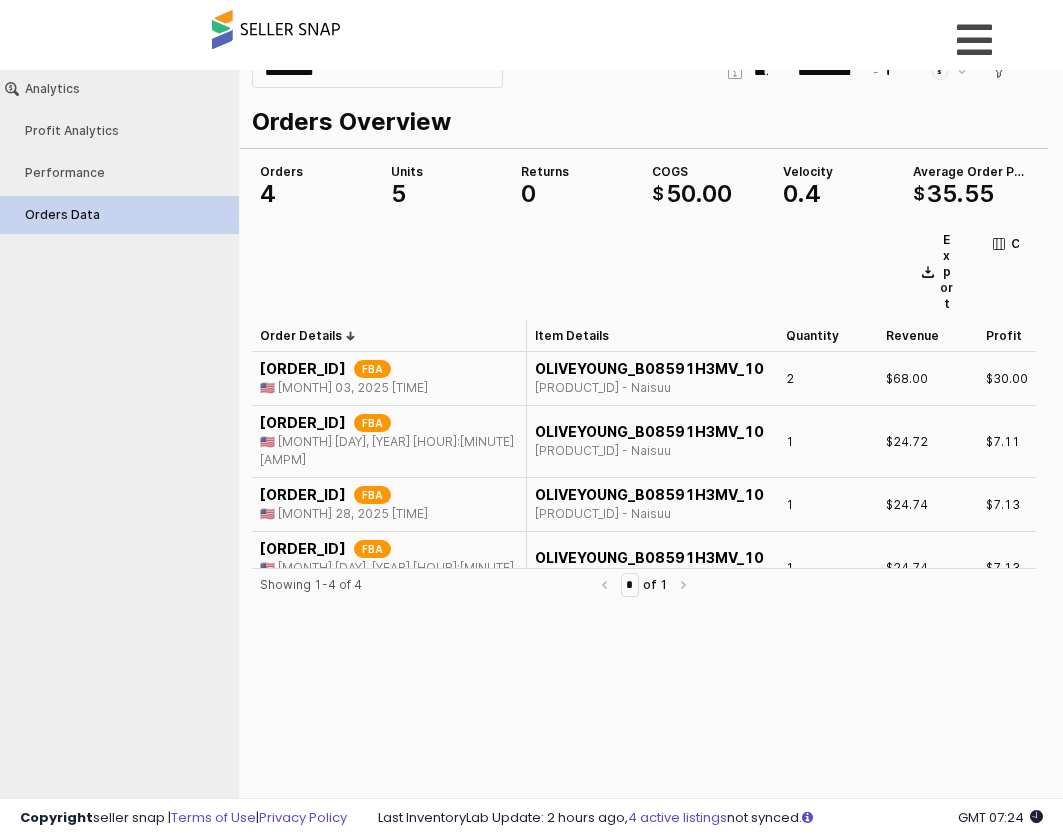 scroll, scrollTop: 0, scrollLeft: 0, axis: both 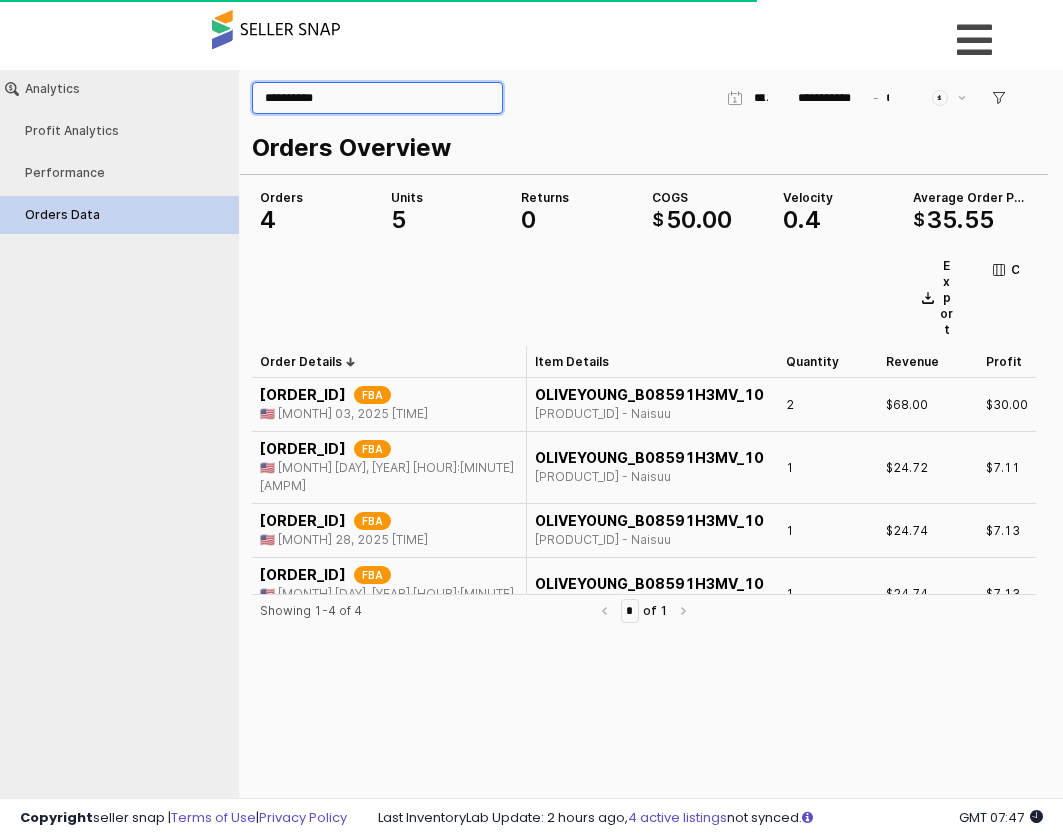 click on "**********" at bounding box center (377, 98) 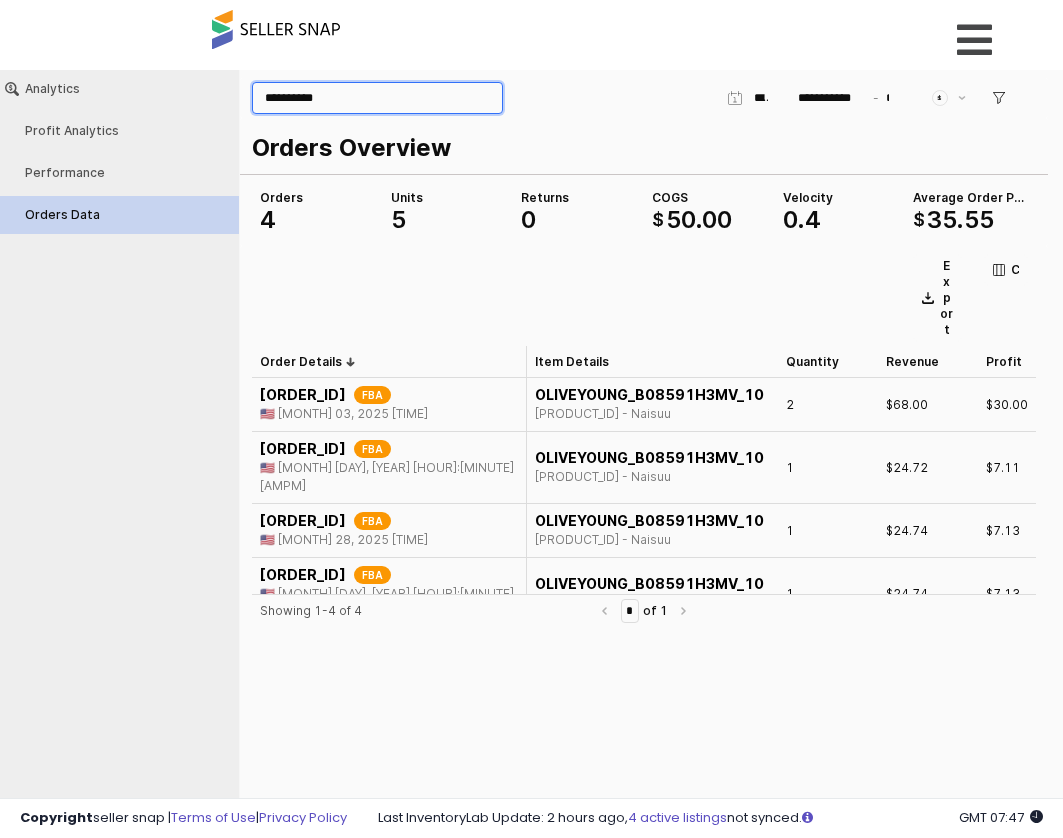 paste 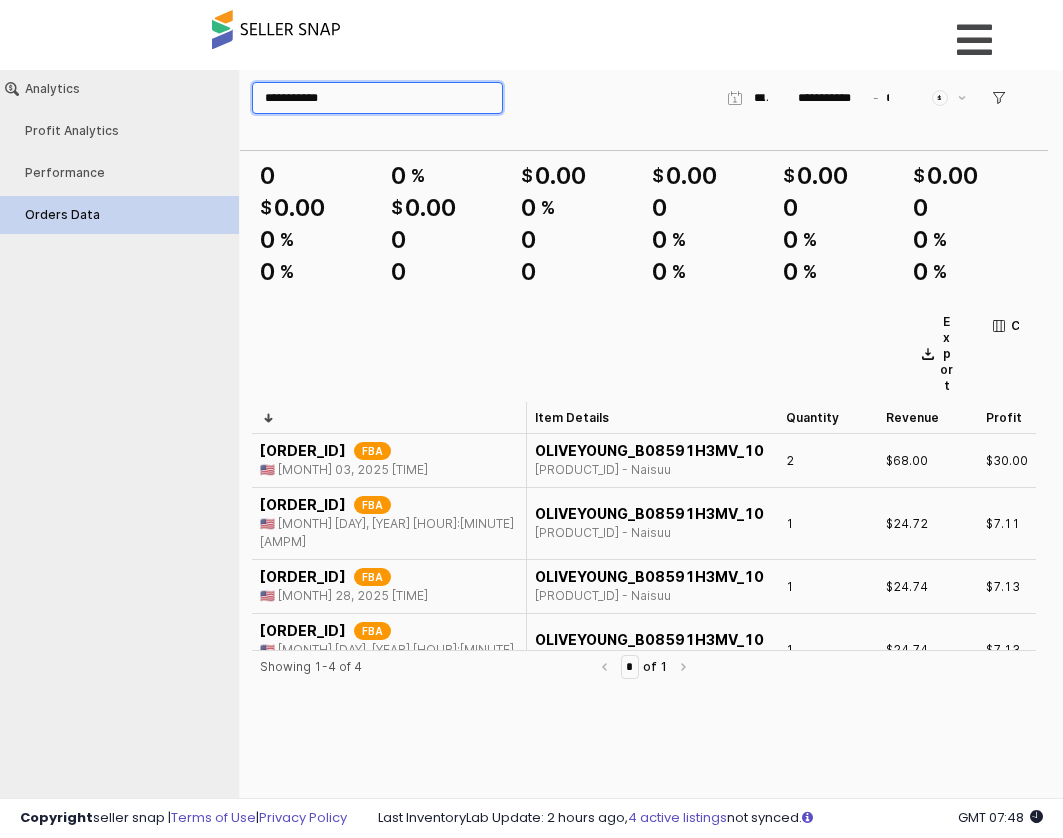 click on "**********" at bounding box center (377, 98) 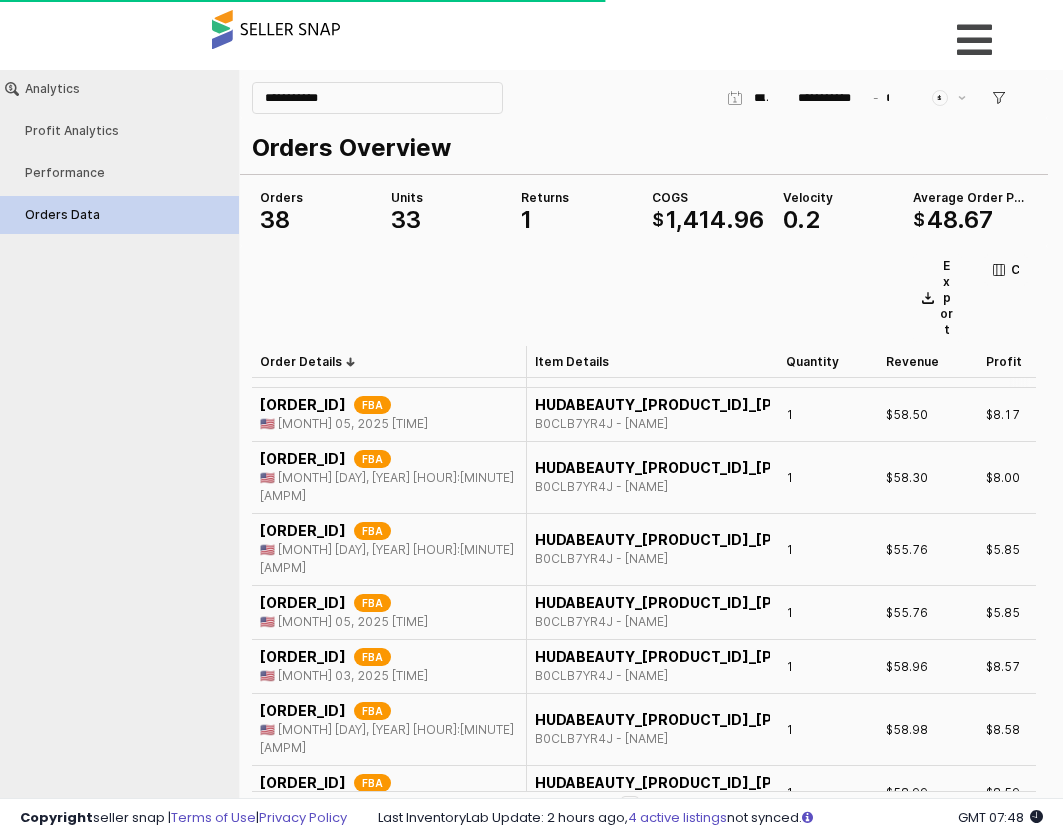 scroll, scrollTop: 1100, scrollLeft: 0, axis: vertical 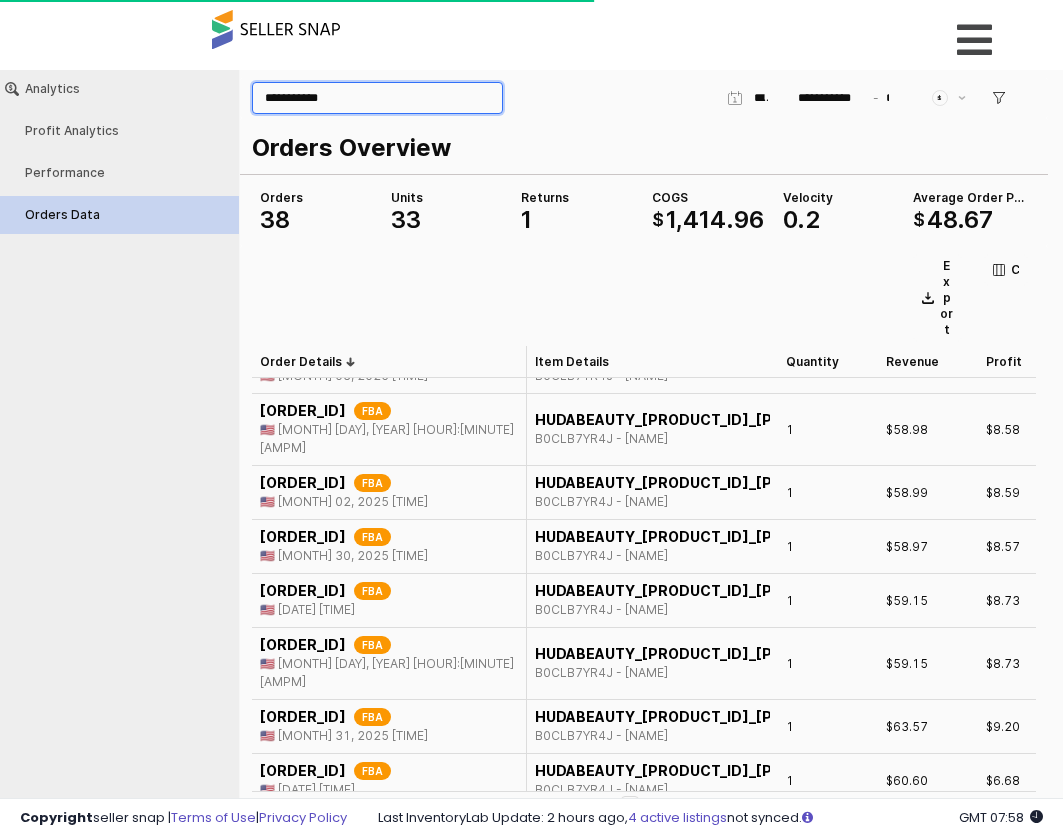 click on "**********" at bounding box center [377, 98] 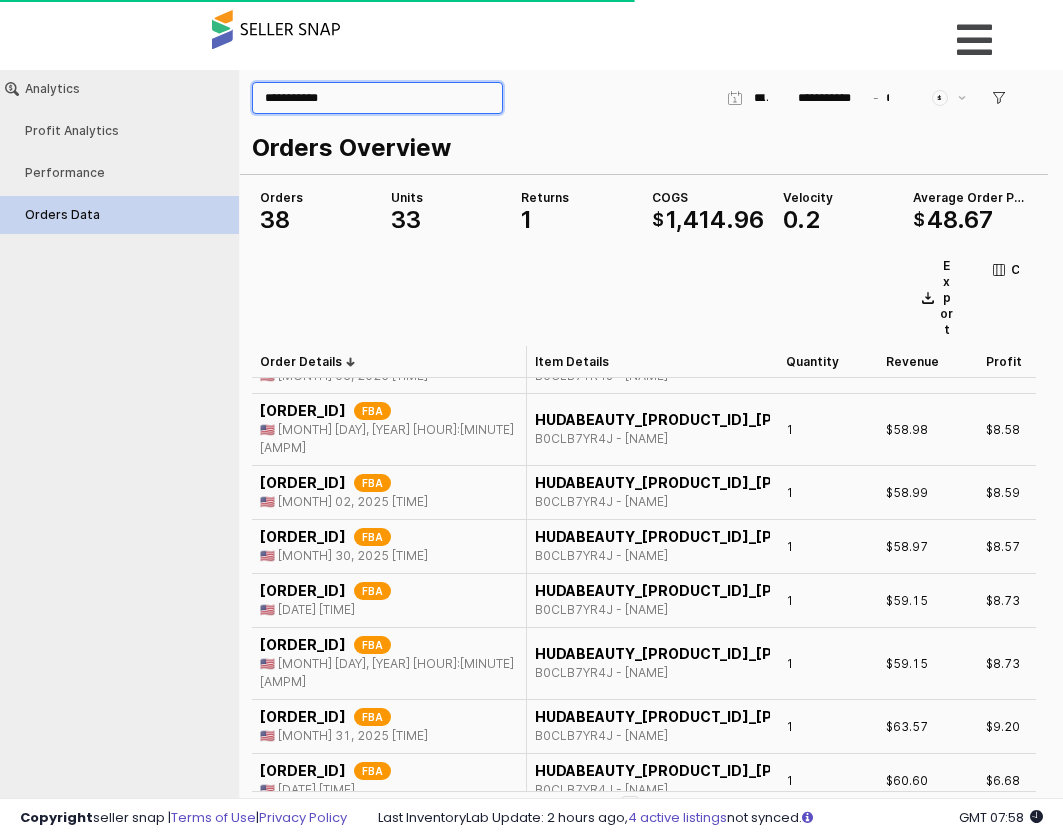 click on "**********" at bounding box center (377, 98) 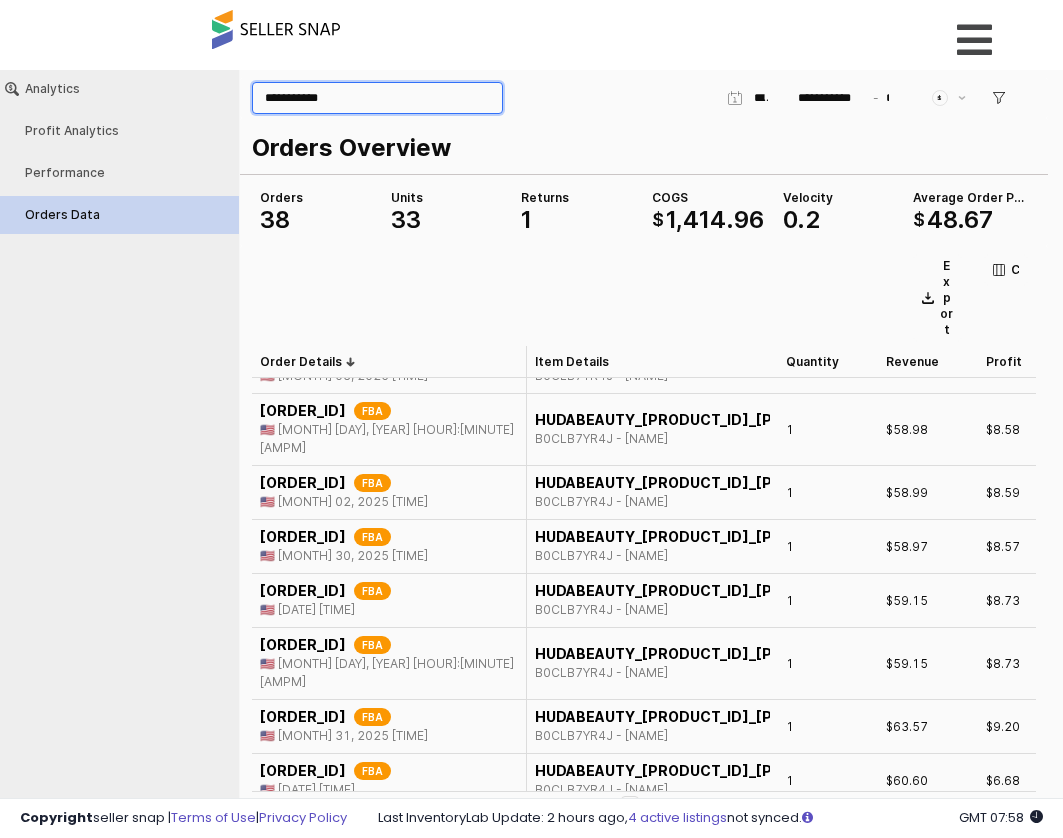 click on "**********" at bounding box center (377, 98) 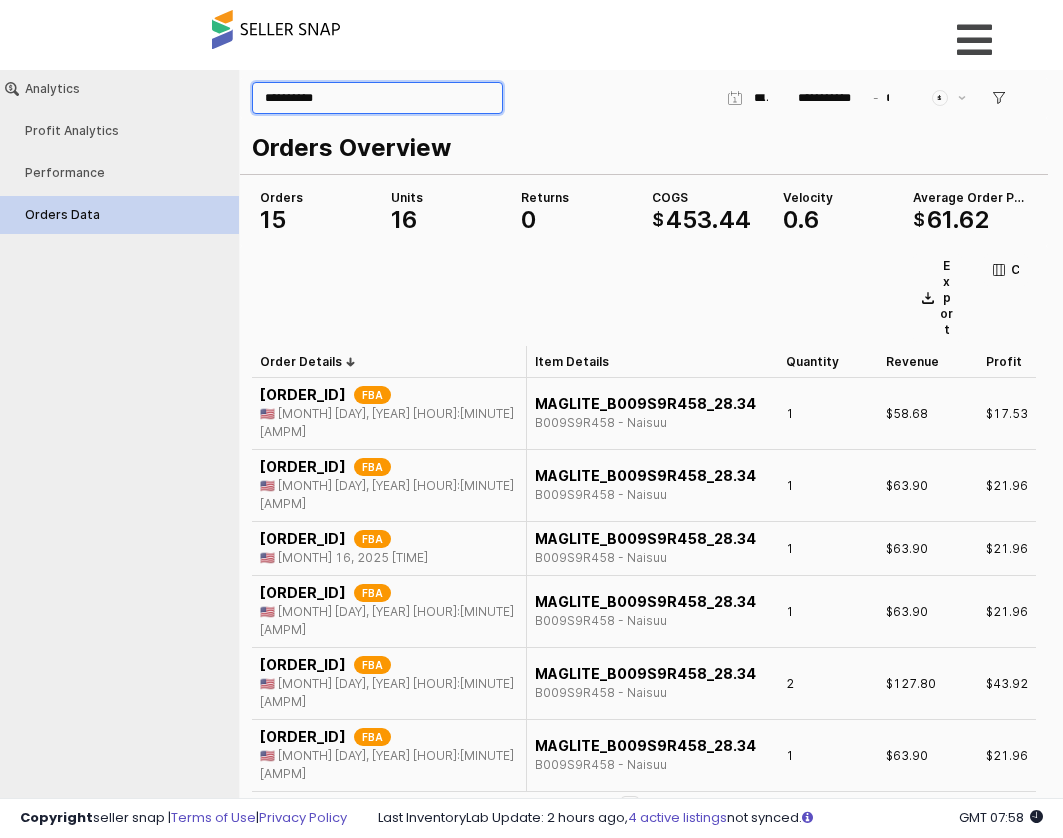 scroll, scrollTop: 412, scrollLeft: 0, axis: vertical 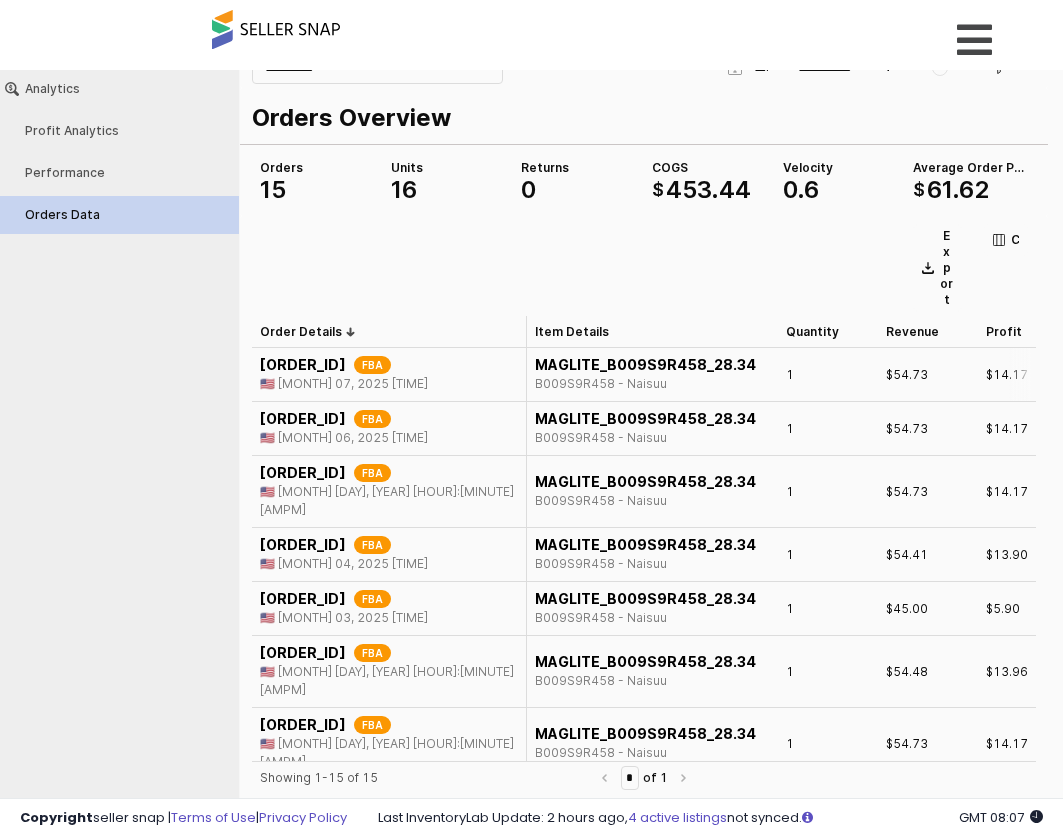 click on "B009S9R458 - Naisuu" at bounding box center (645, 384) 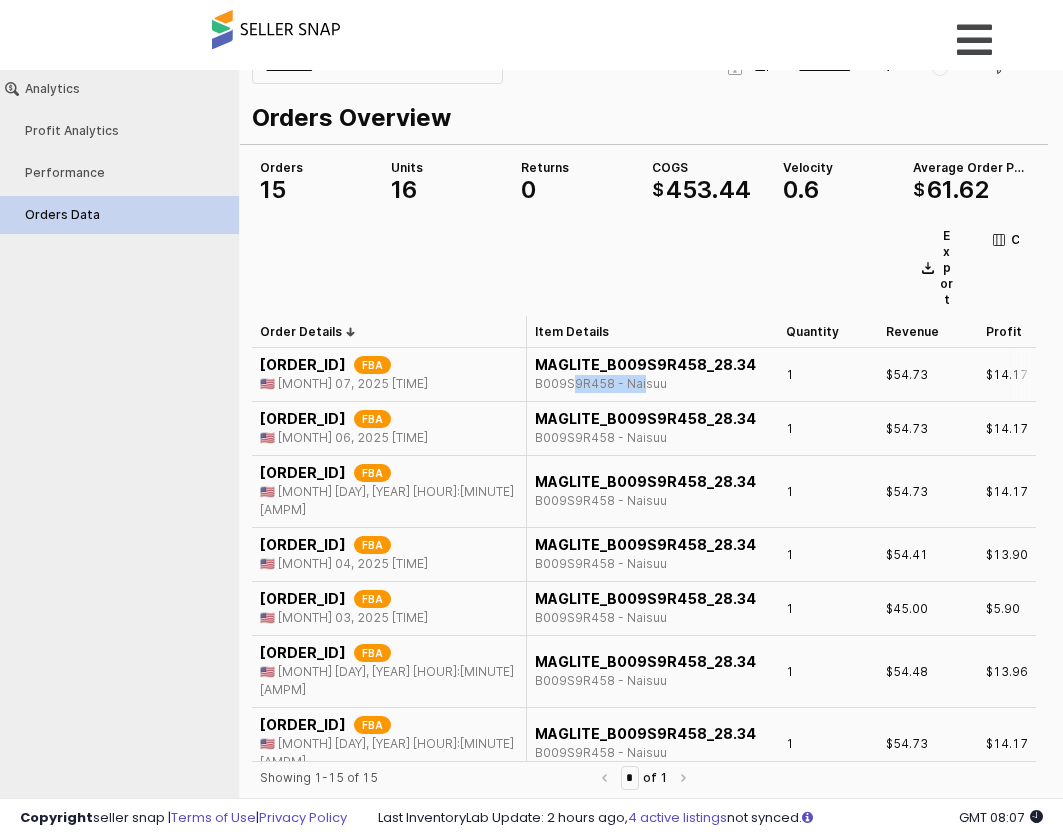 click on "B009S9R458 - Naisuu" at bounding box center [645, 384] 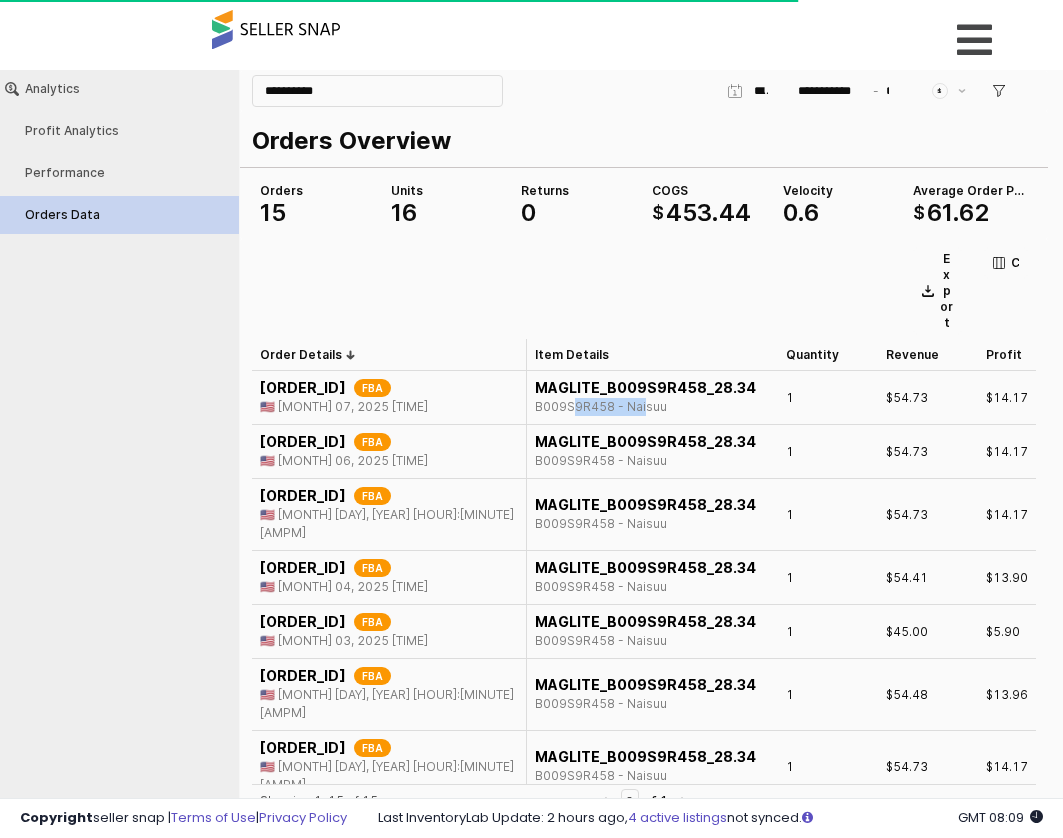 scroll, scrollTop: 0, scrollLeft: 0, axis: both 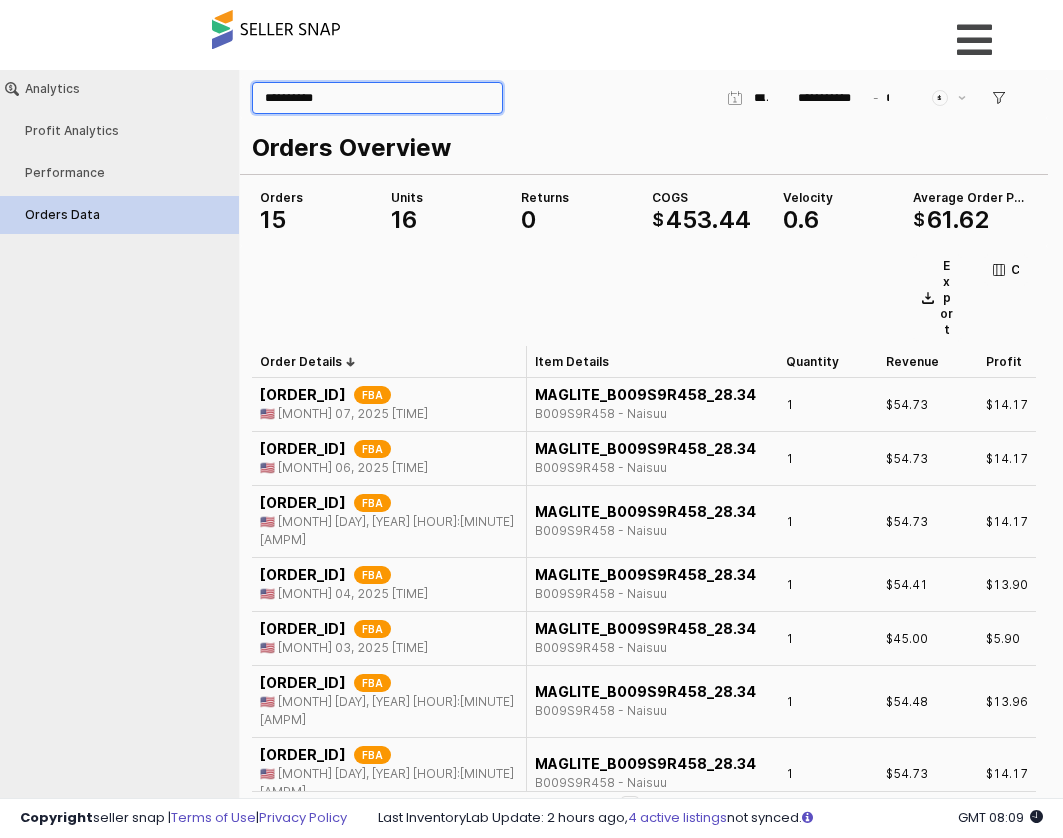 click on "**********" at bounding box center [377, 98] 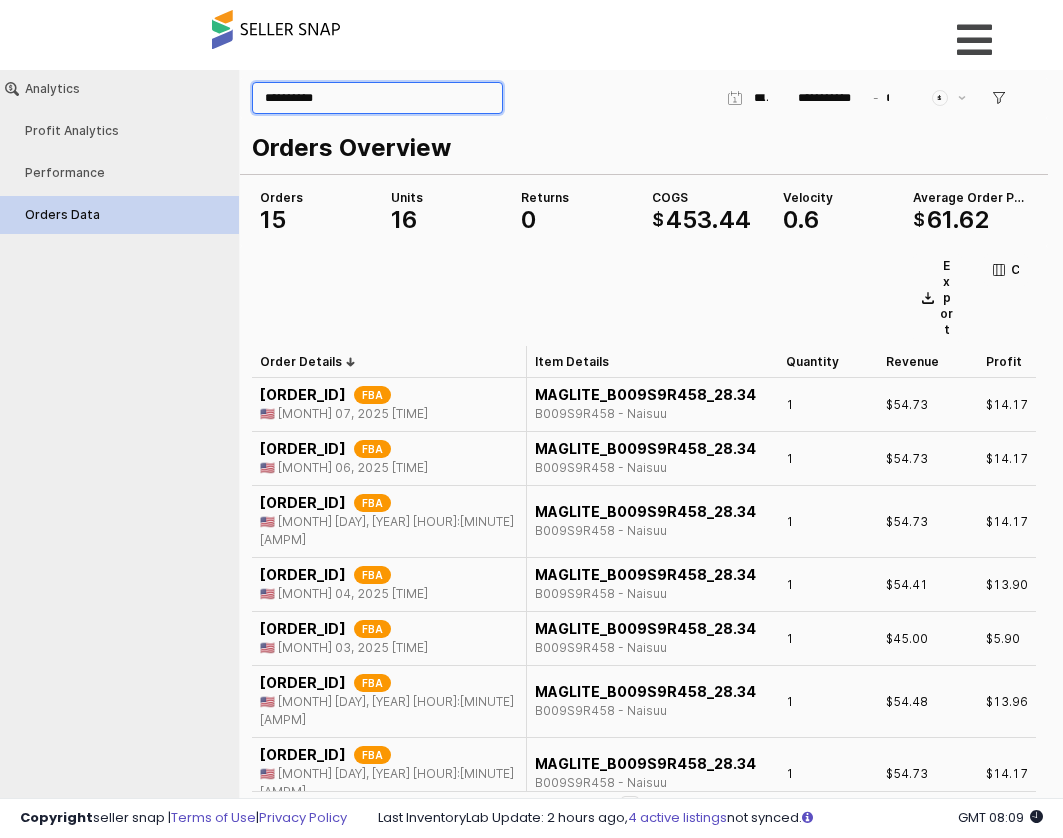 paste 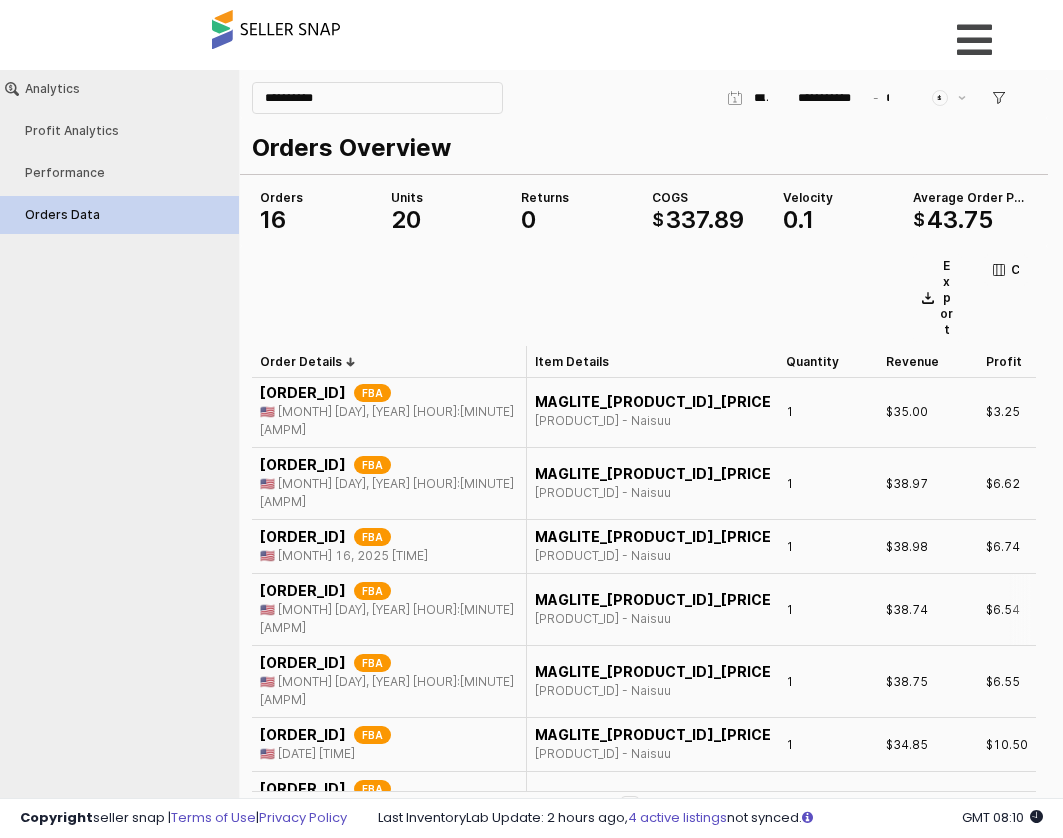 scroll, scrollTop: 0, scrollLeft: 0, axis: both 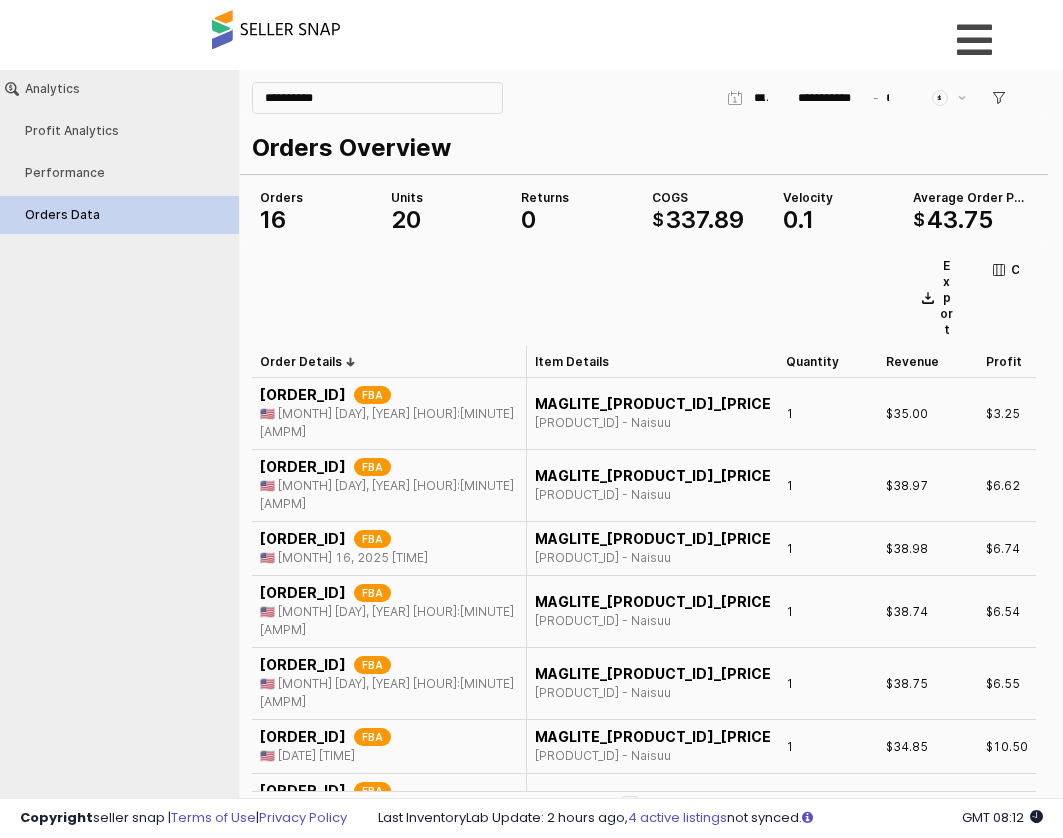 click on "Orders Overview" at bounding box center (644, 146) 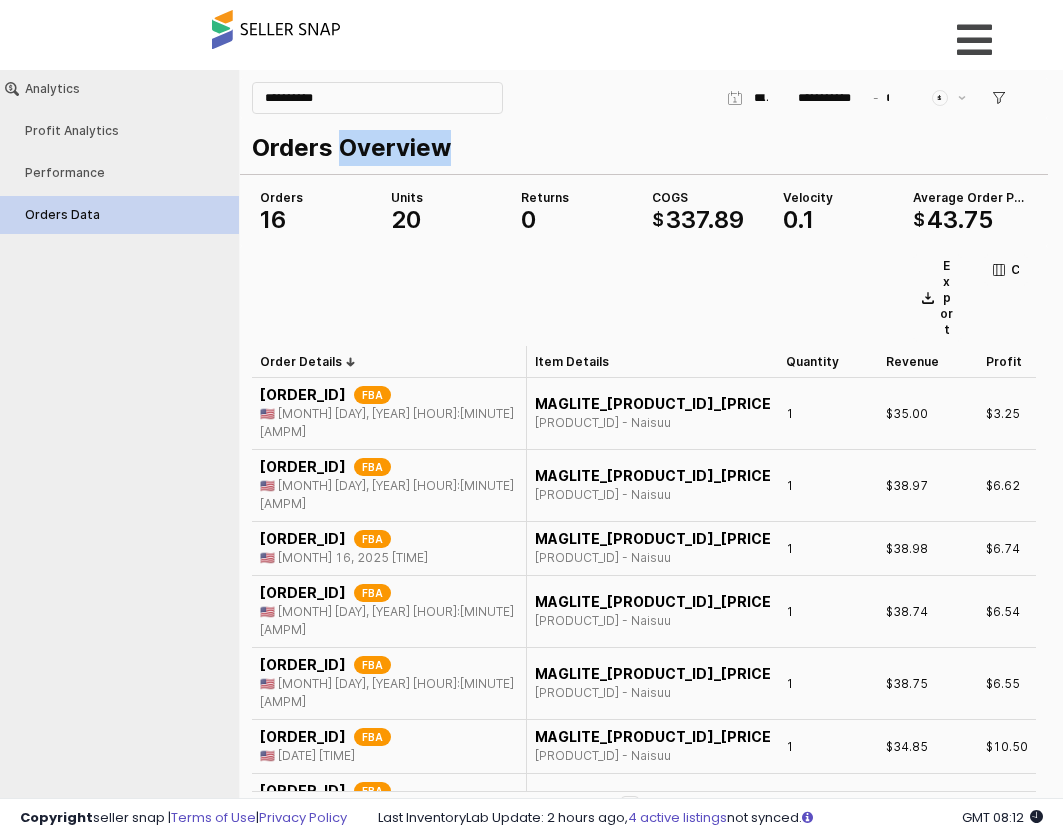 click on "Orders Overview" at bounding box center [644, 146] 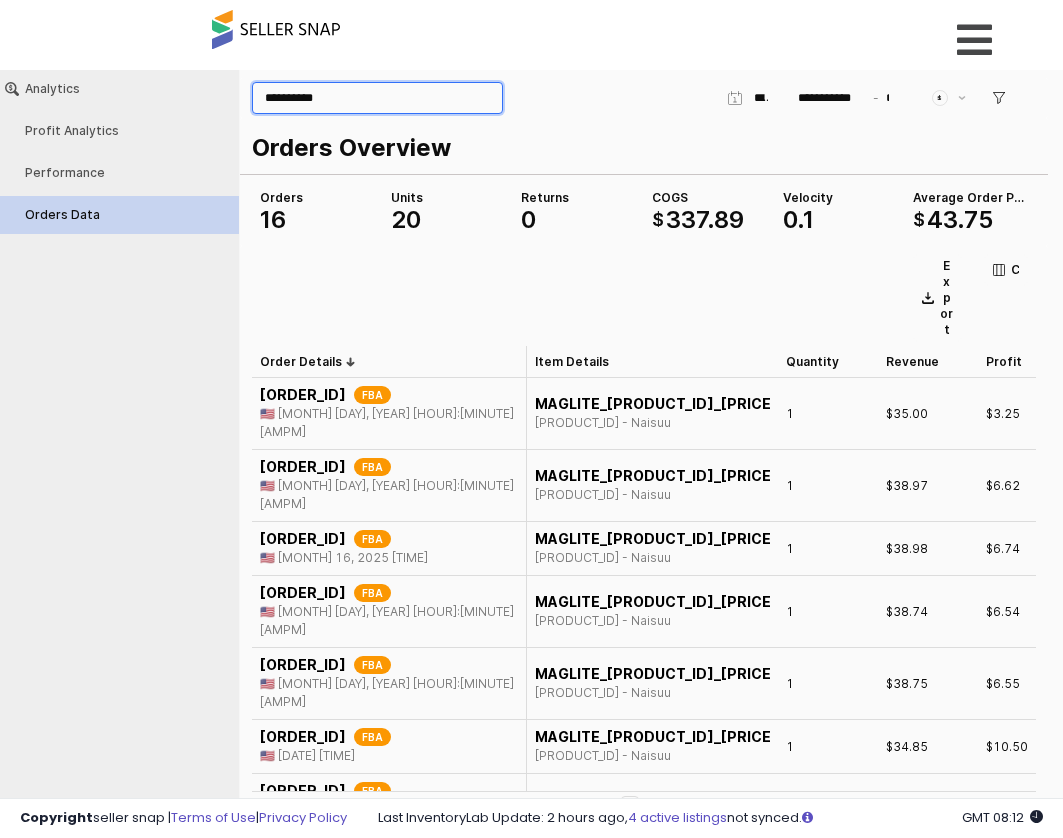 click on "**********" at bounding box center (377, 98) 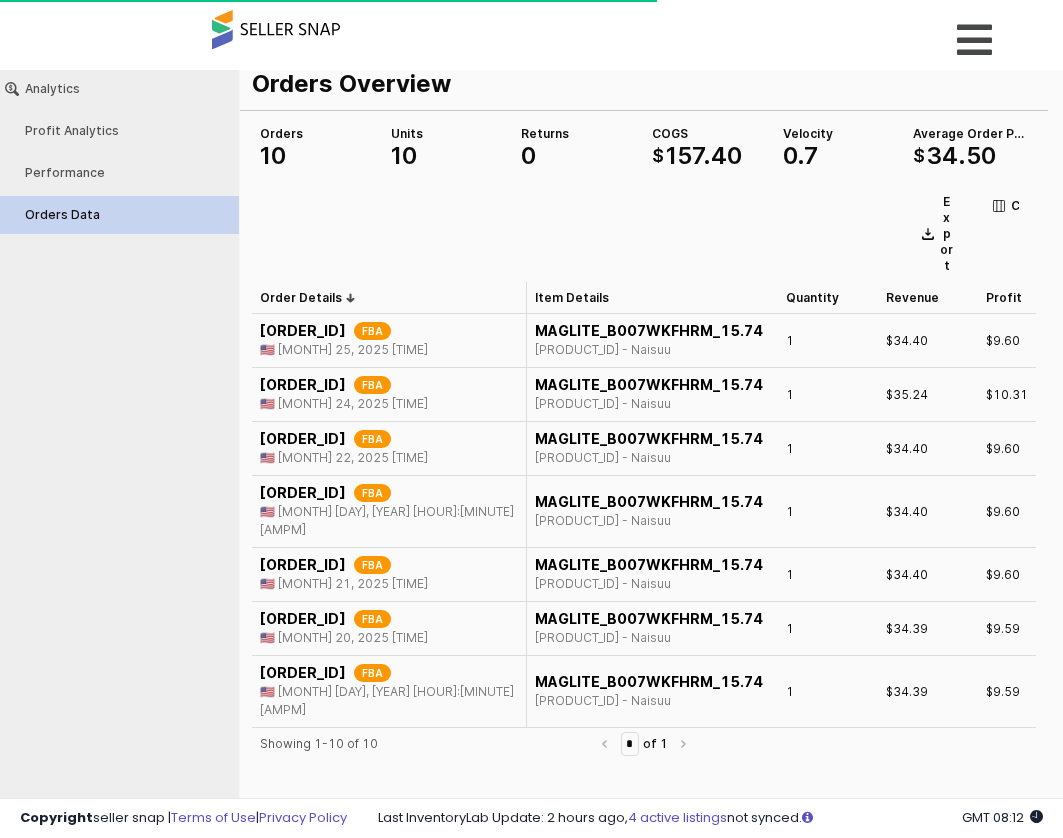 scroll, scrollTop: 100, scrollLeft: 0, axis: vertical 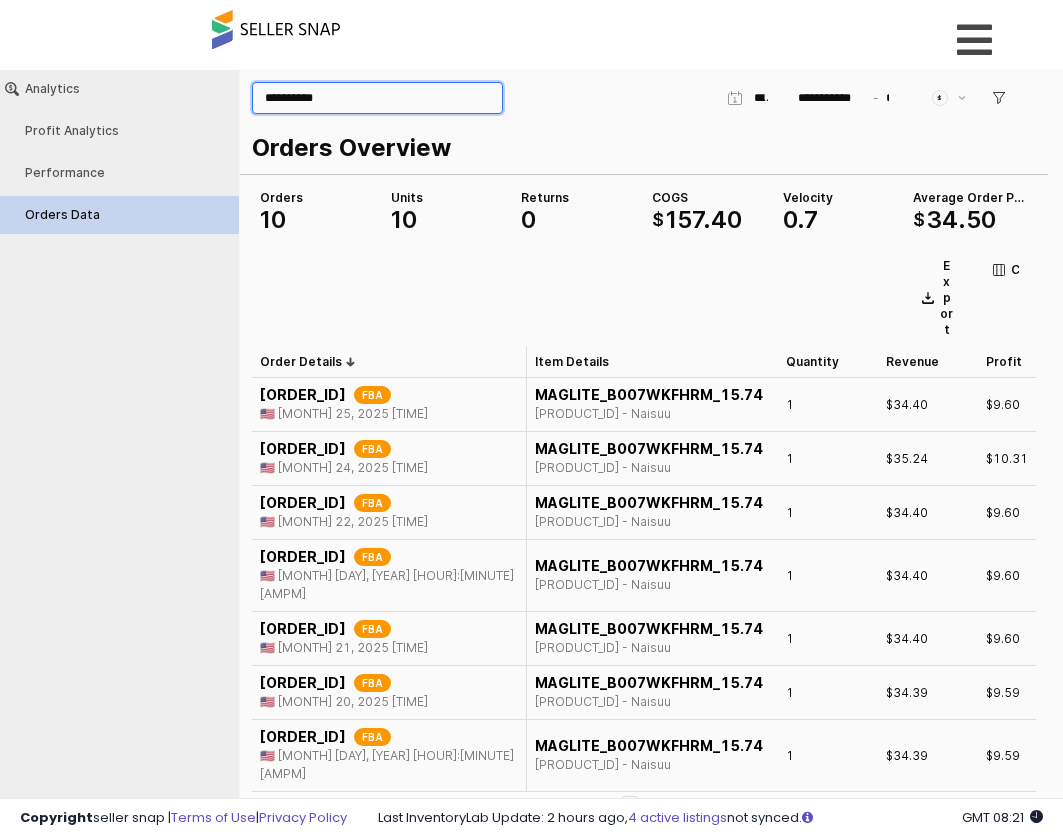 click on "**********" at bounding box center [377, 98] 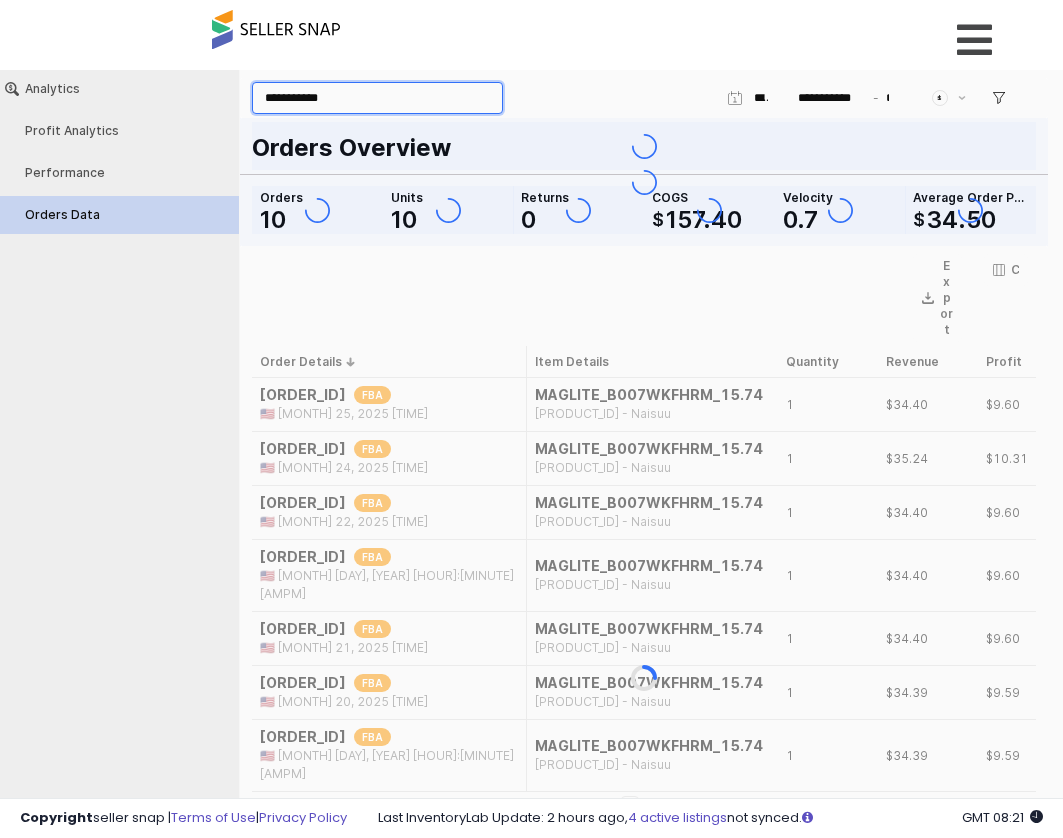 type on "**********" 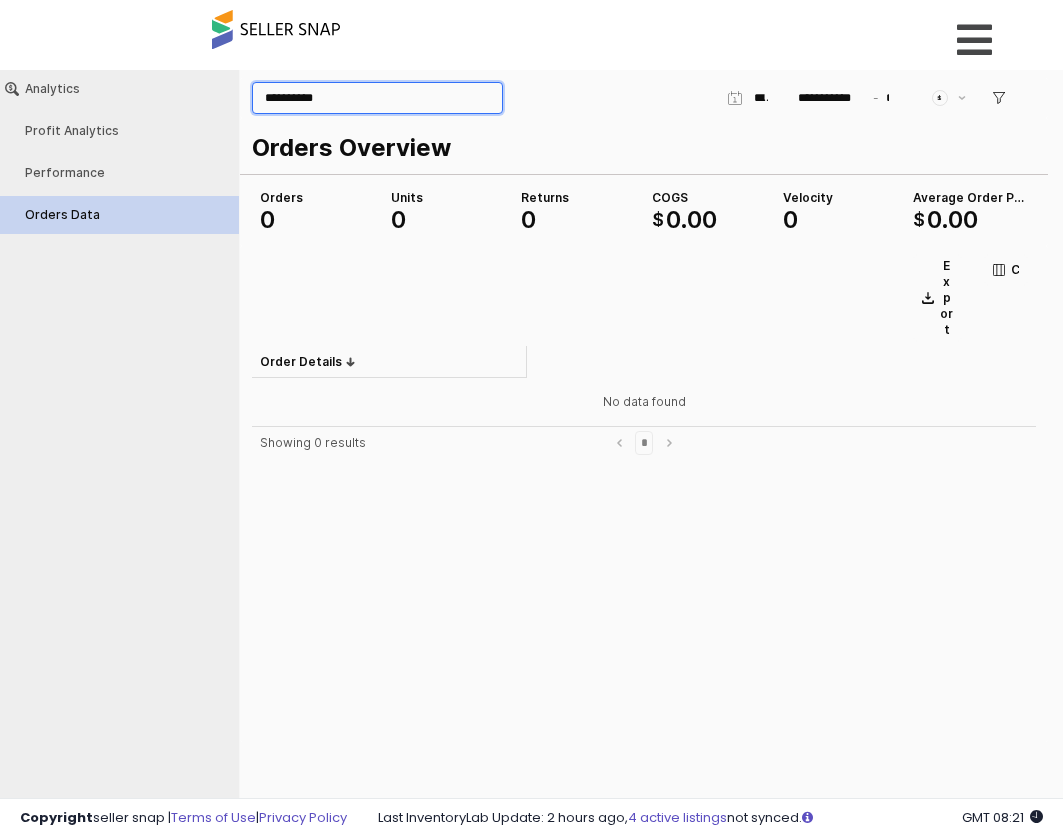 click on "**********" at bounding box center (377, 98) 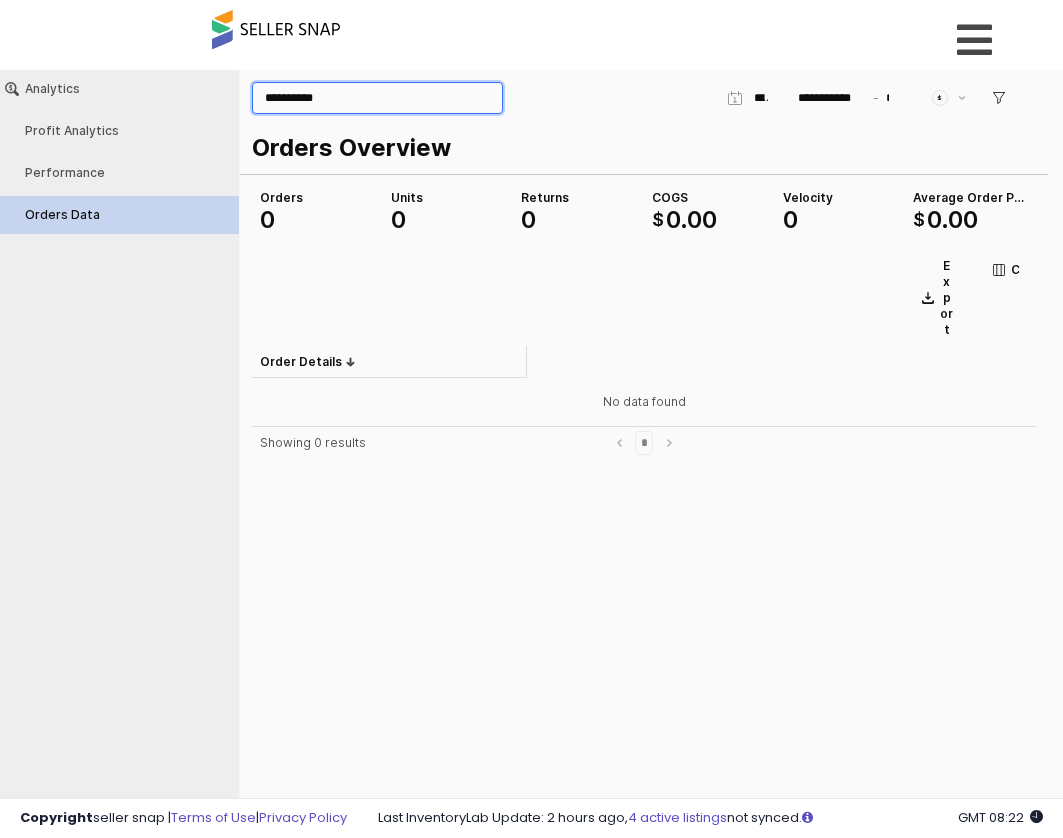 click on "**********" at bounding box center (377, 98) 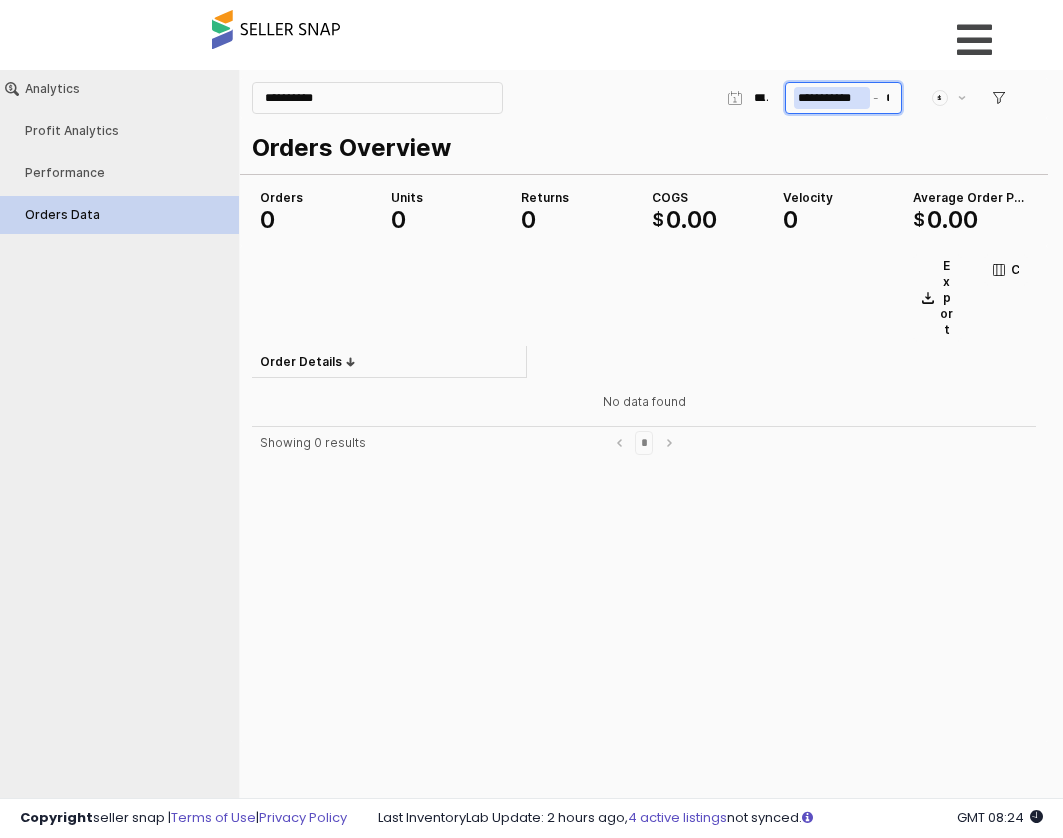 click on "**********" at bounding box center [832, 98] 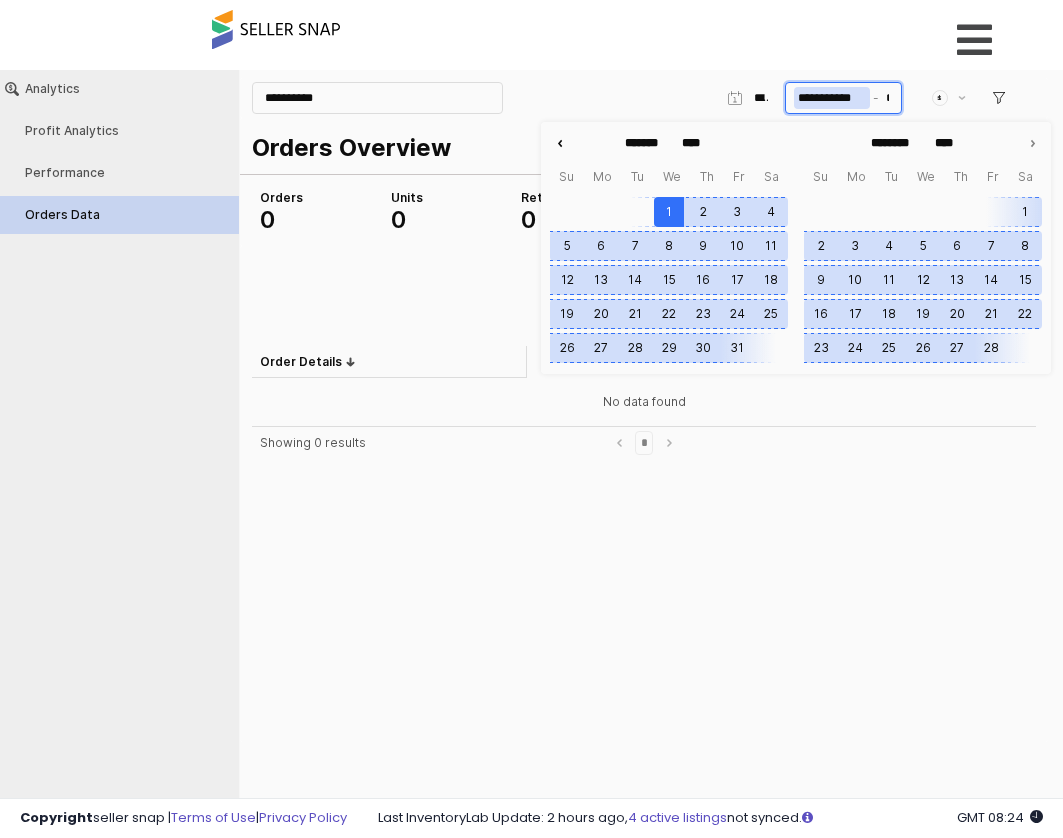 click 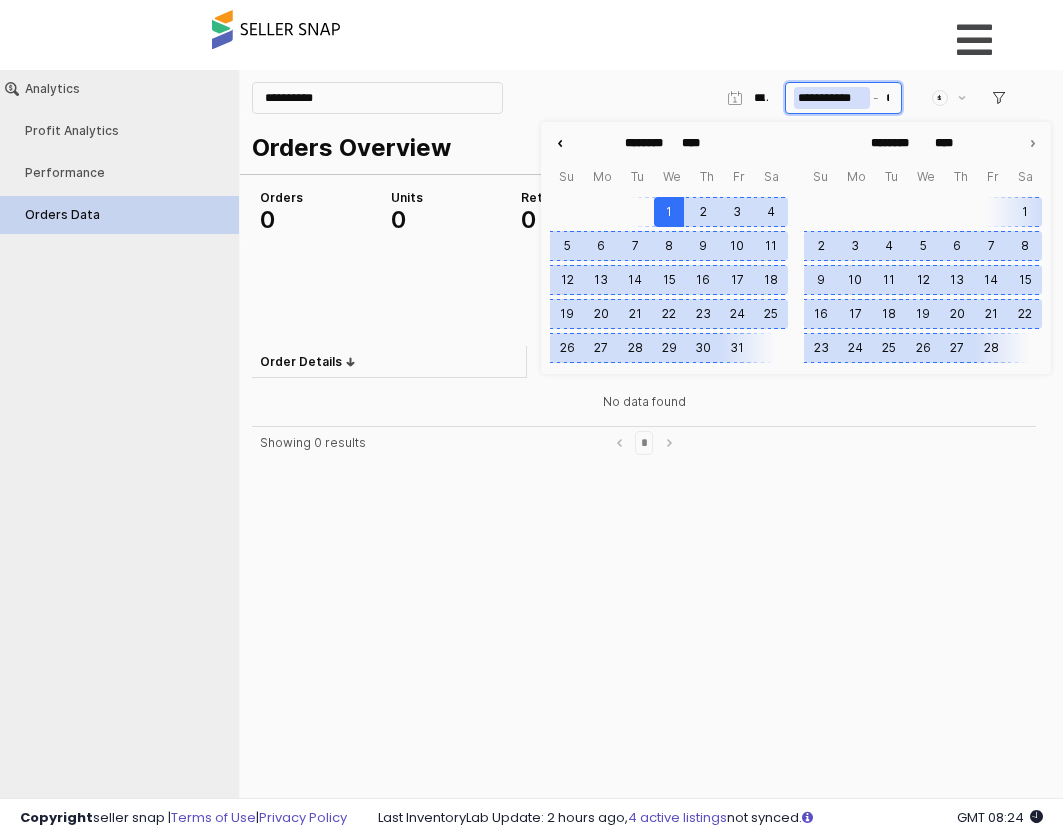 type on "****" 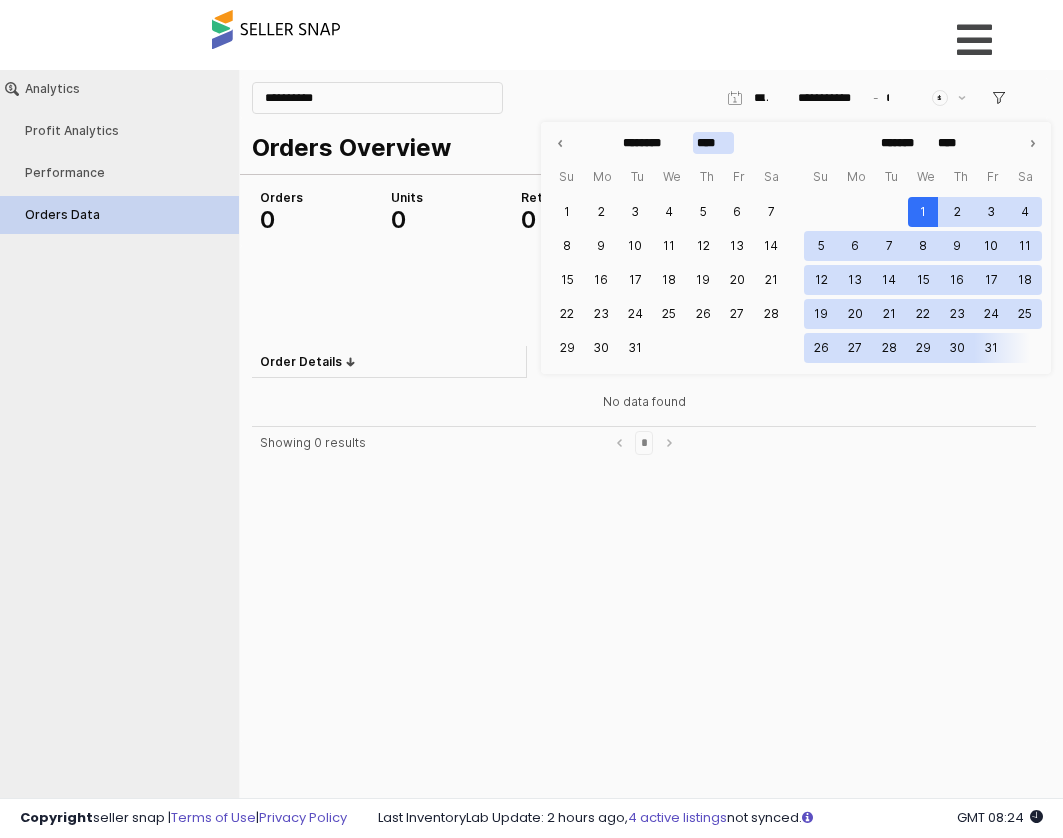 click on "****" at bounding box center (713, 143) 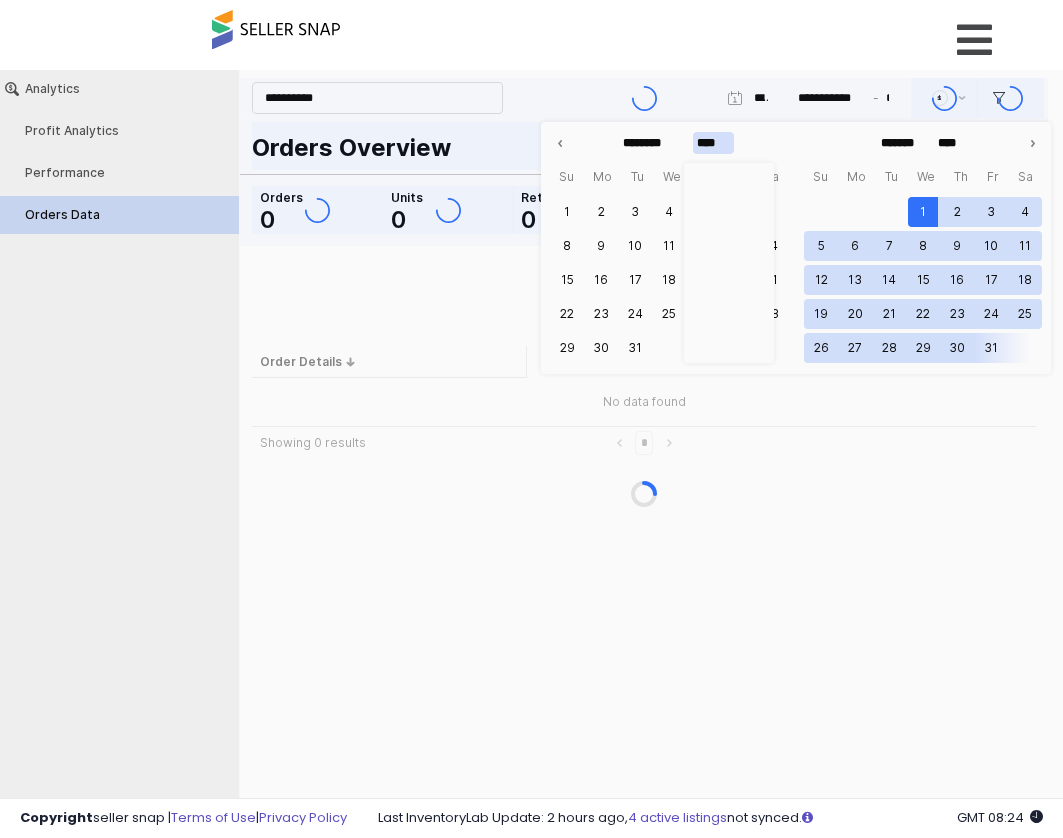 type 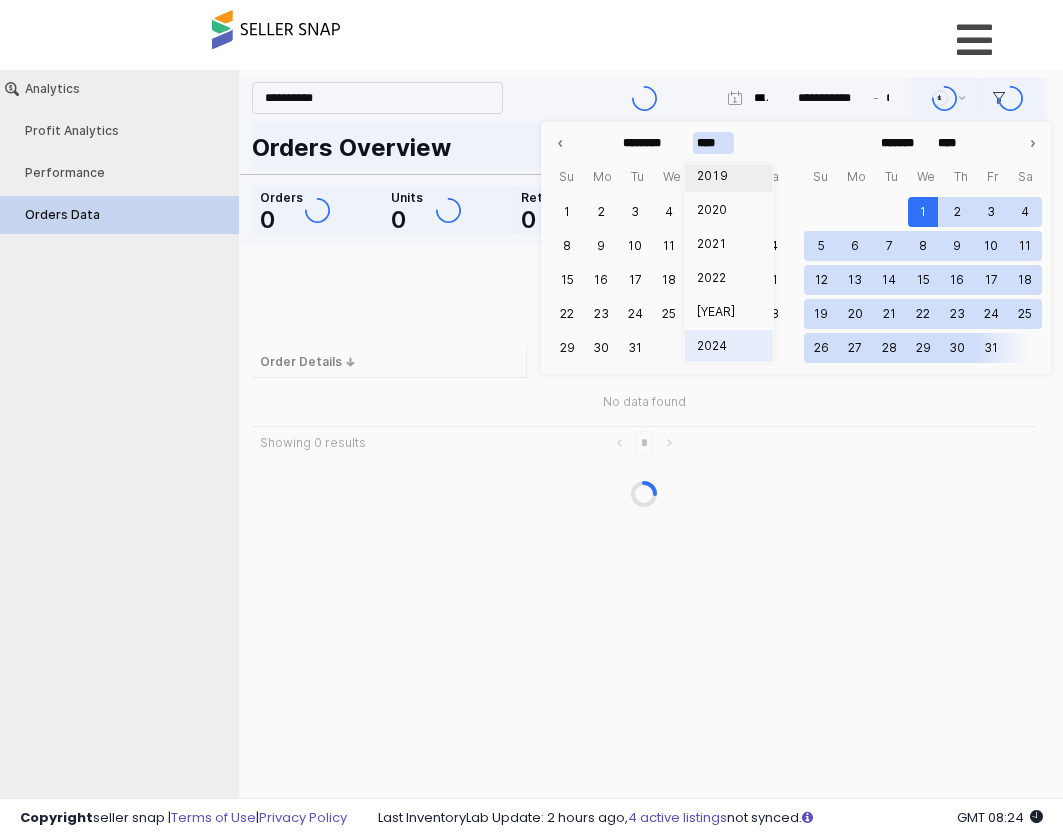 scroll, scrollTop: 1530, scrollLeft: 0, axis: vertical 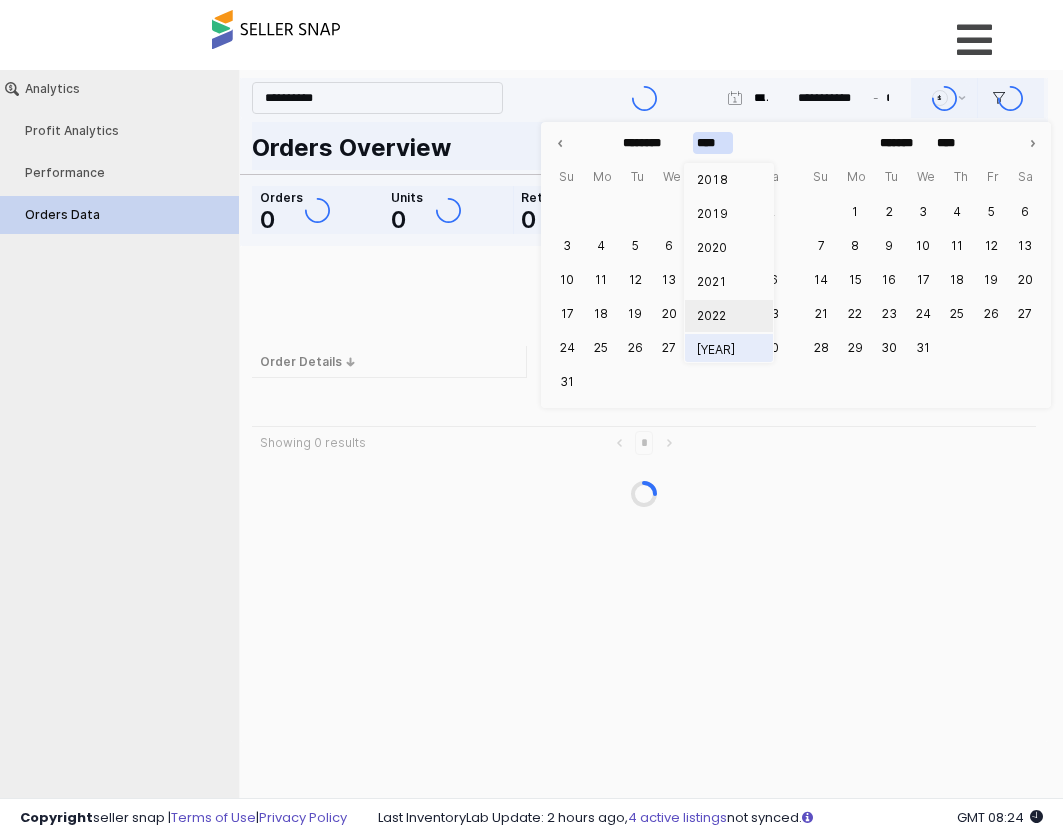 type on "****" 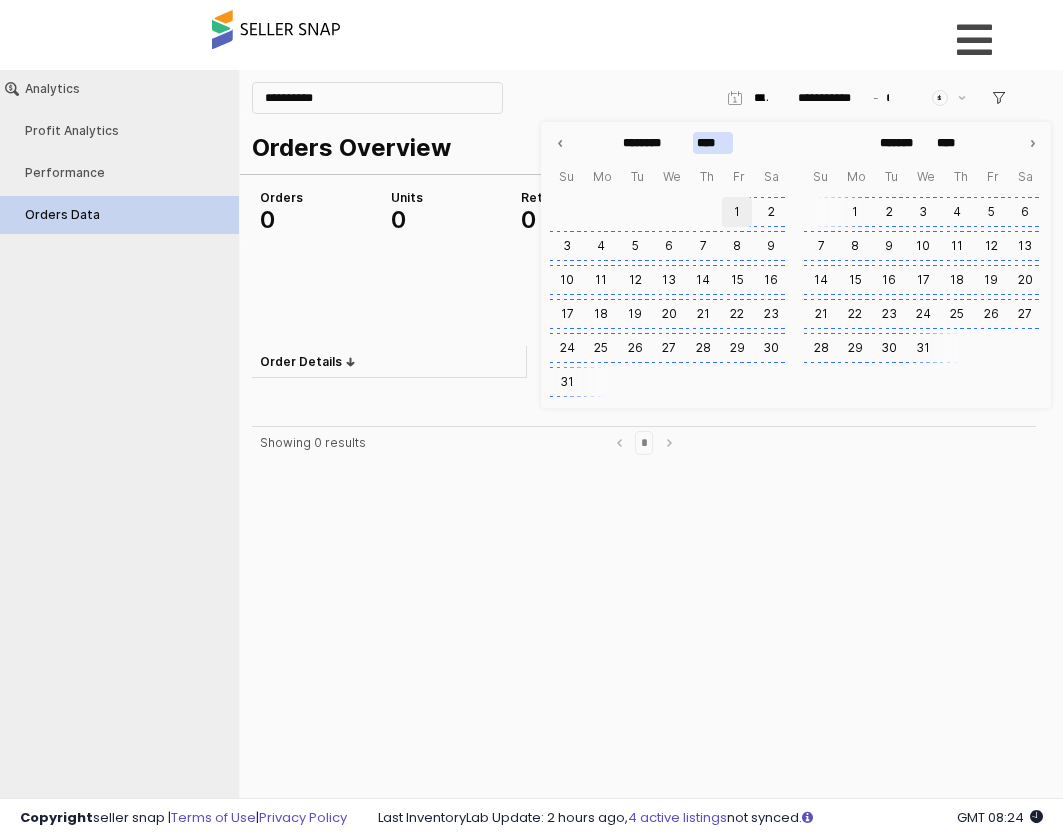 click on "1" at bounding box center (737, 212) 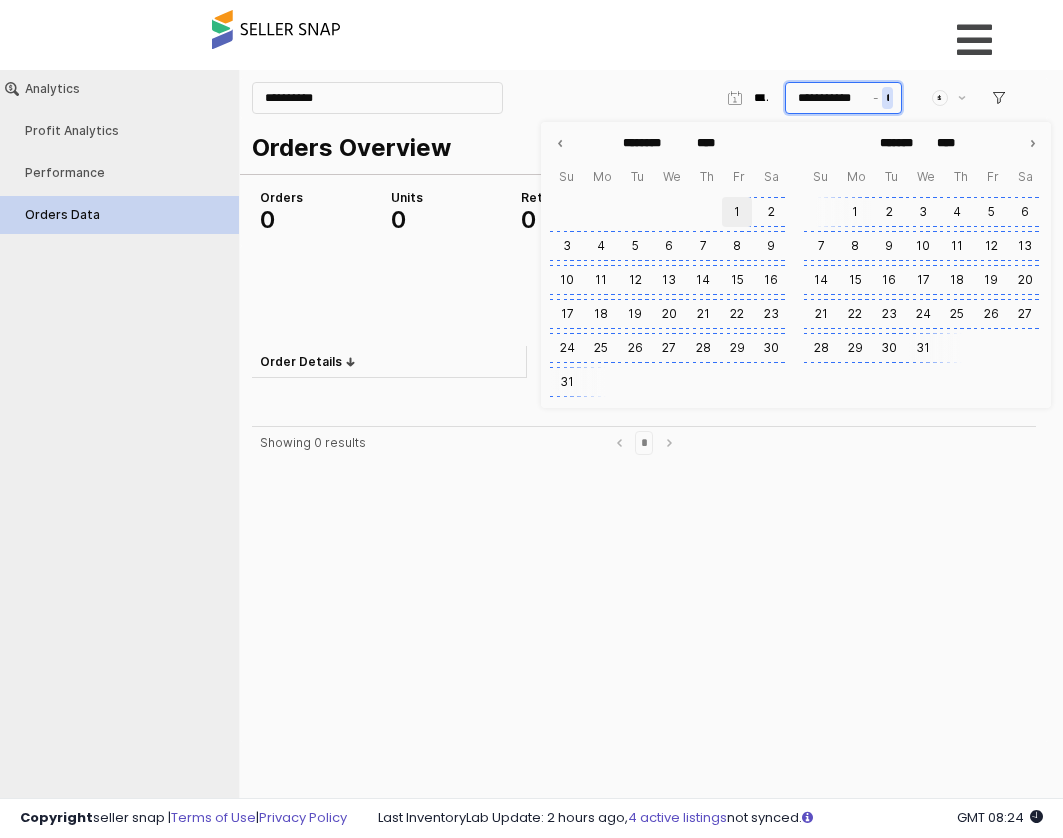 type on "**********" 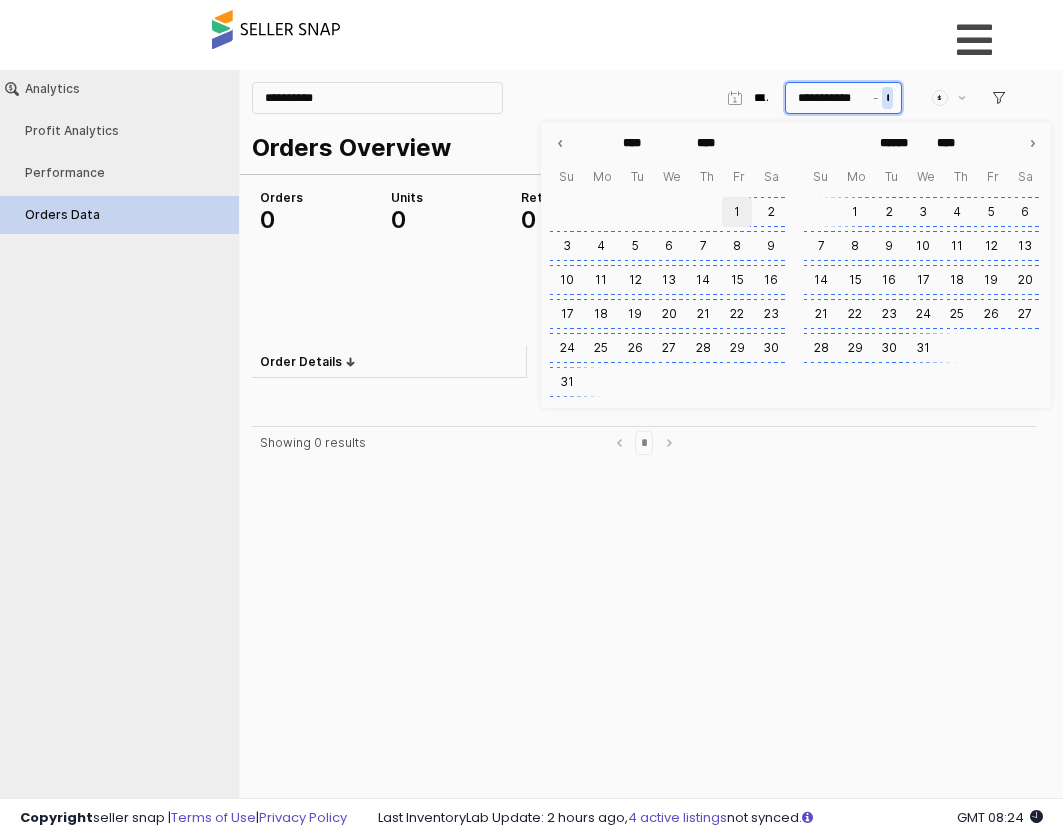 scroll, scrollTop: 0, scrollLeft: 0, axis: both 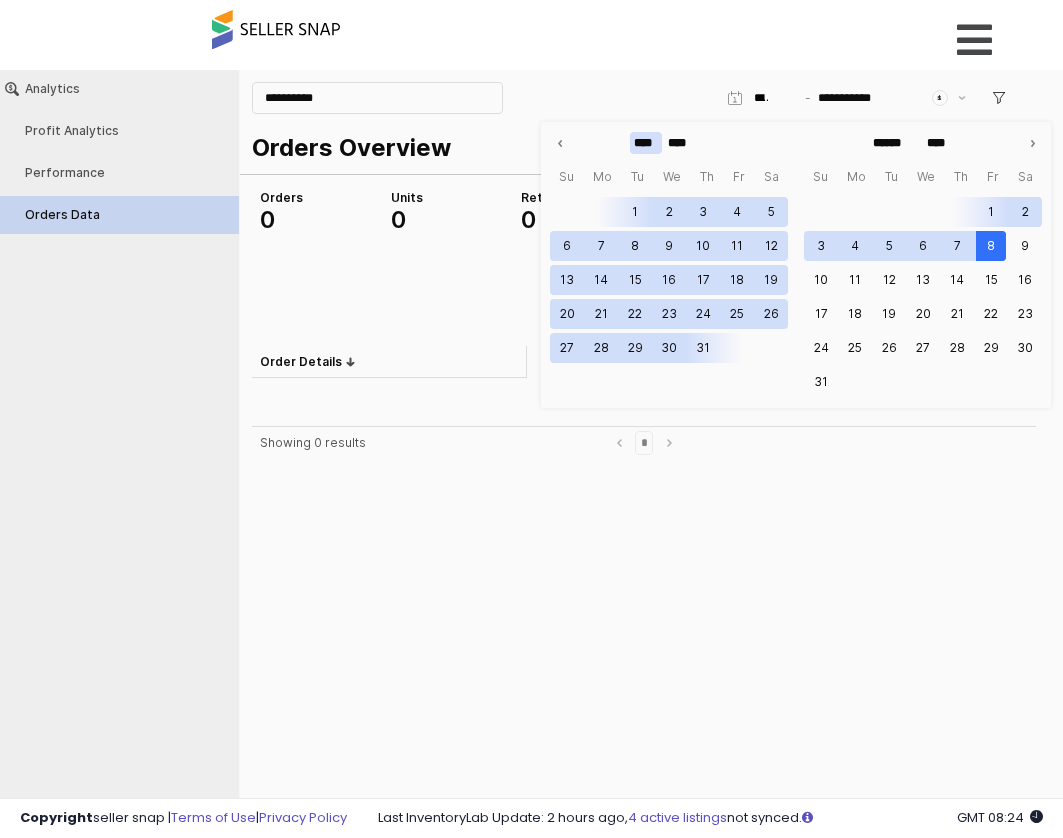 click on "****" at bounding box center (646, 143) 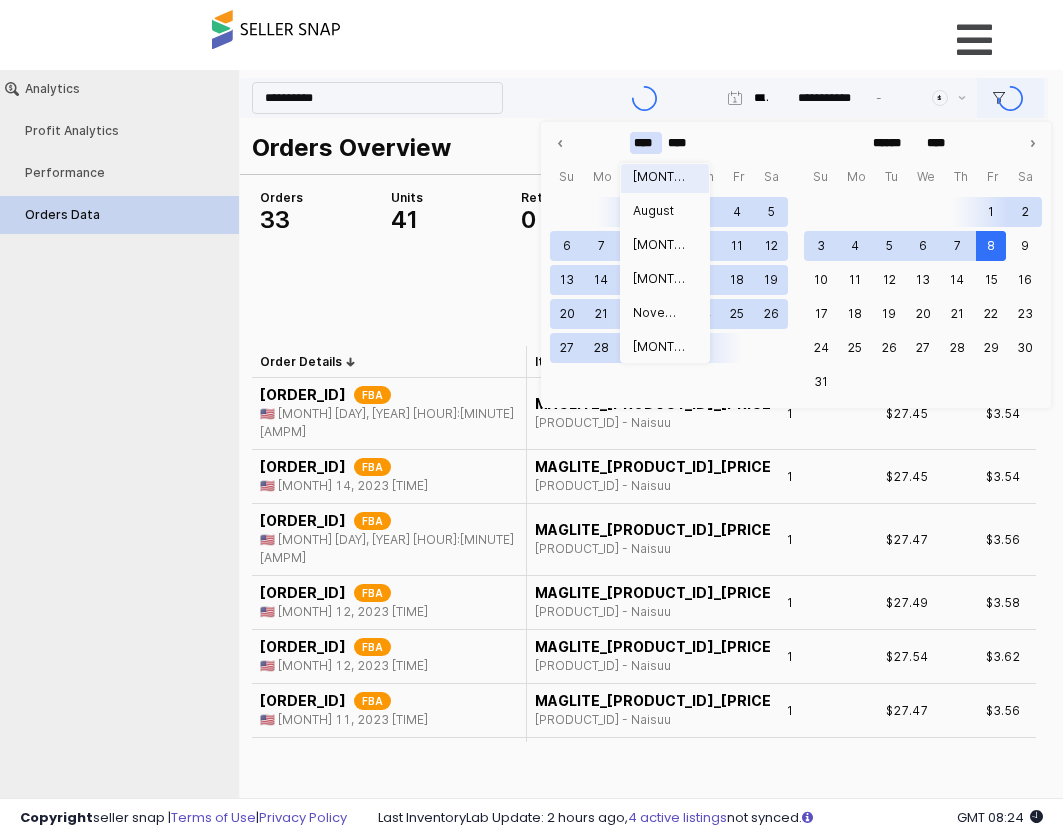 scroll, scrollTop: 208, scrollLeft: 0, axis: vertical 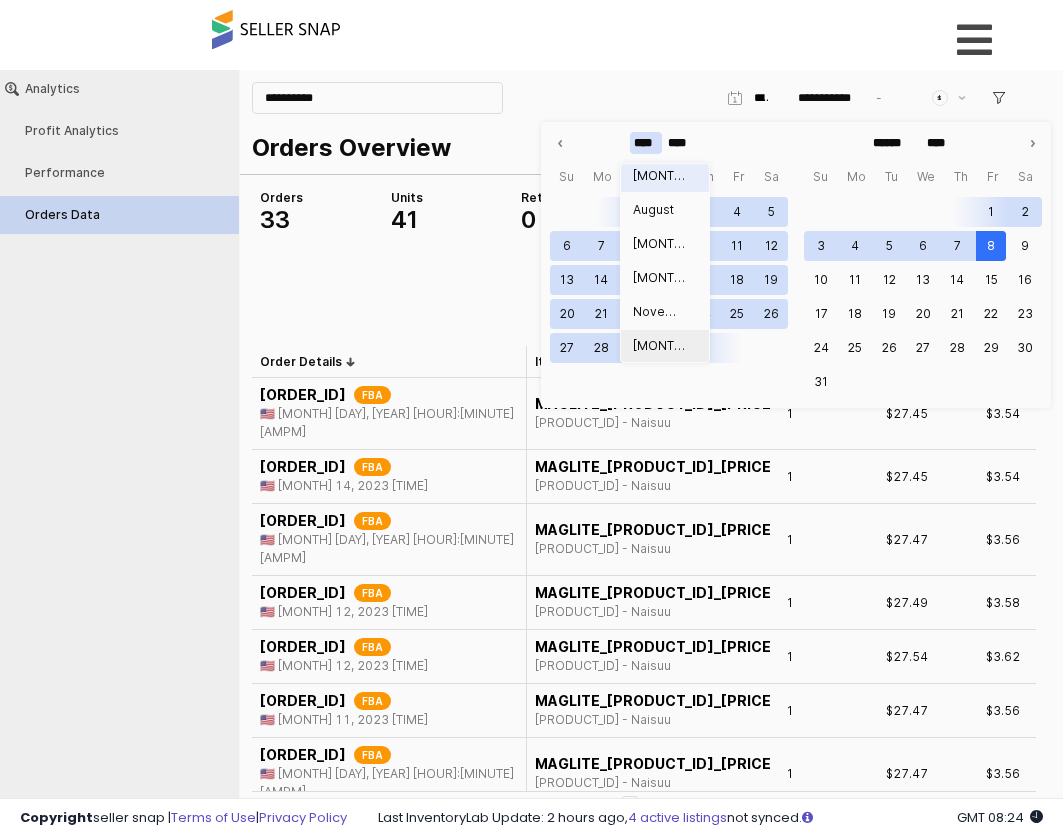 click on "December" at bounding box center [659, 346] 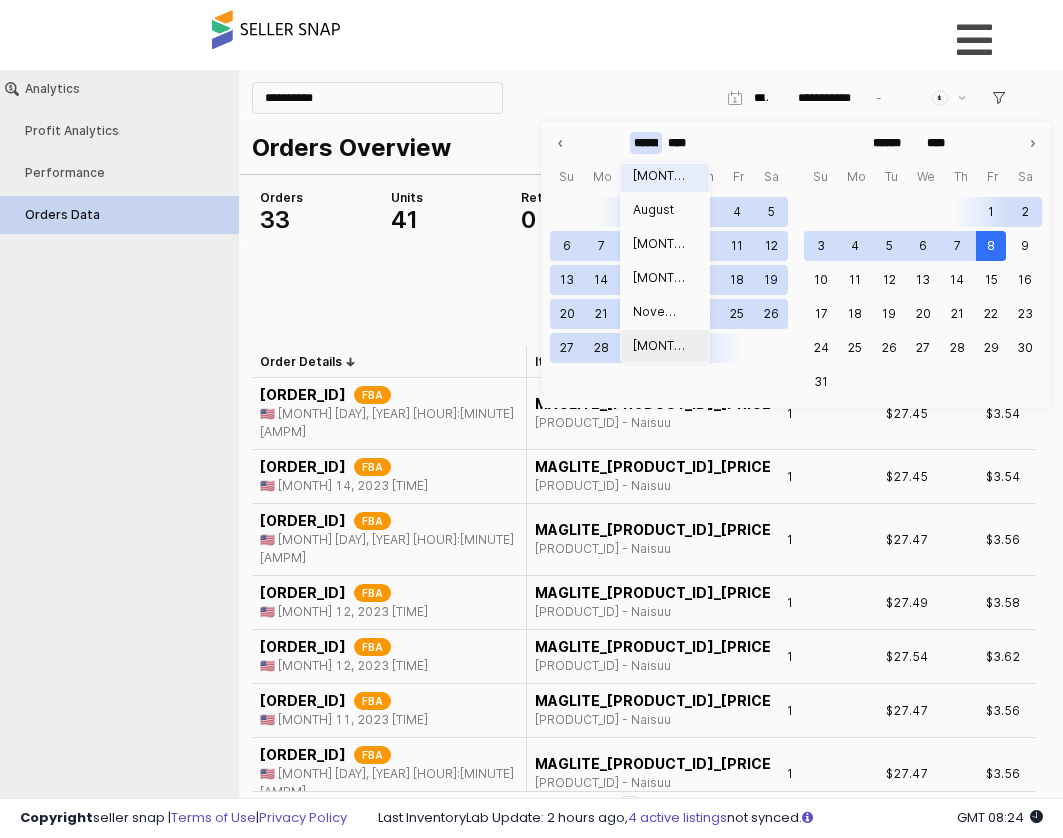 type on "********" 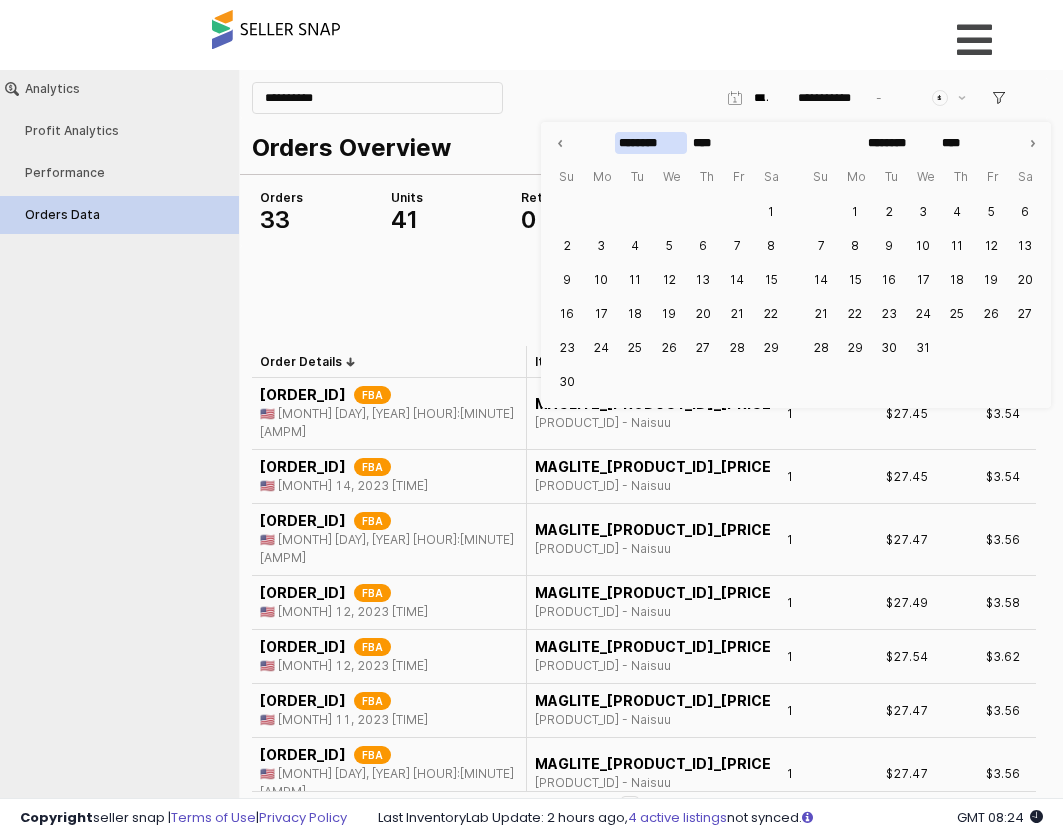 scroll, scrollTop: 0, scrollLeft: 0, axis: both 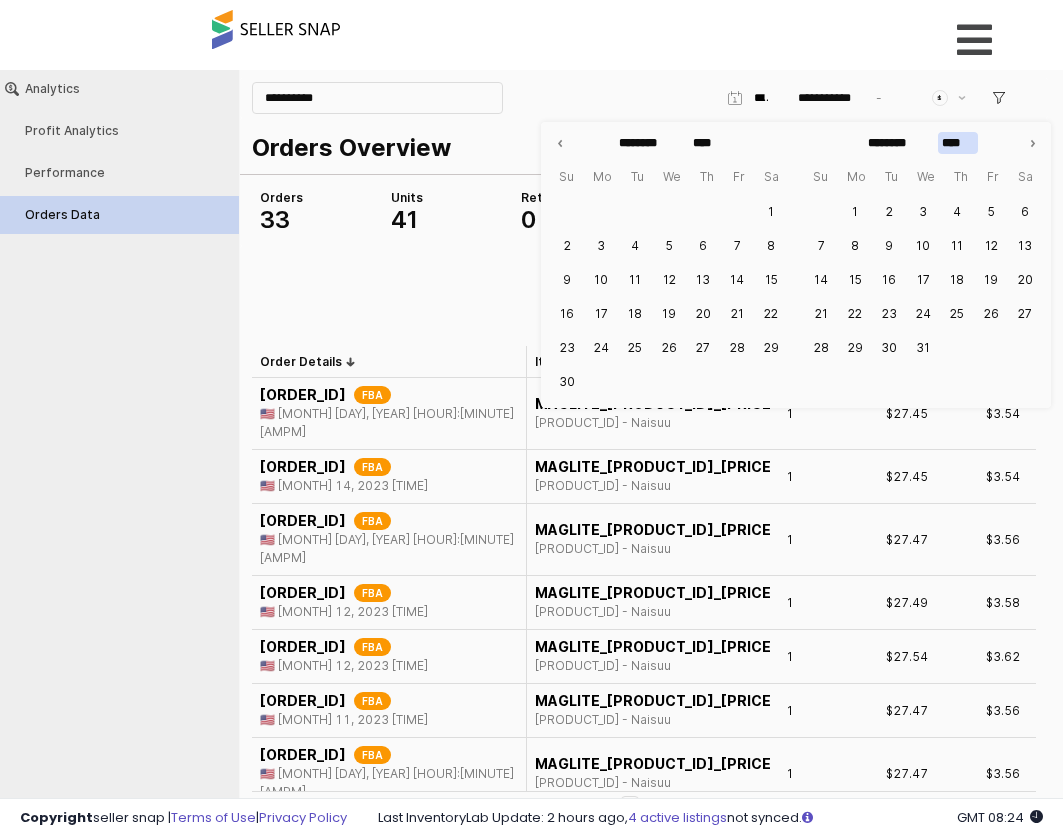click on "****" at bounding box center (958, 143) 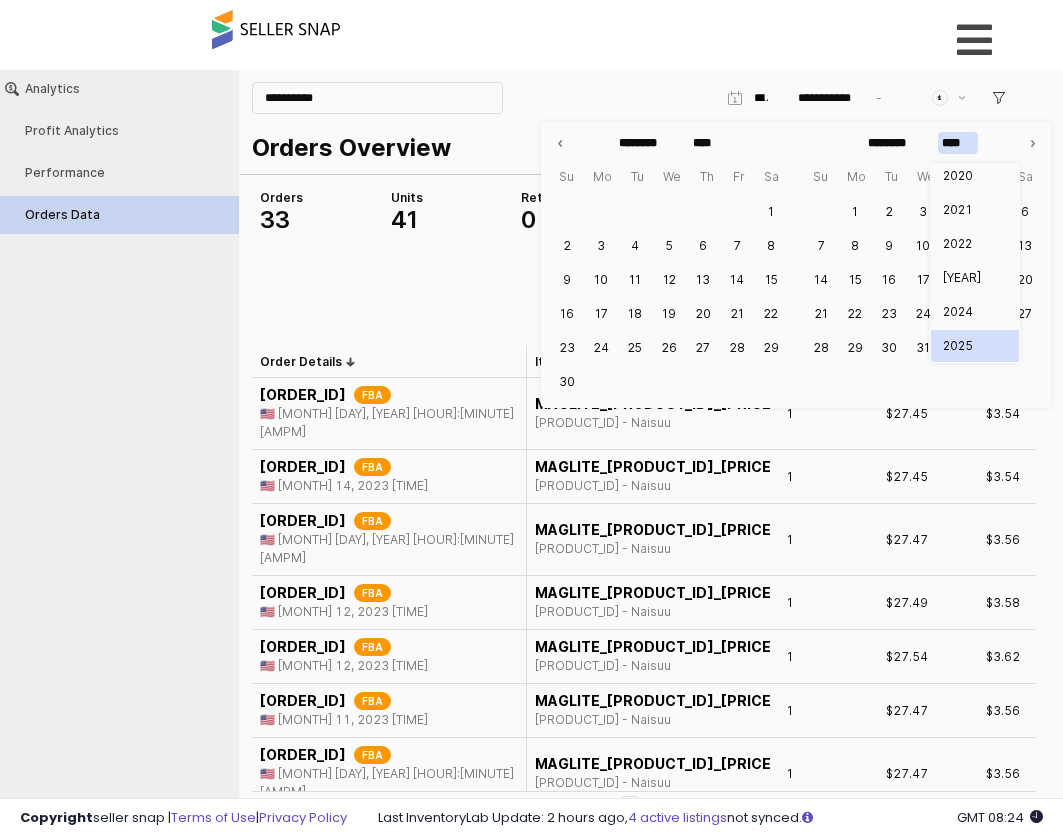 scroll, scrollTop: 1530, scrollLeft: 0, axis: vertical 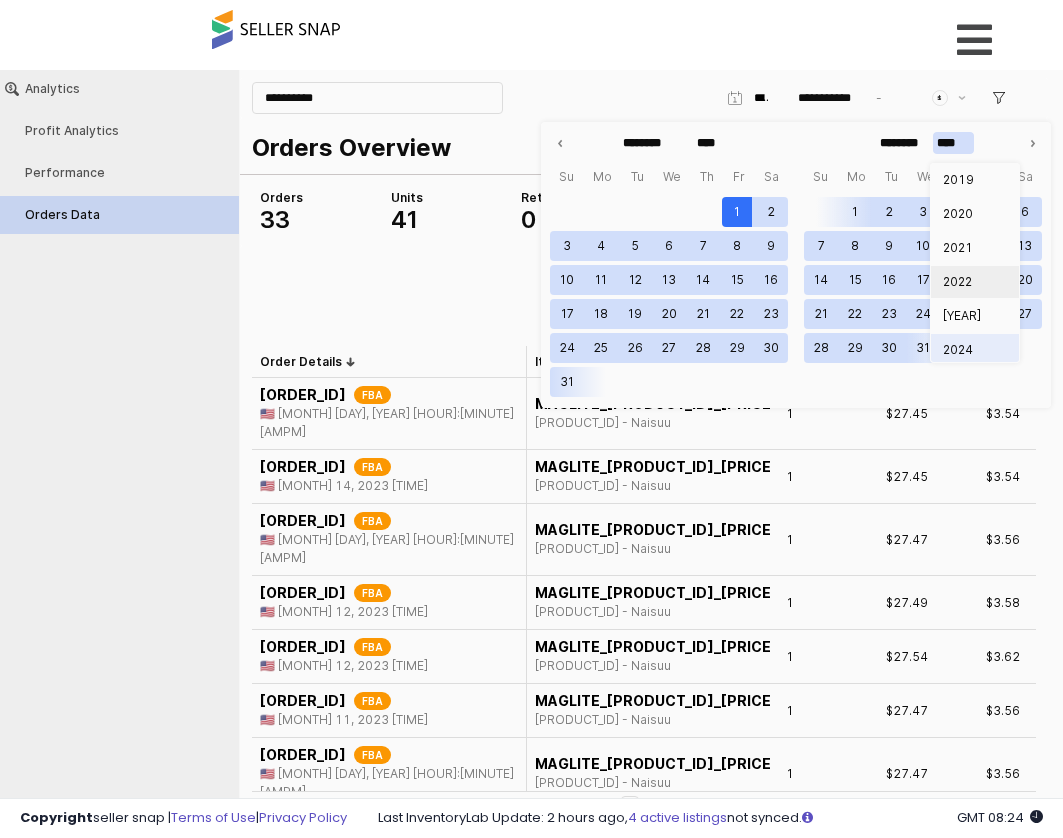 type on "********" 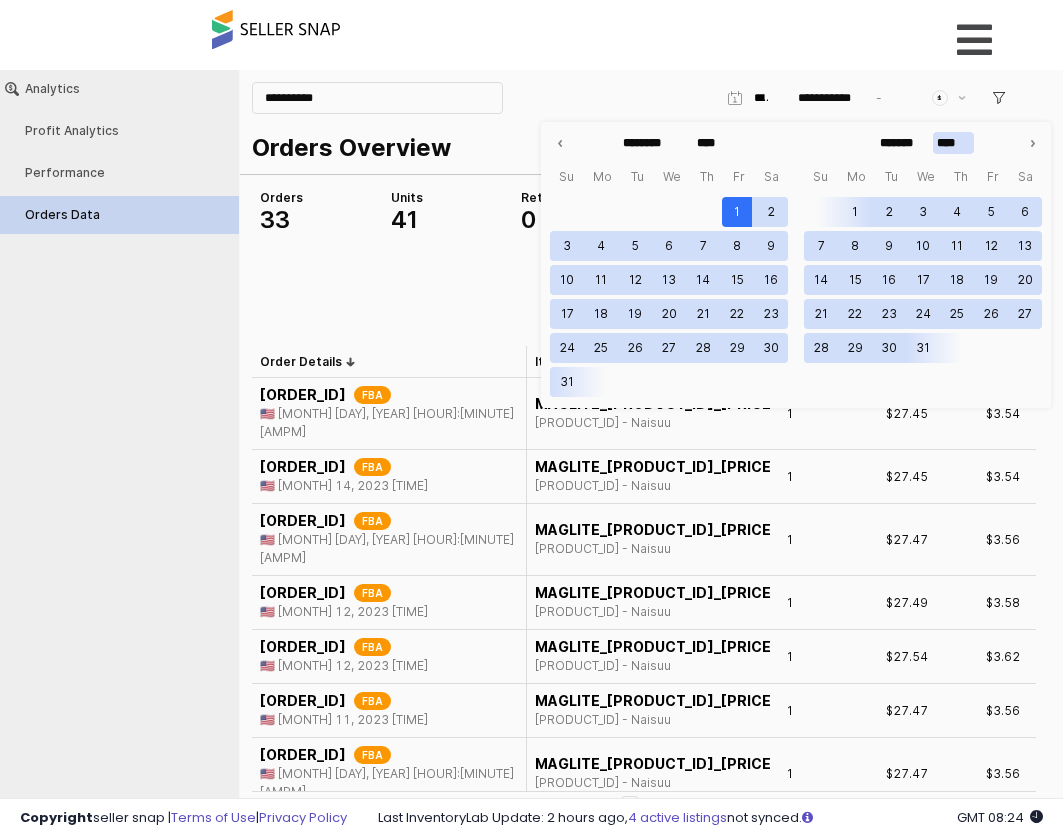 scroll, scrollTop: 0, scrollLeft: 0, axis: both 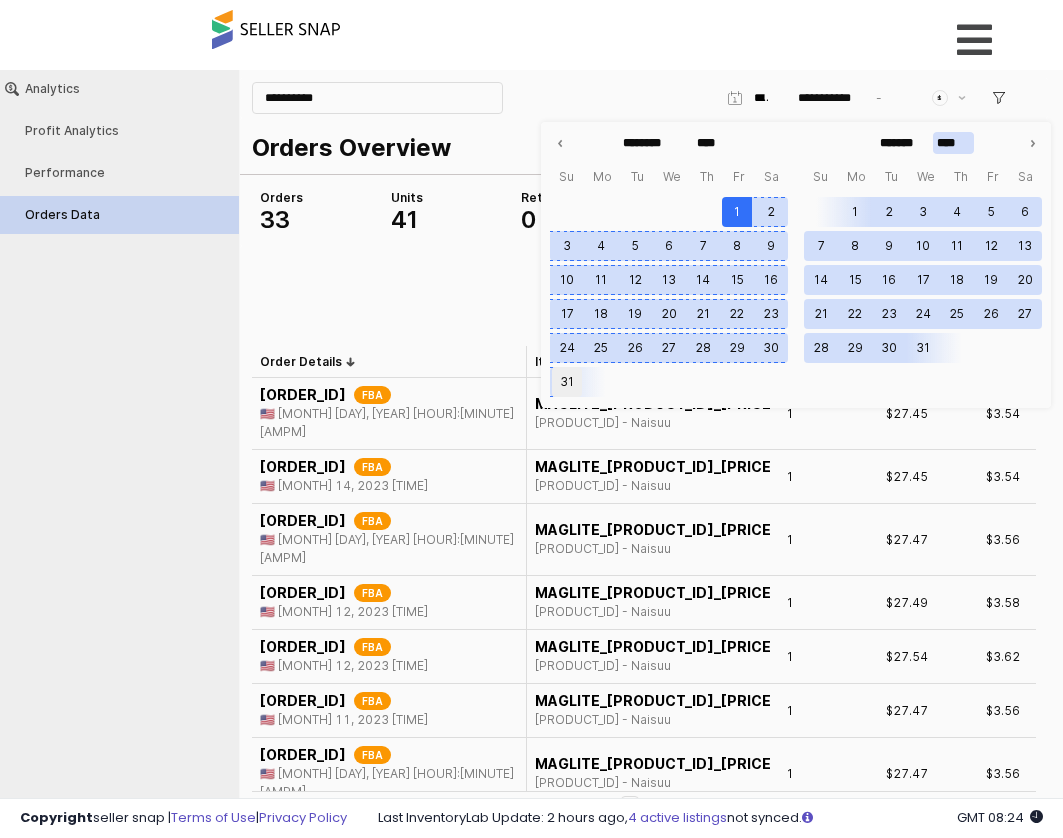 click on "31" at bounding box center [567, 382] 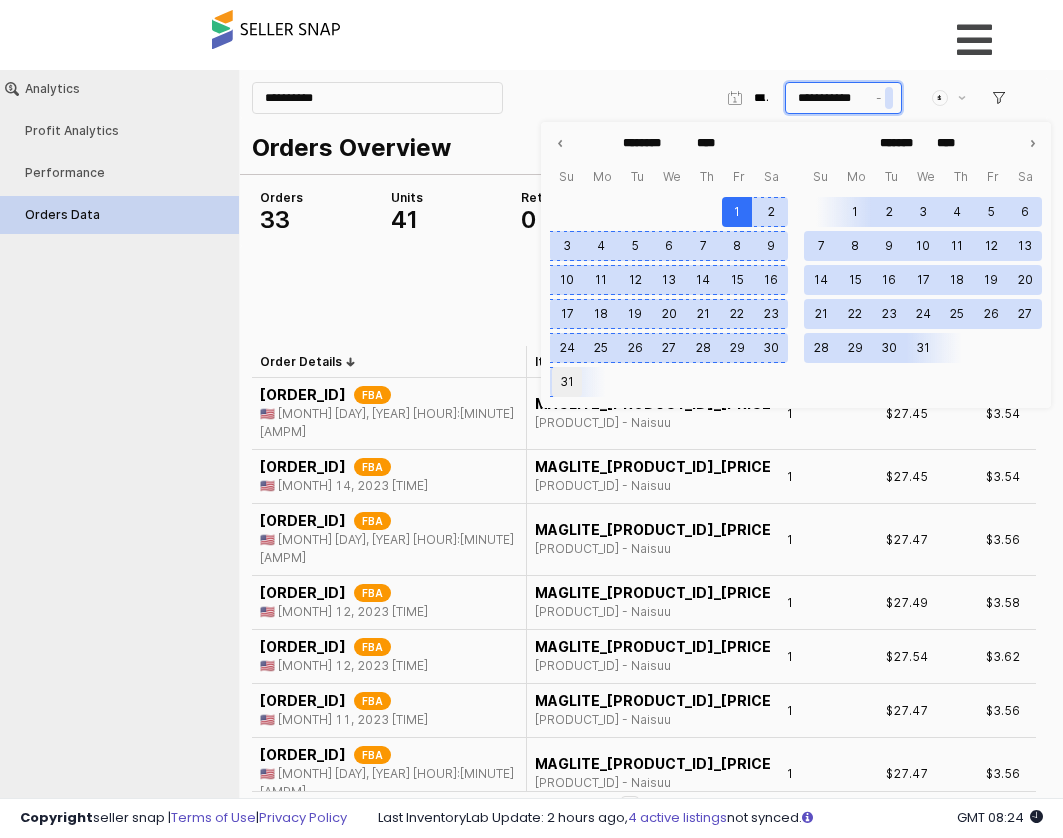 type on "**********" 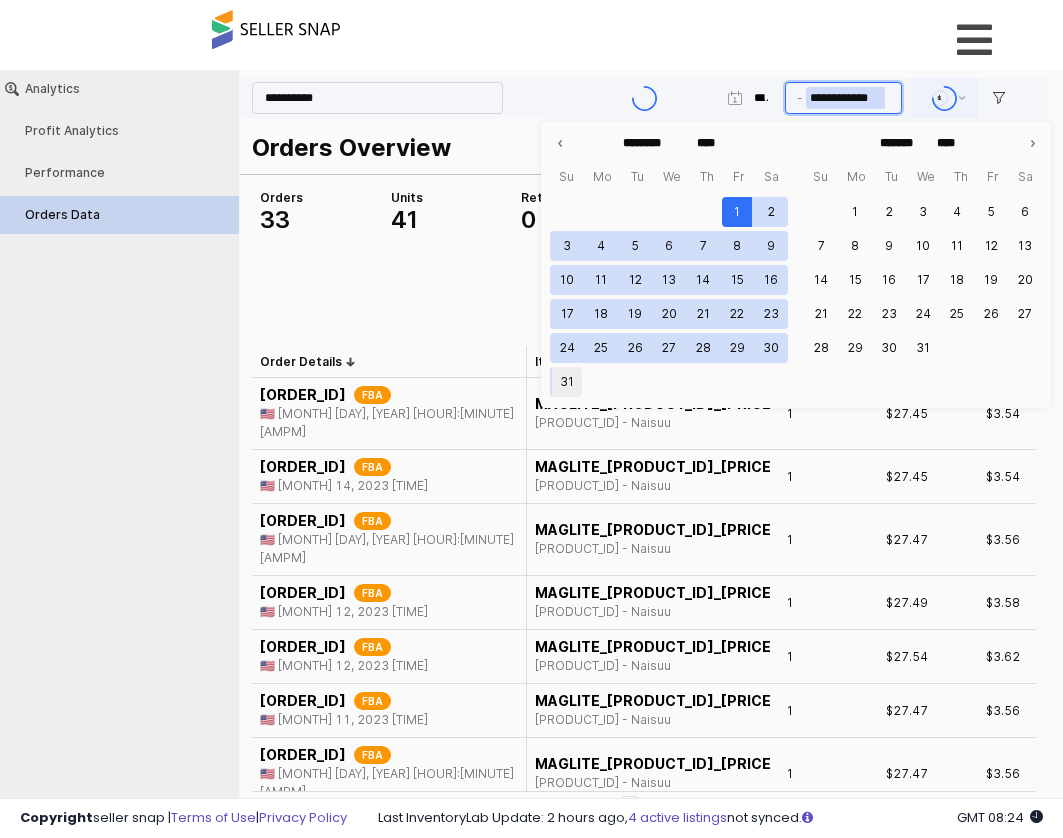 scroll, scrollTop: 0, scrollLeft: 0, axis: both 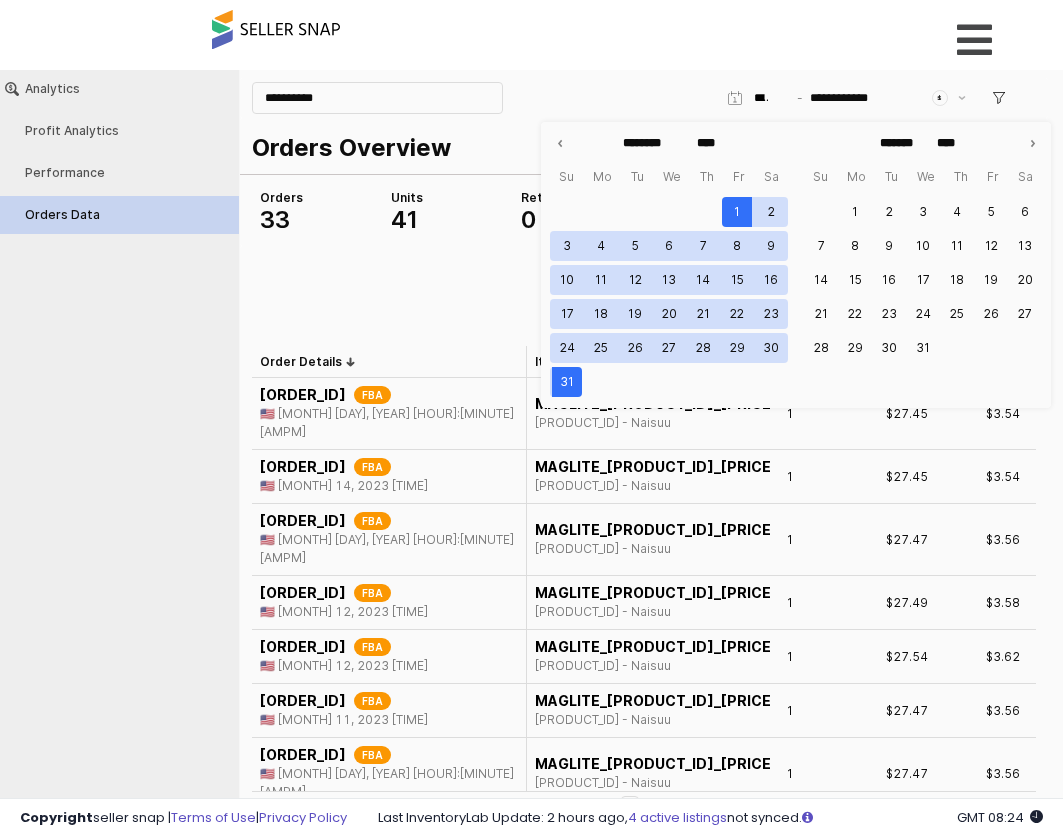click on "Overview
Listings
DataHub Beta" at bounding box center (531, 42) 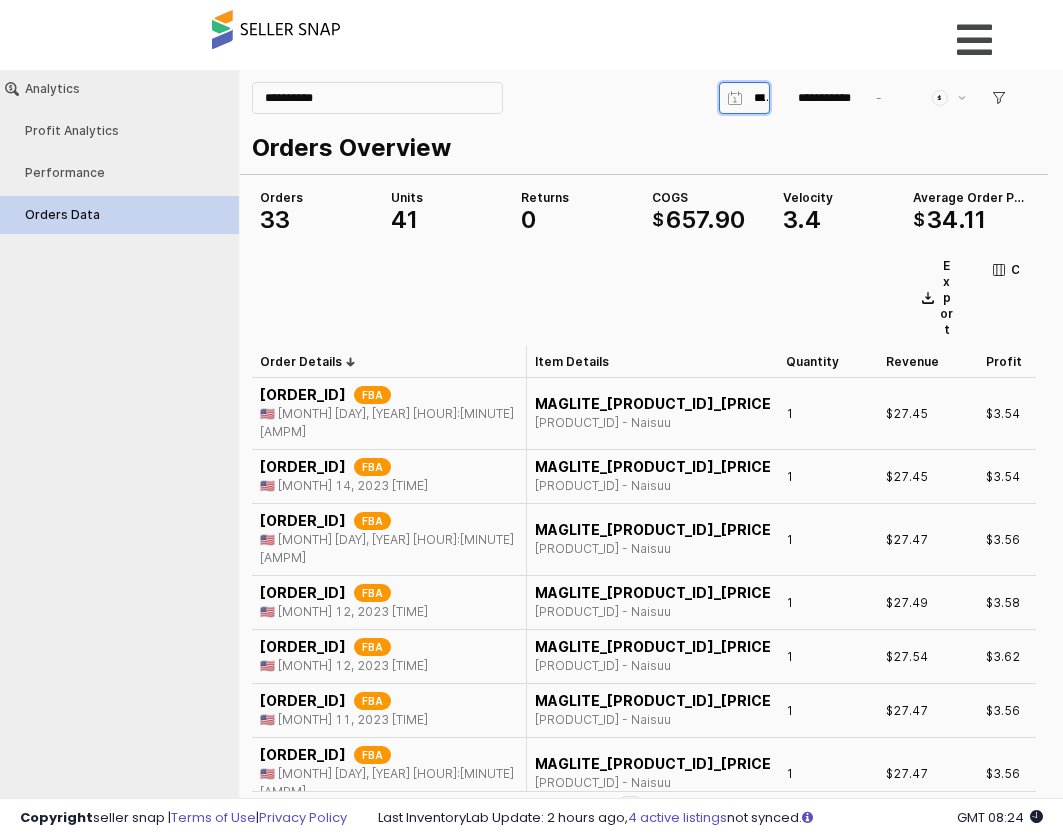 click at bounding box center [761, 98] 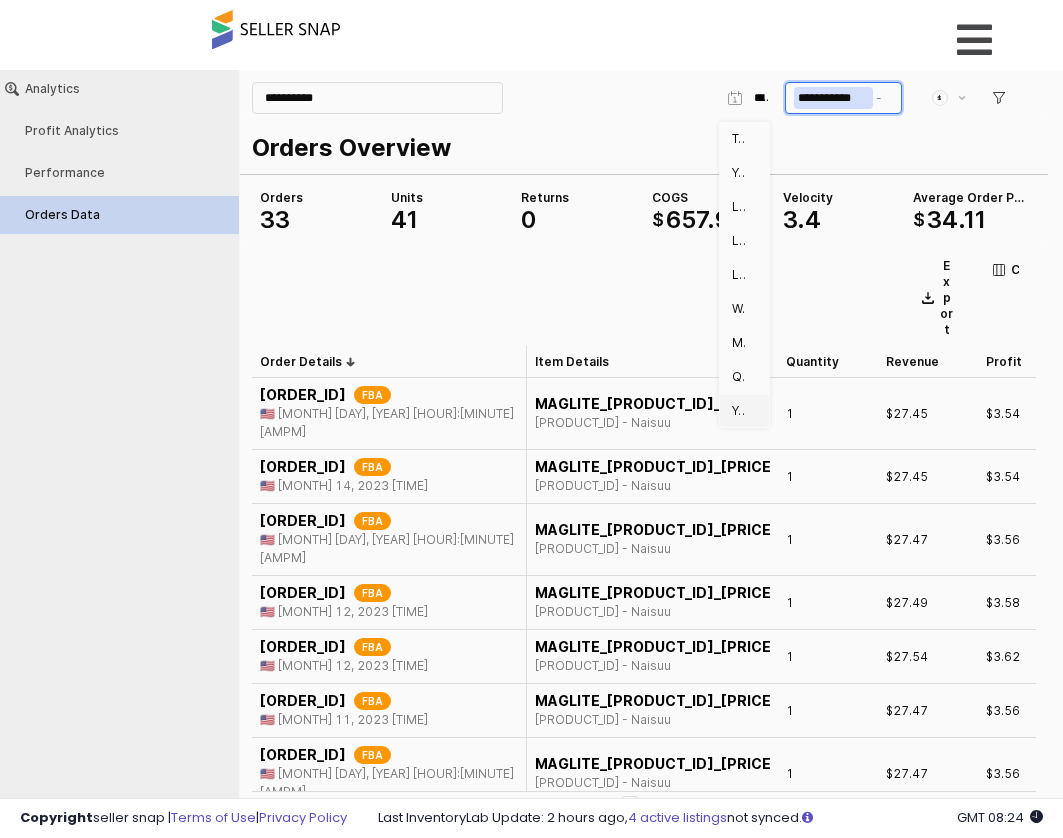 click on "**********" at bounding box center [833, 98] 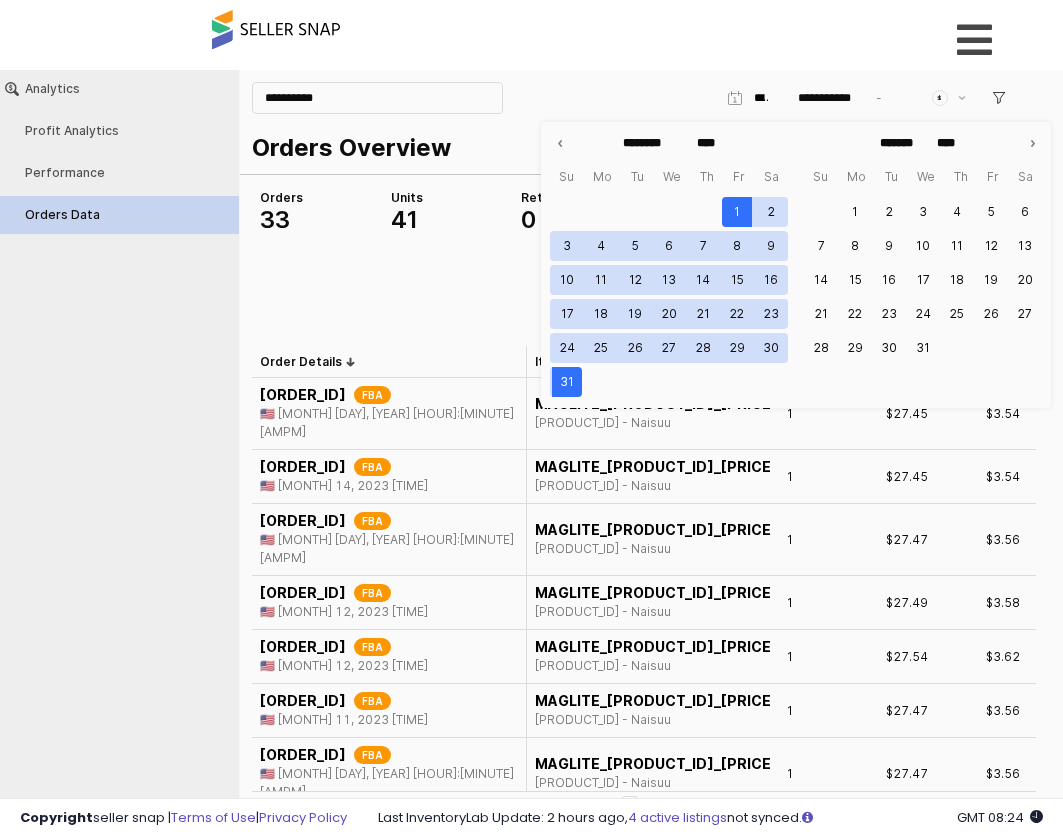 click on "Overview
Listings
DataHub Beta" at bounding box center (531, 42) 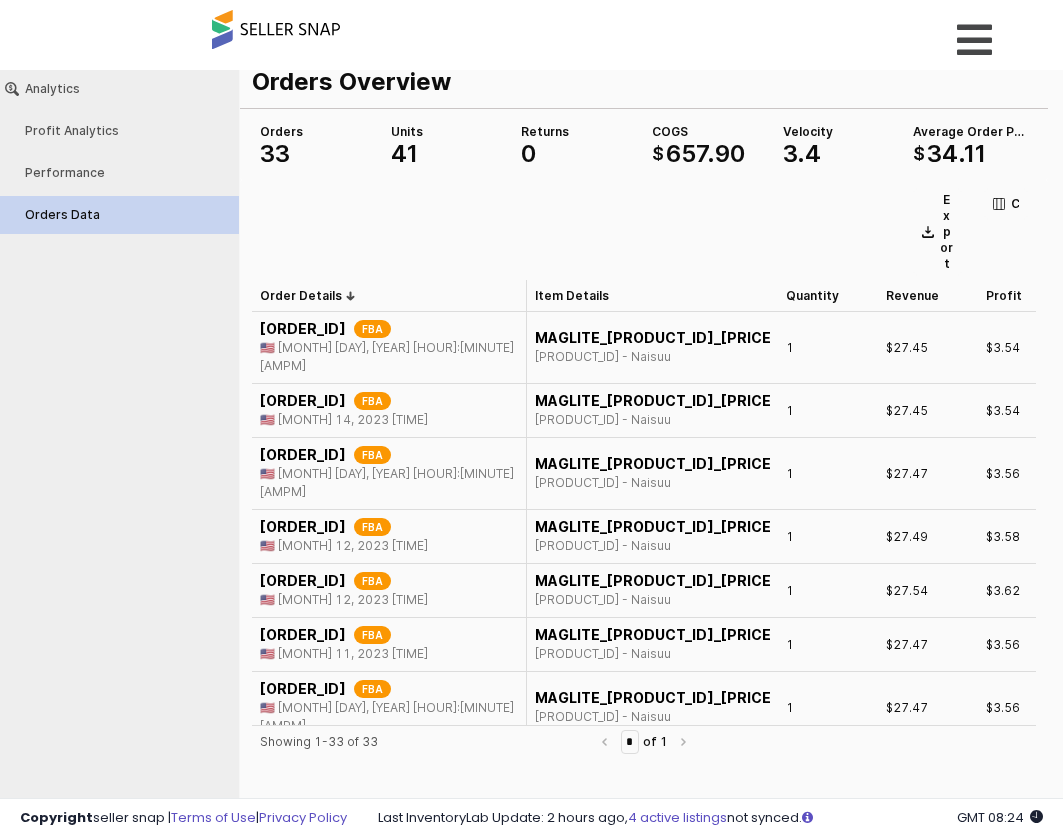 scroll, scrollTop: 100, scrollLeft: 0, axis: vertical 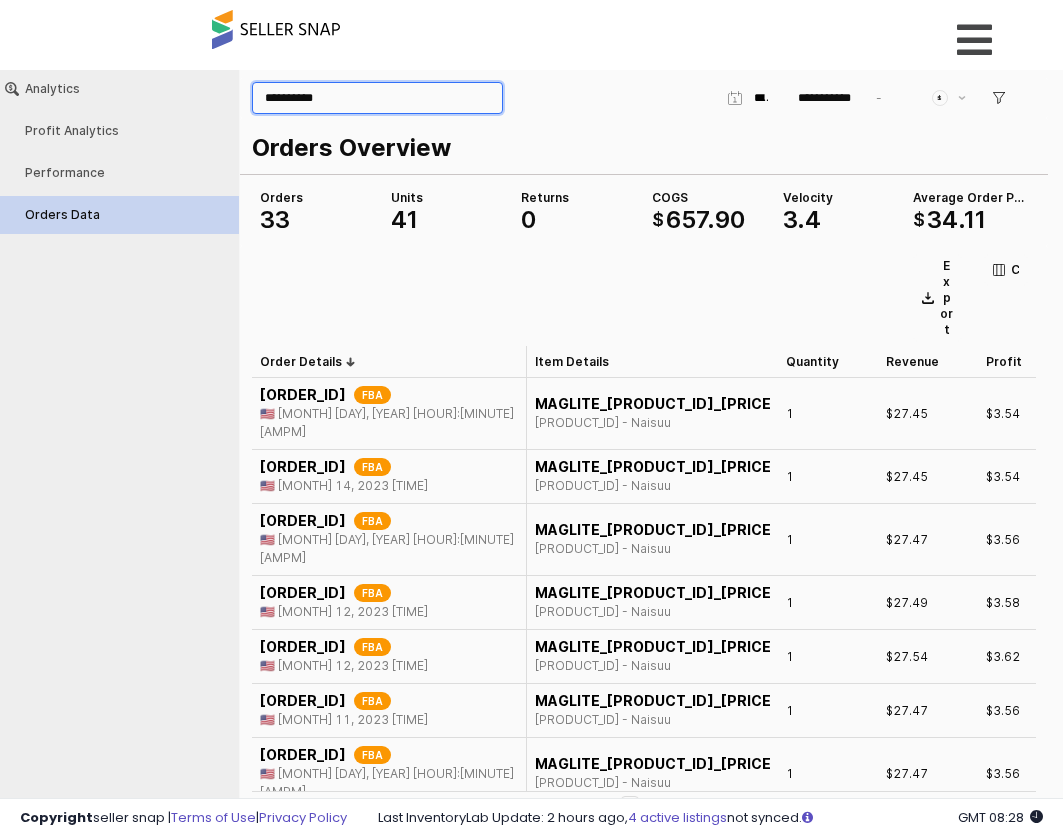 click on "**********" at bounding box center [377, 98] 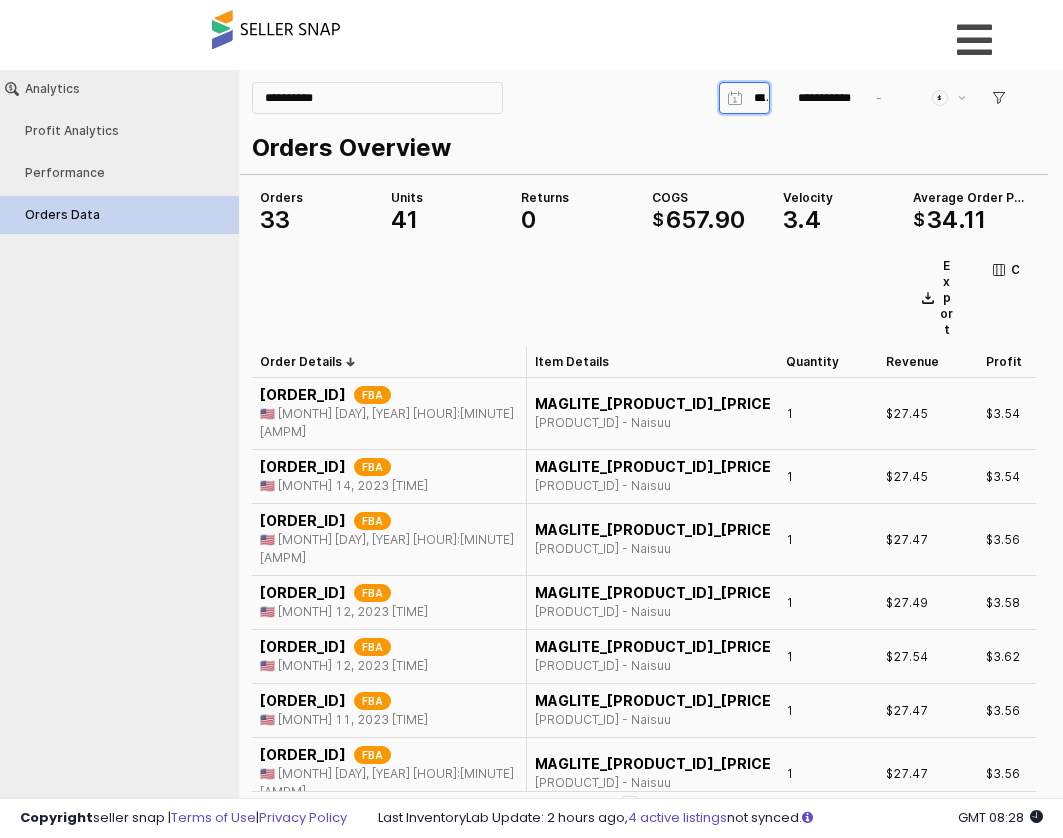 click at bounding box center [757, 98] 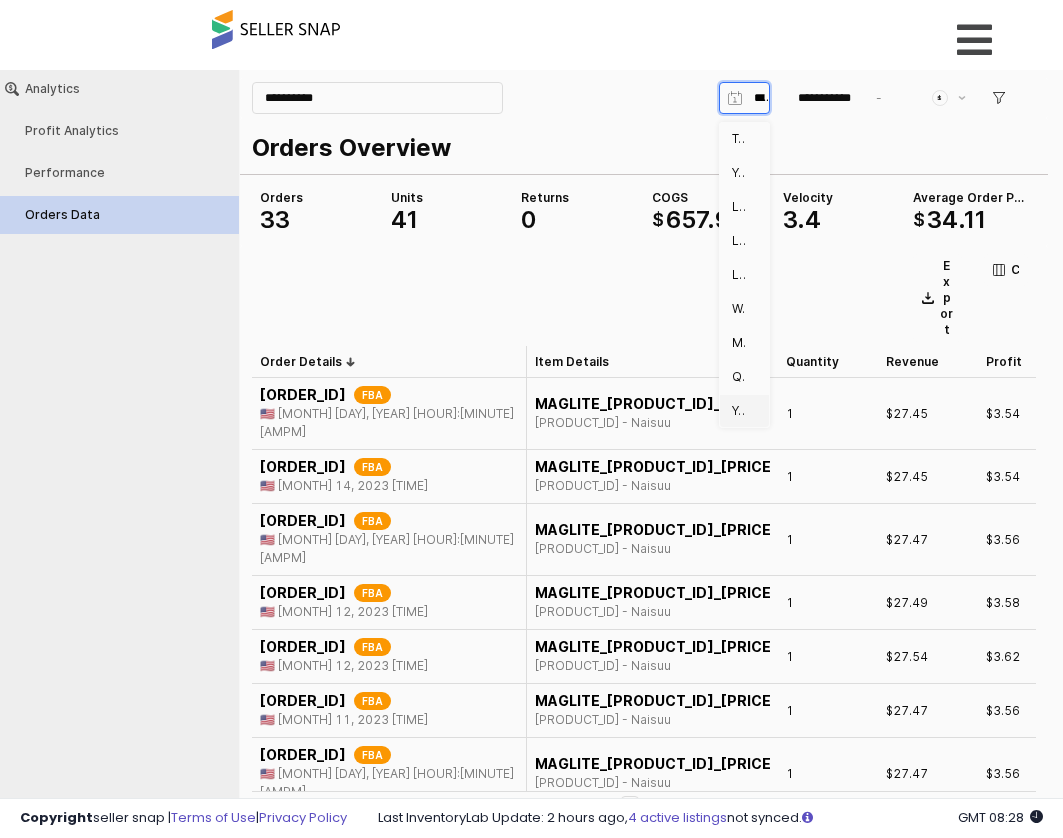 click at bounding box center [751, 409] 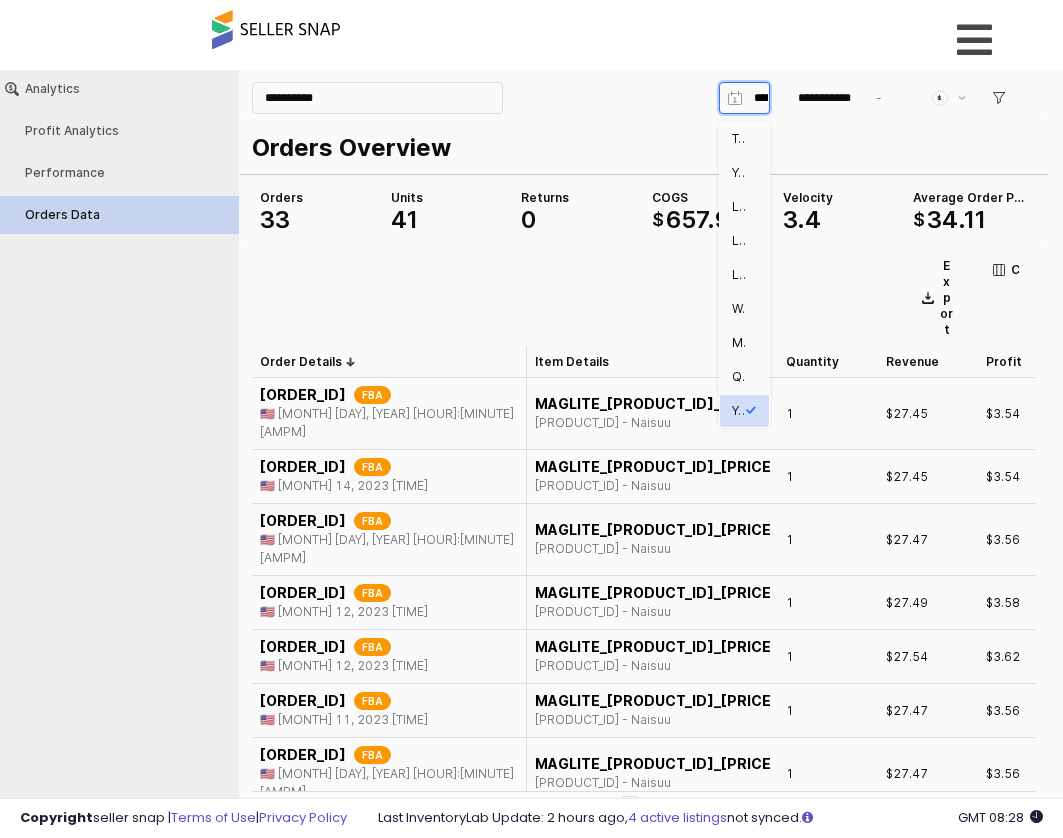type on "**********" 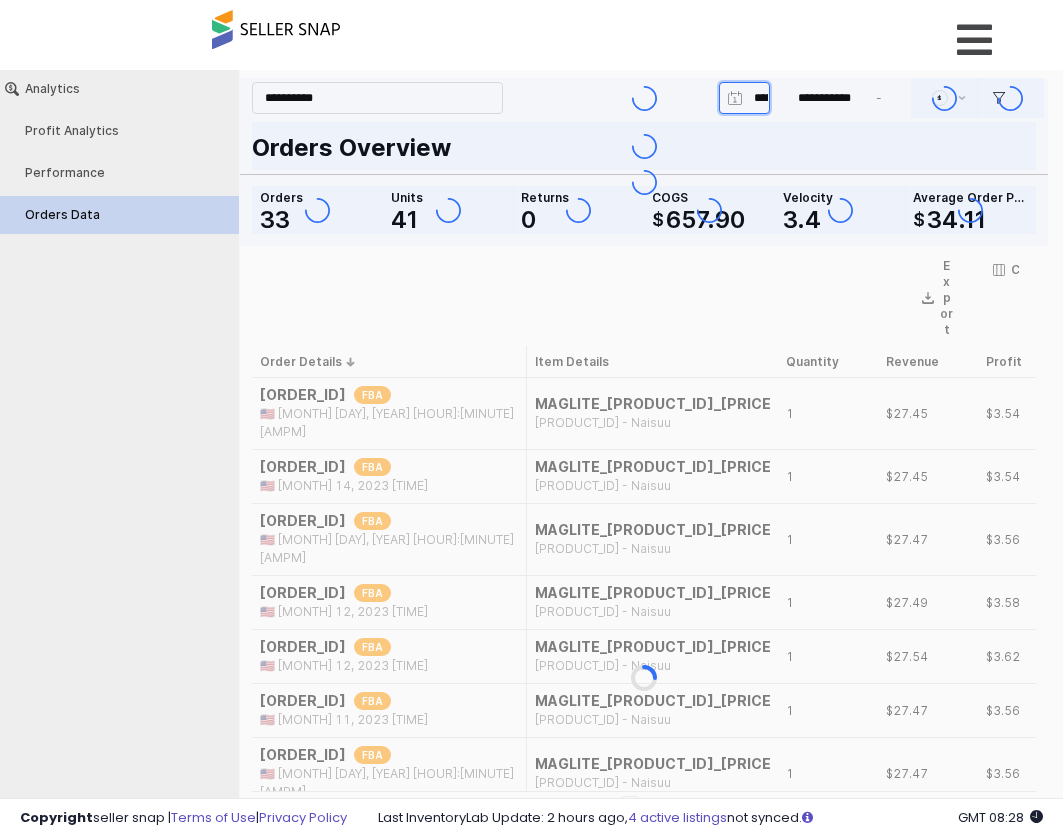 type on "**********" 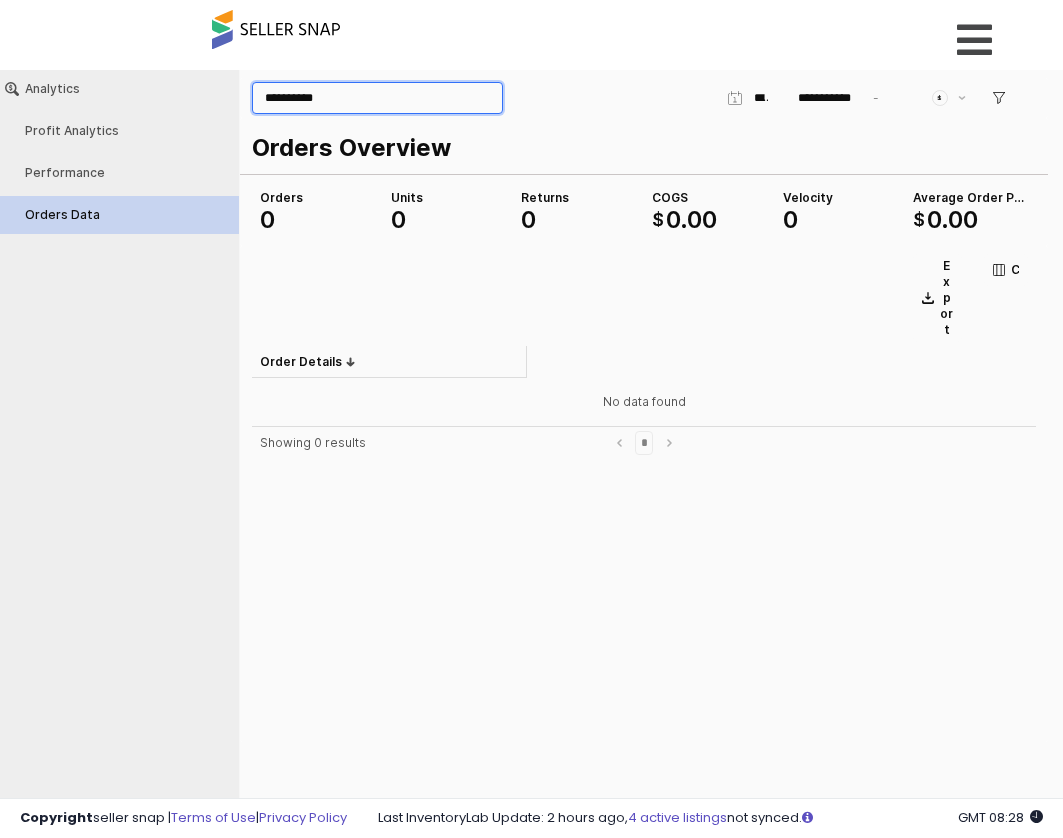 click on "**********" at bounding box center [377, 98] 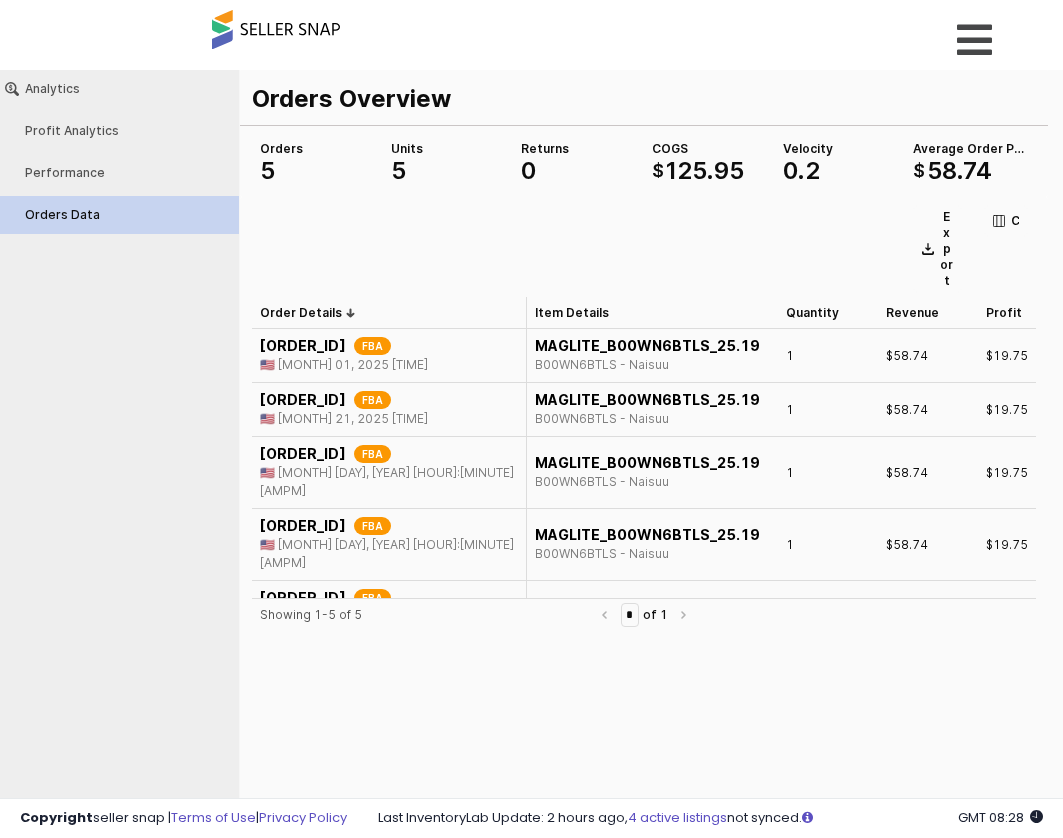 scroll, scrollTop: 0, scrollLeft: 0, axis: both 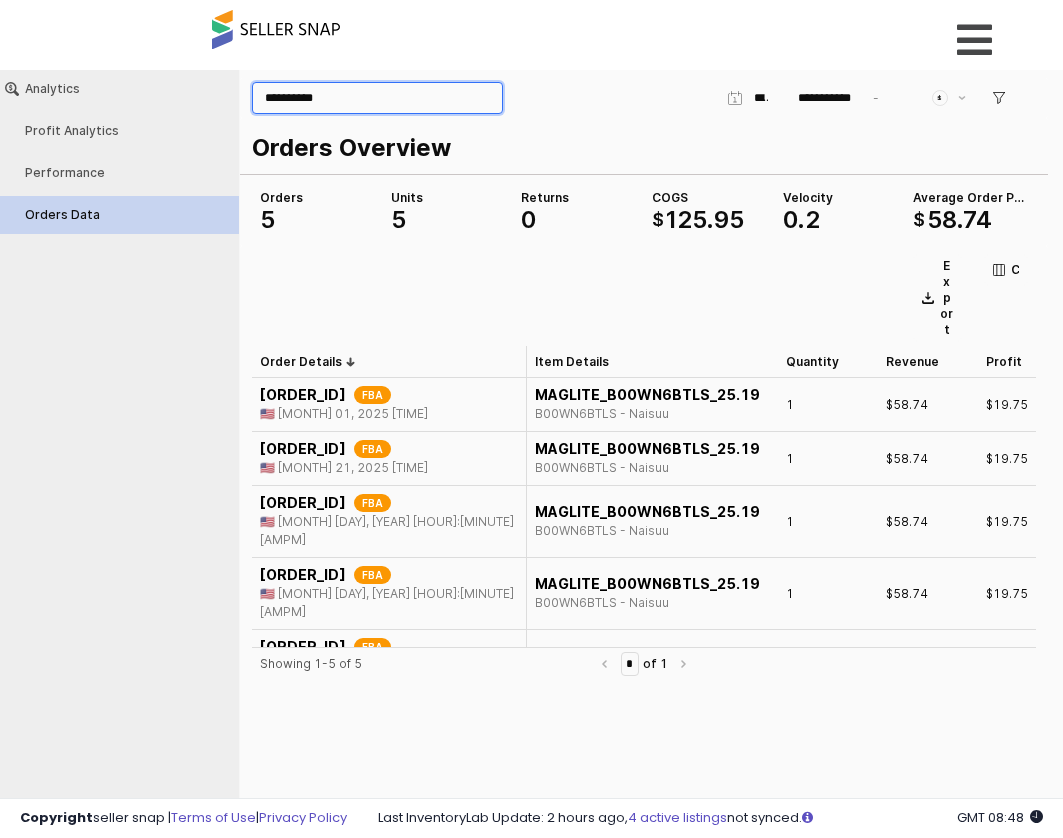 click on "**********" at bounding box center (377, 98) 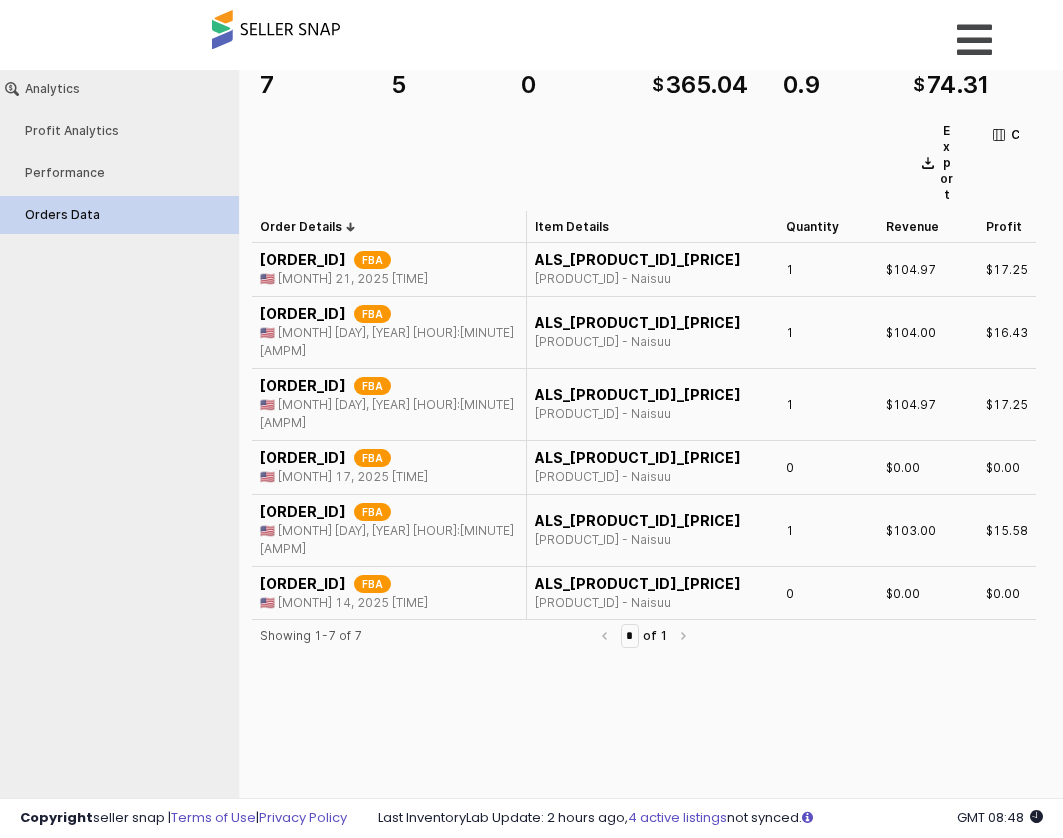 scroll, scrollTop: 100, scrollLeft: 0, axis: vertical 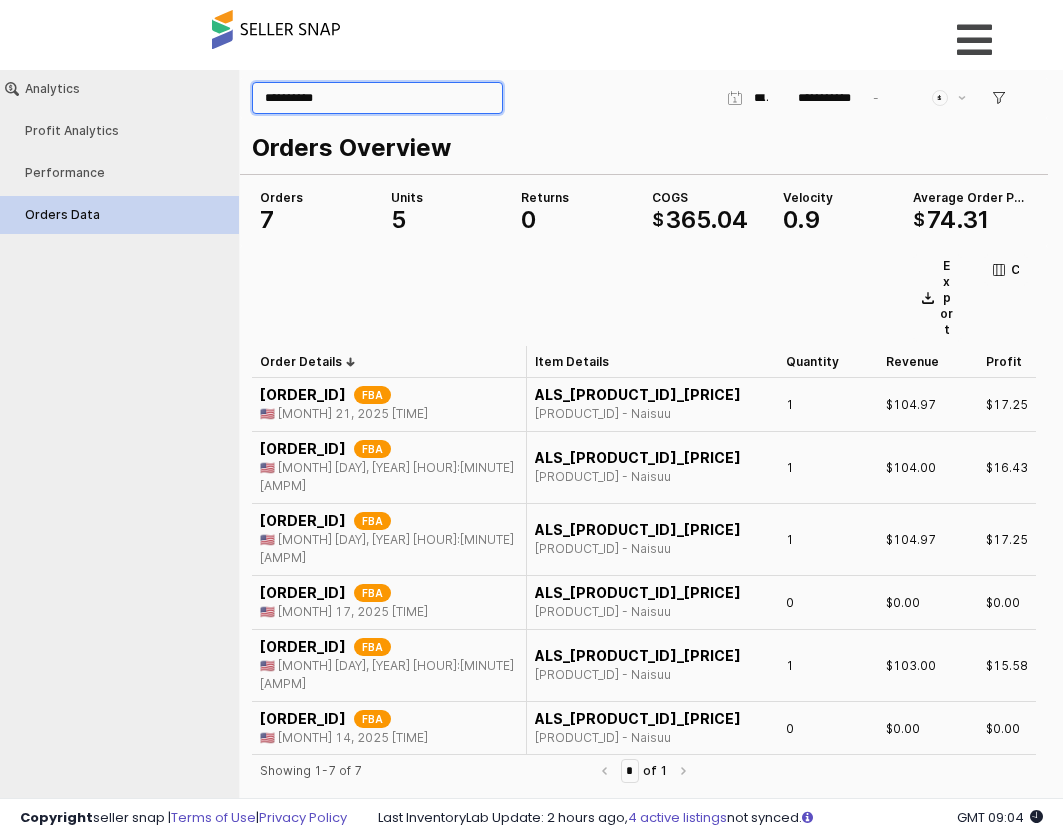click on "**********" at bounding box center [377, 98] 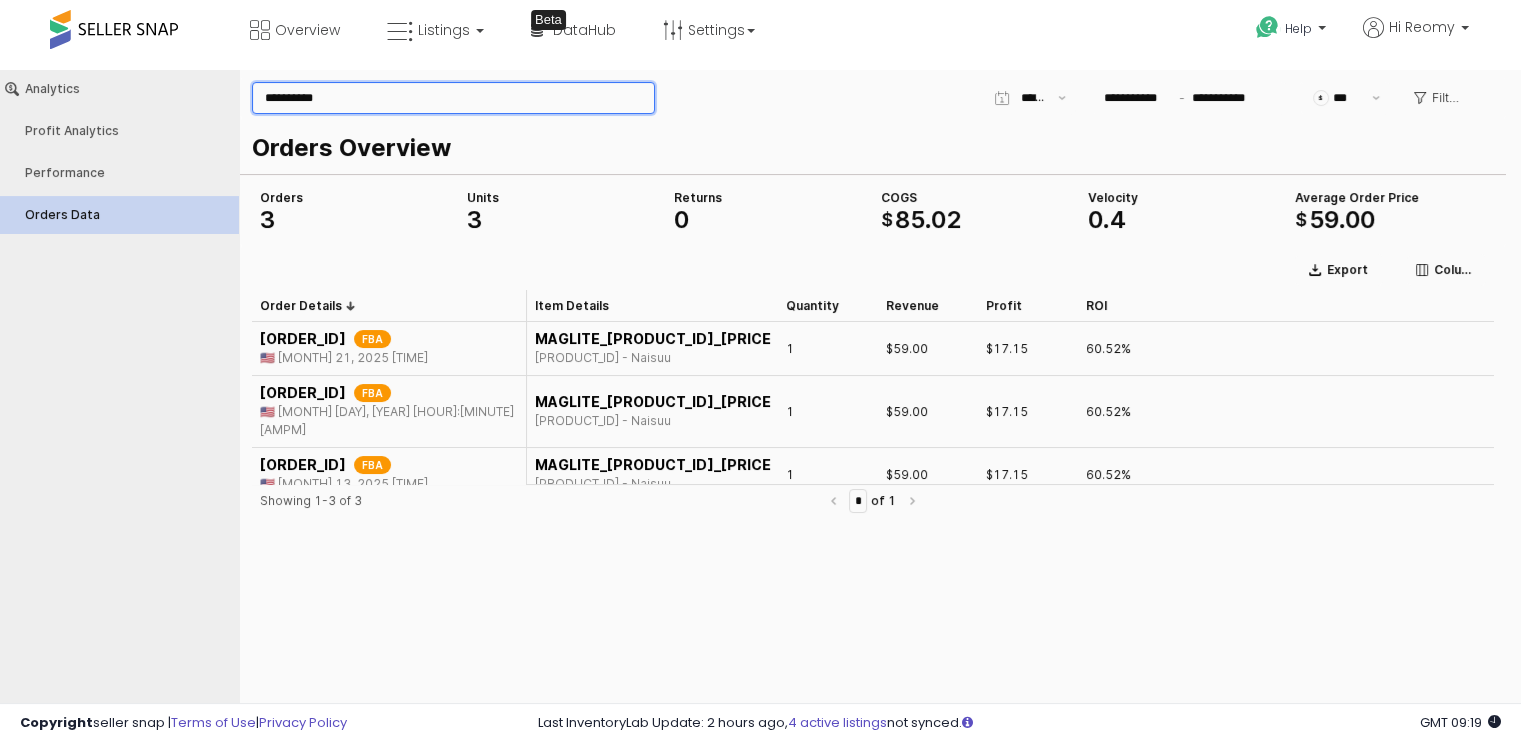 click on "**********" at bounding box center [453, 98] 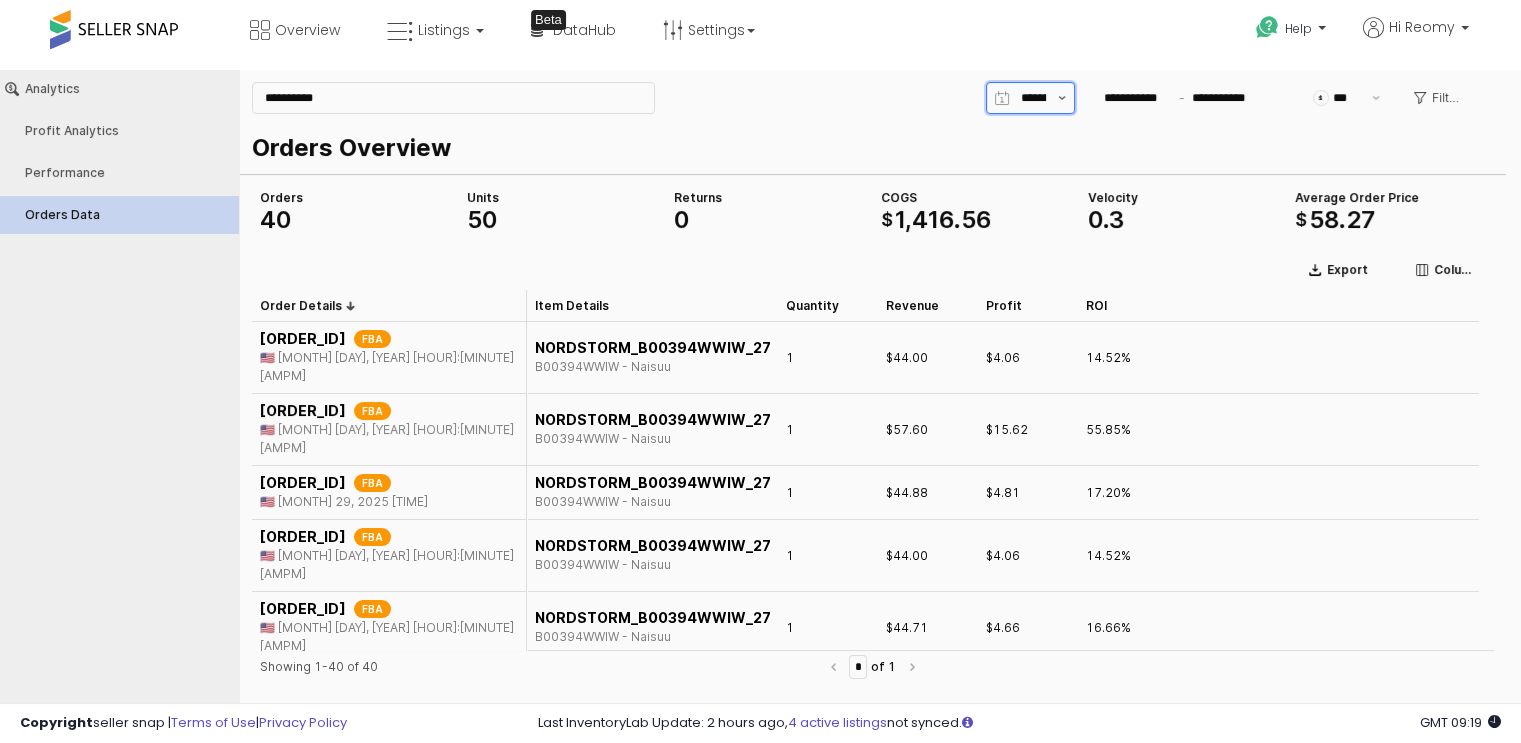 click 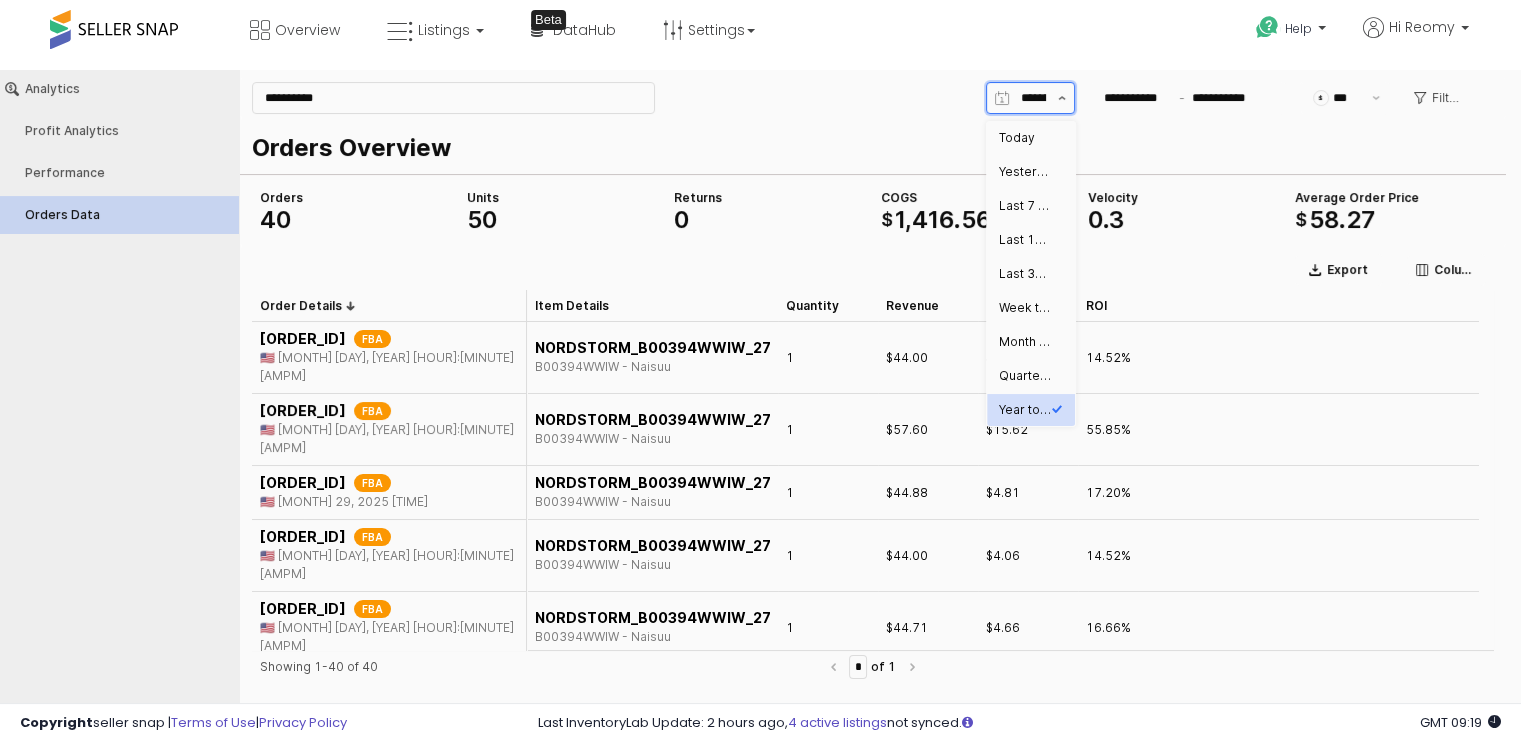 scroll, scrollTop: 0, scrollLeft: 46, axis: horizontal 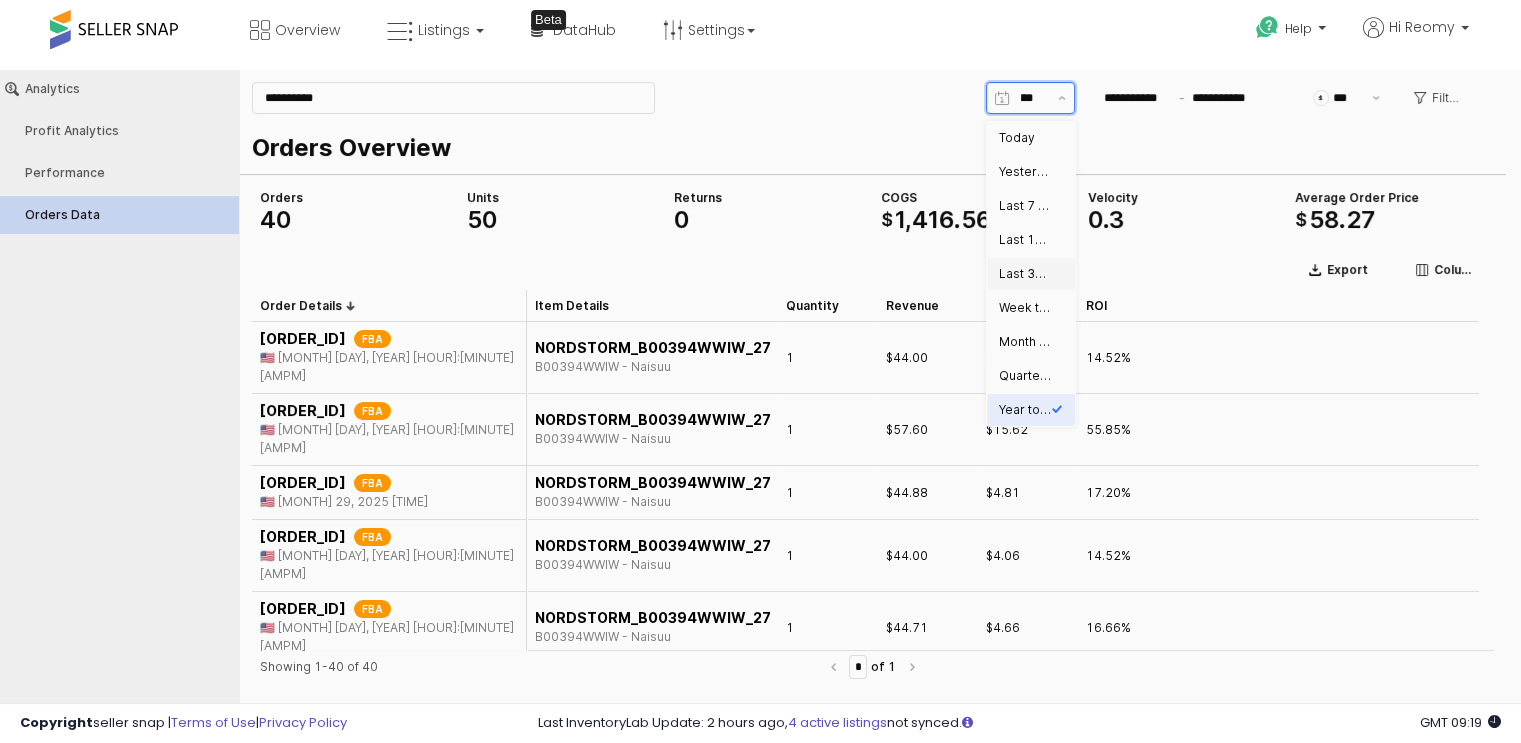 click on "Last 30 days" at bounding box center (1025, 274) 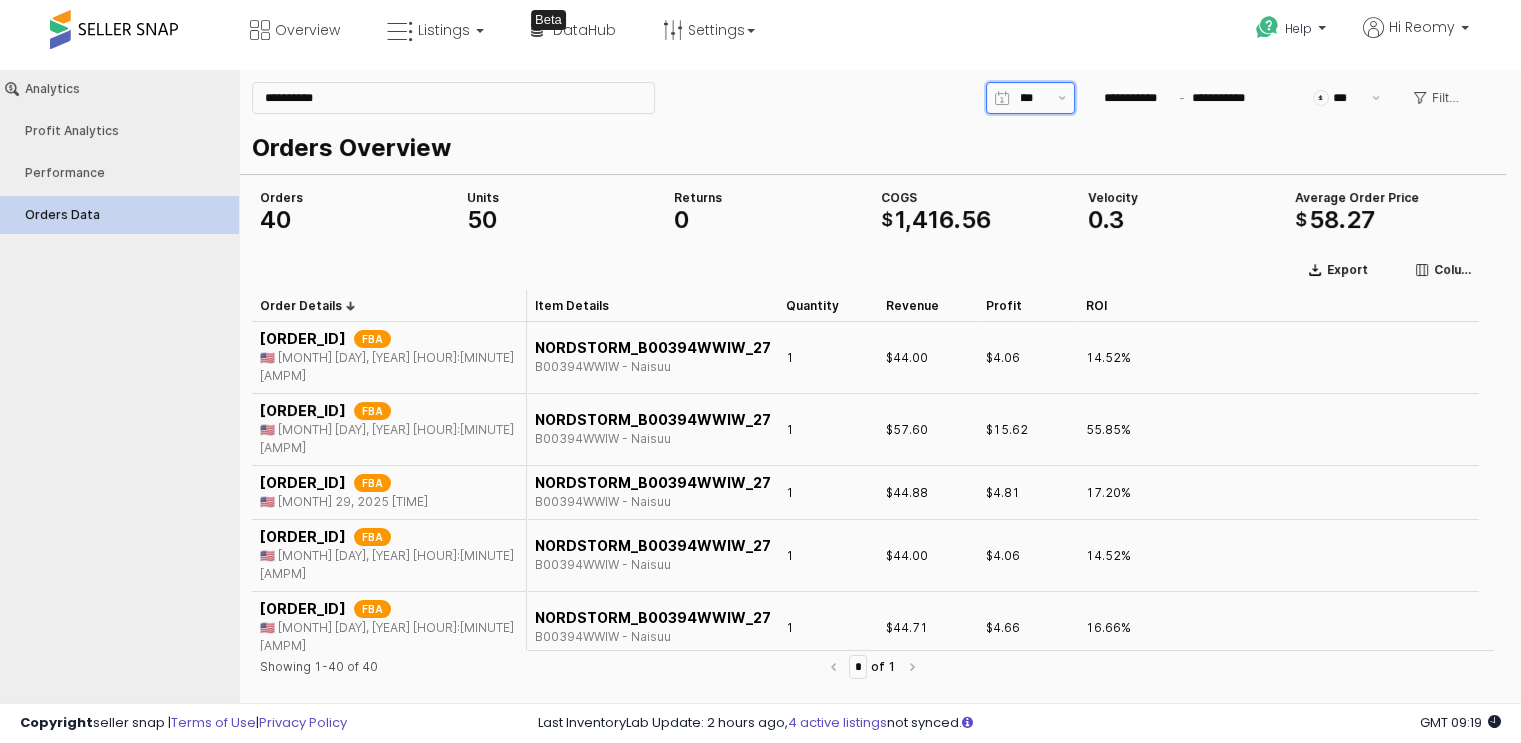 type on "**********" 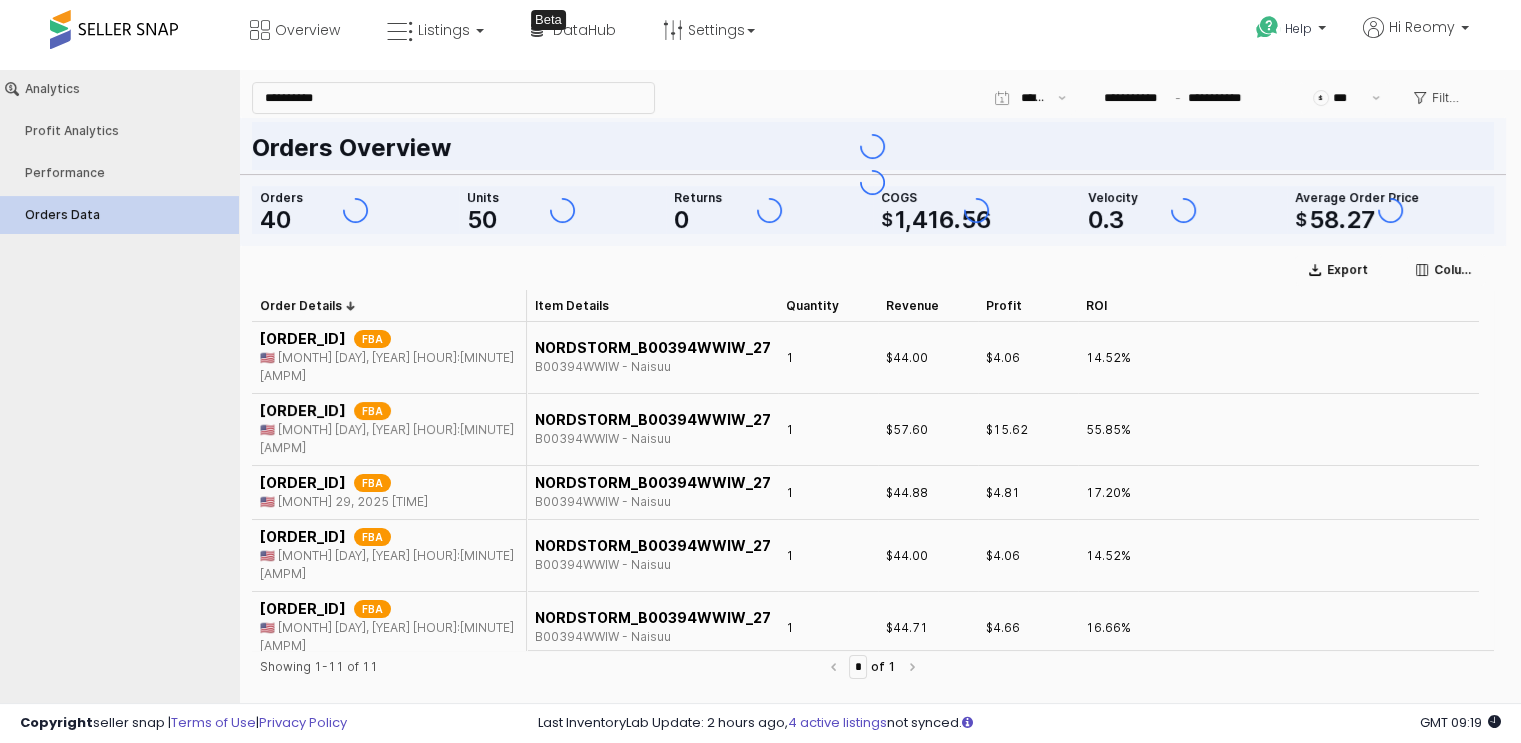 scroll, scrollTop: 0, scrollLeft: 14, axis: horizontal 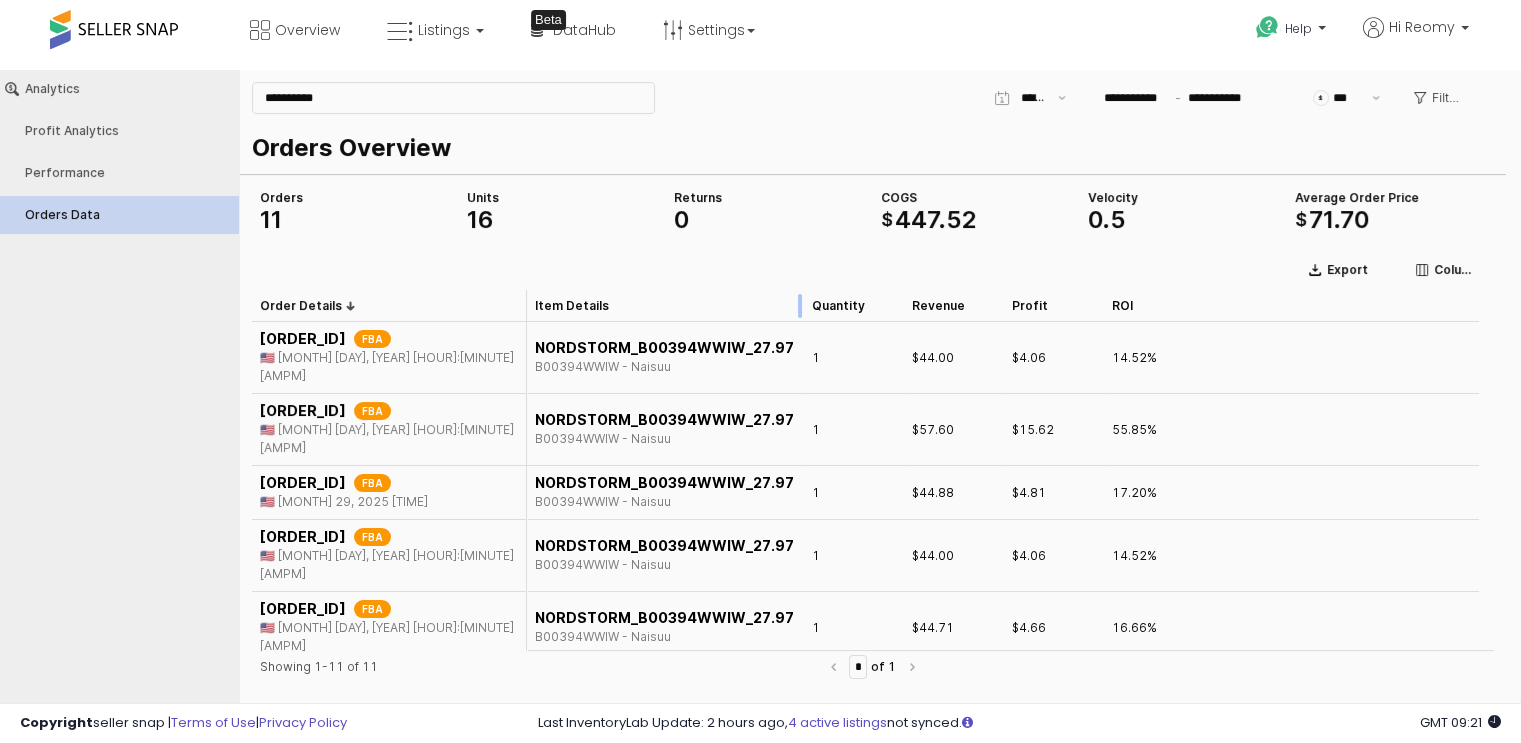 drag, startPoint x: 776, startPoint y: 311, endPoint x: 802, endPoint y: 305, distance: 26.683329 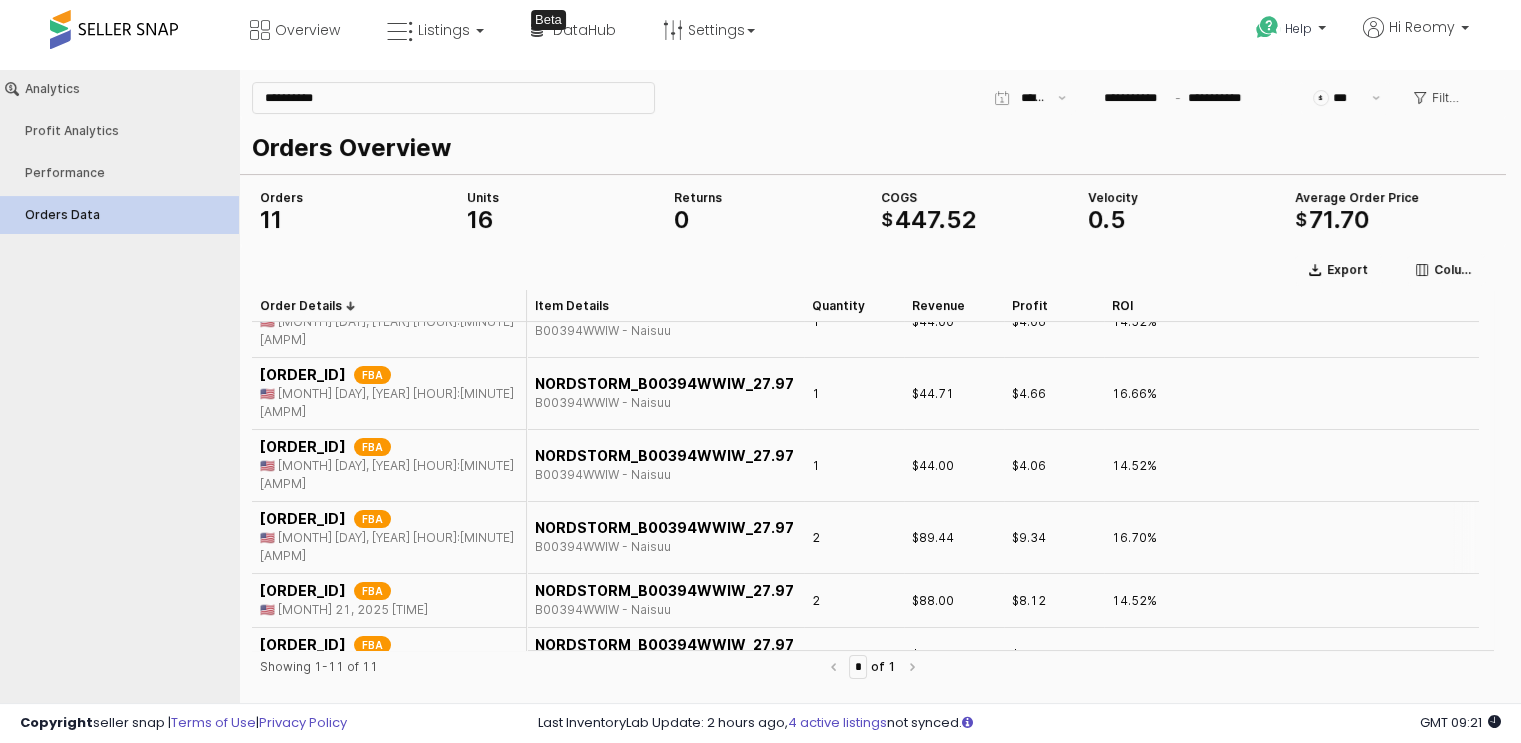 scroll, scrollTop: 264, scrollLeft: 0, axis: vertical 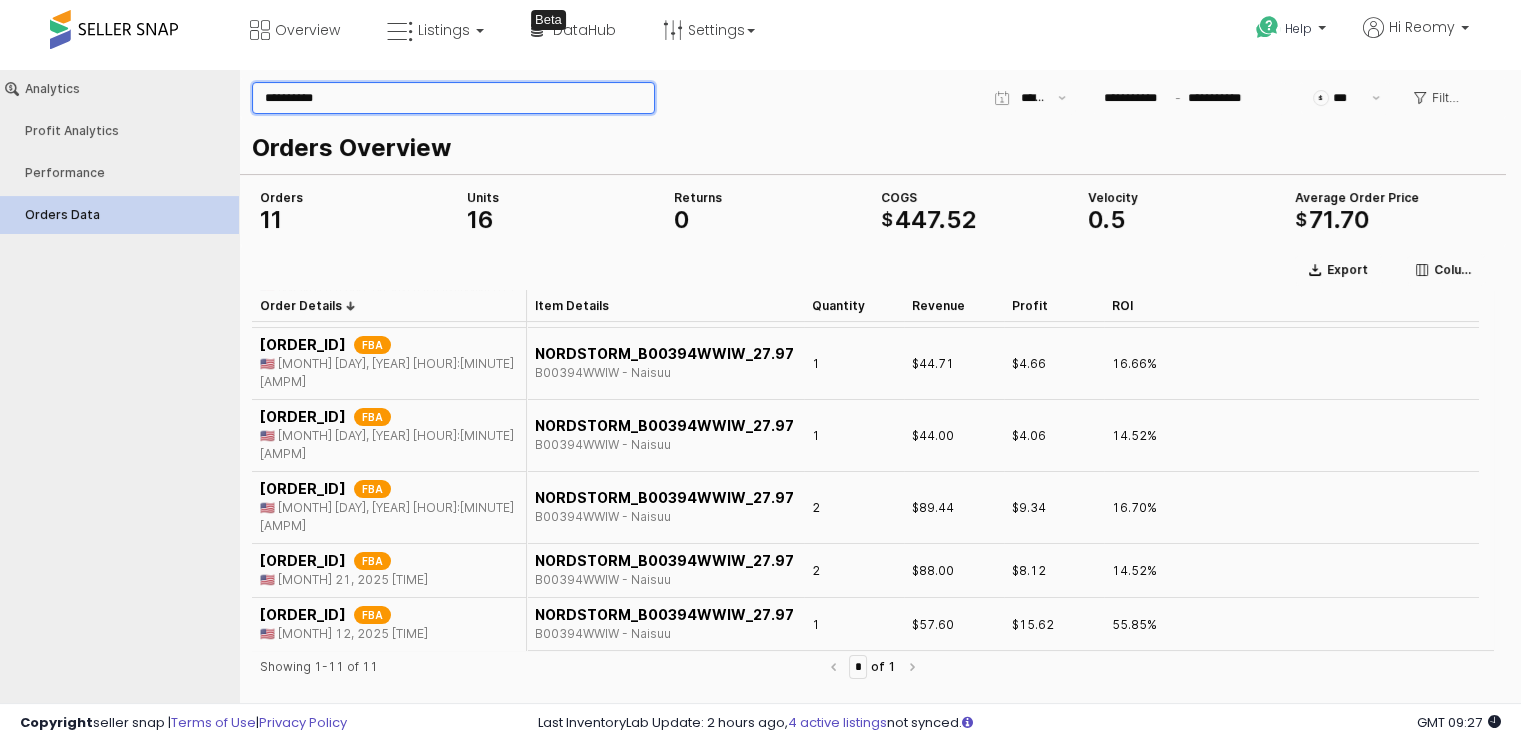 click on "**********" at bounding box center (453, 98) 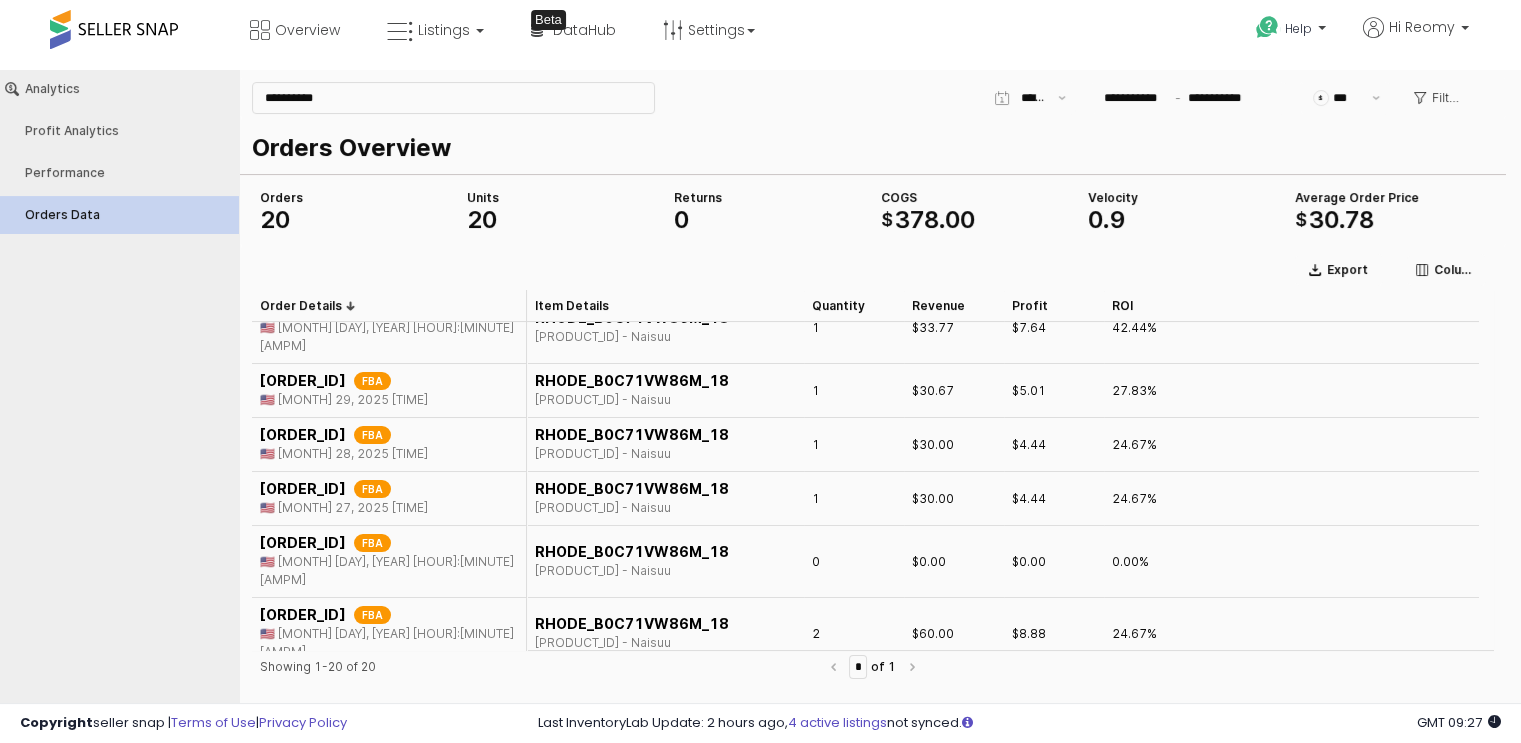 click at bounding box center [769, 238] 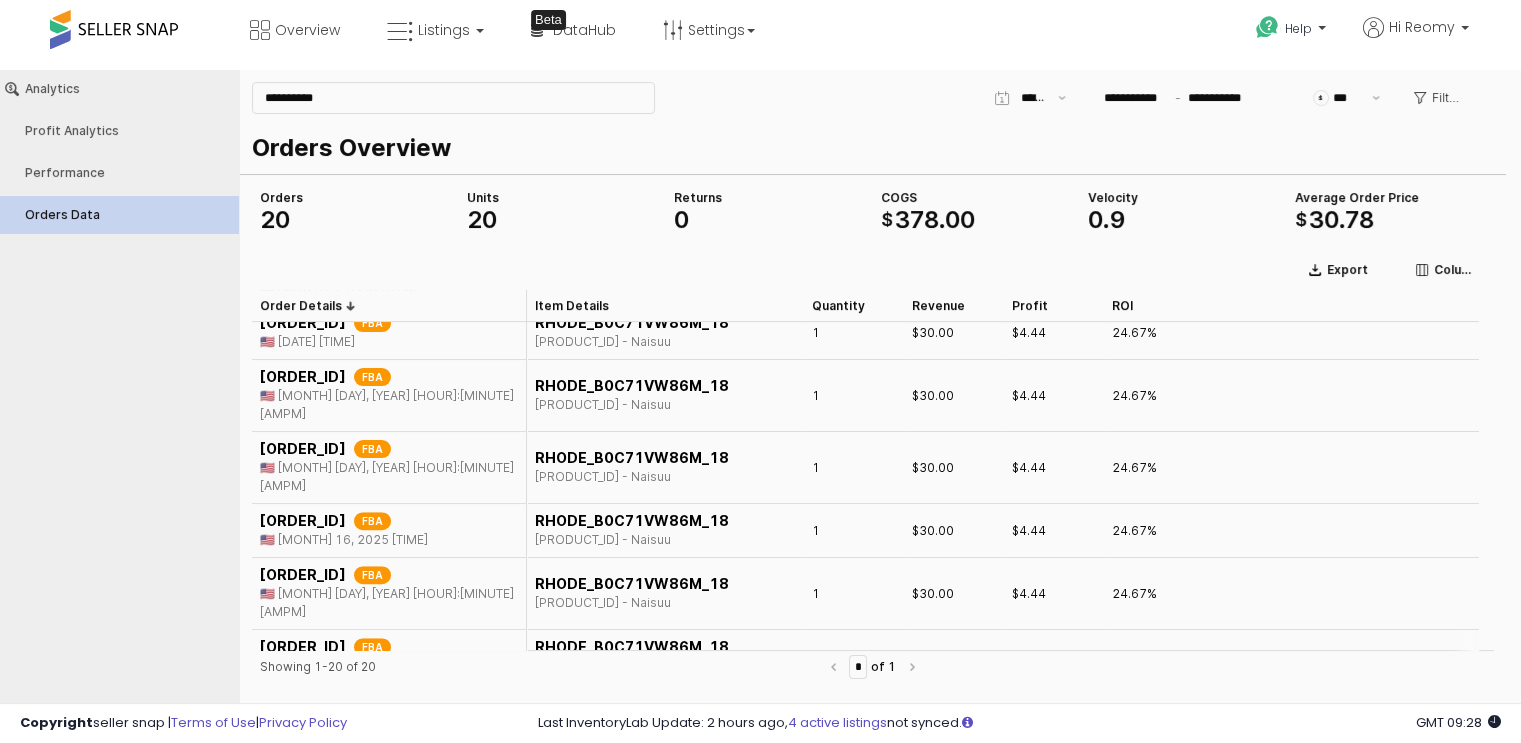 scroll, scrollTop: 748, scrollLeft: 0, axis: vertical 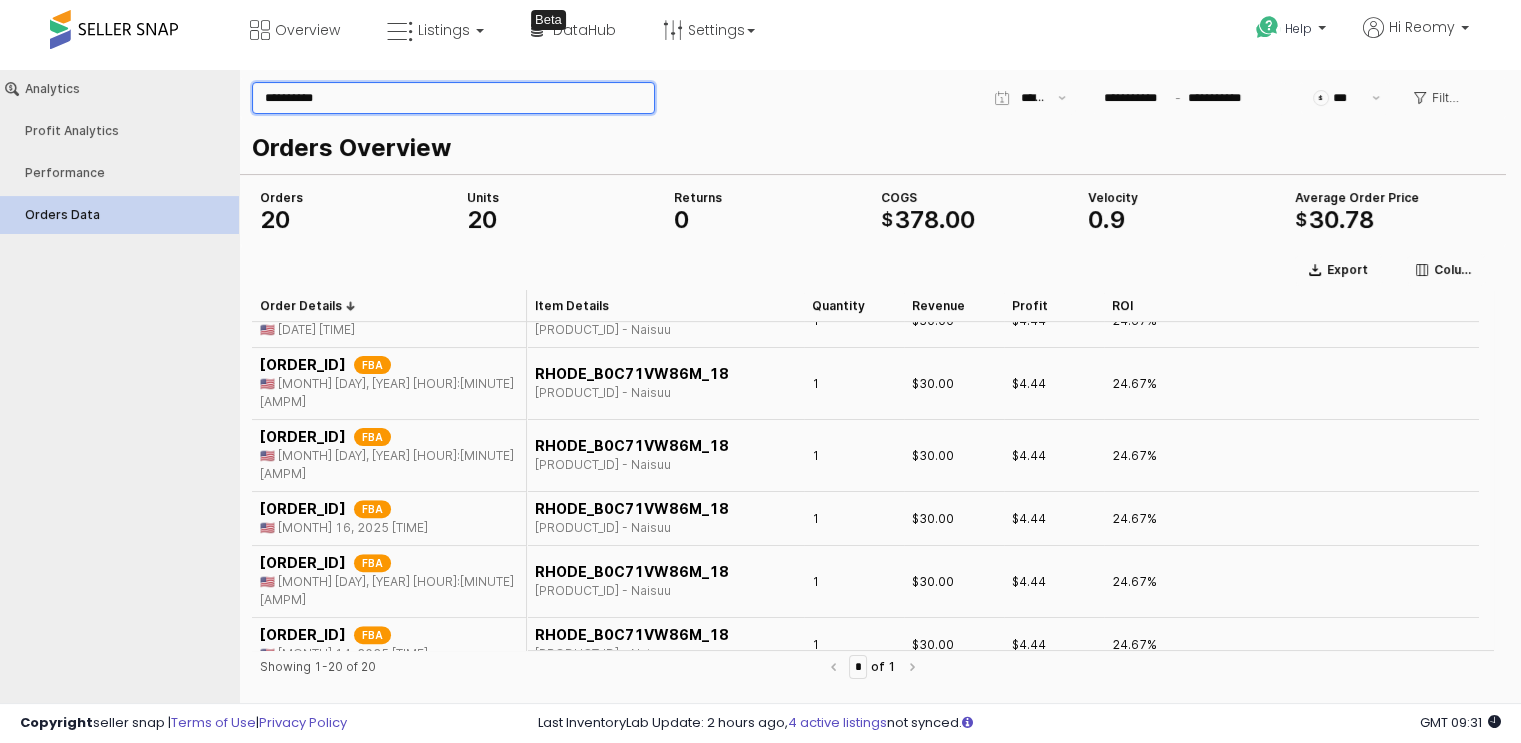 click on "**********" at bounding box center (453, 98) 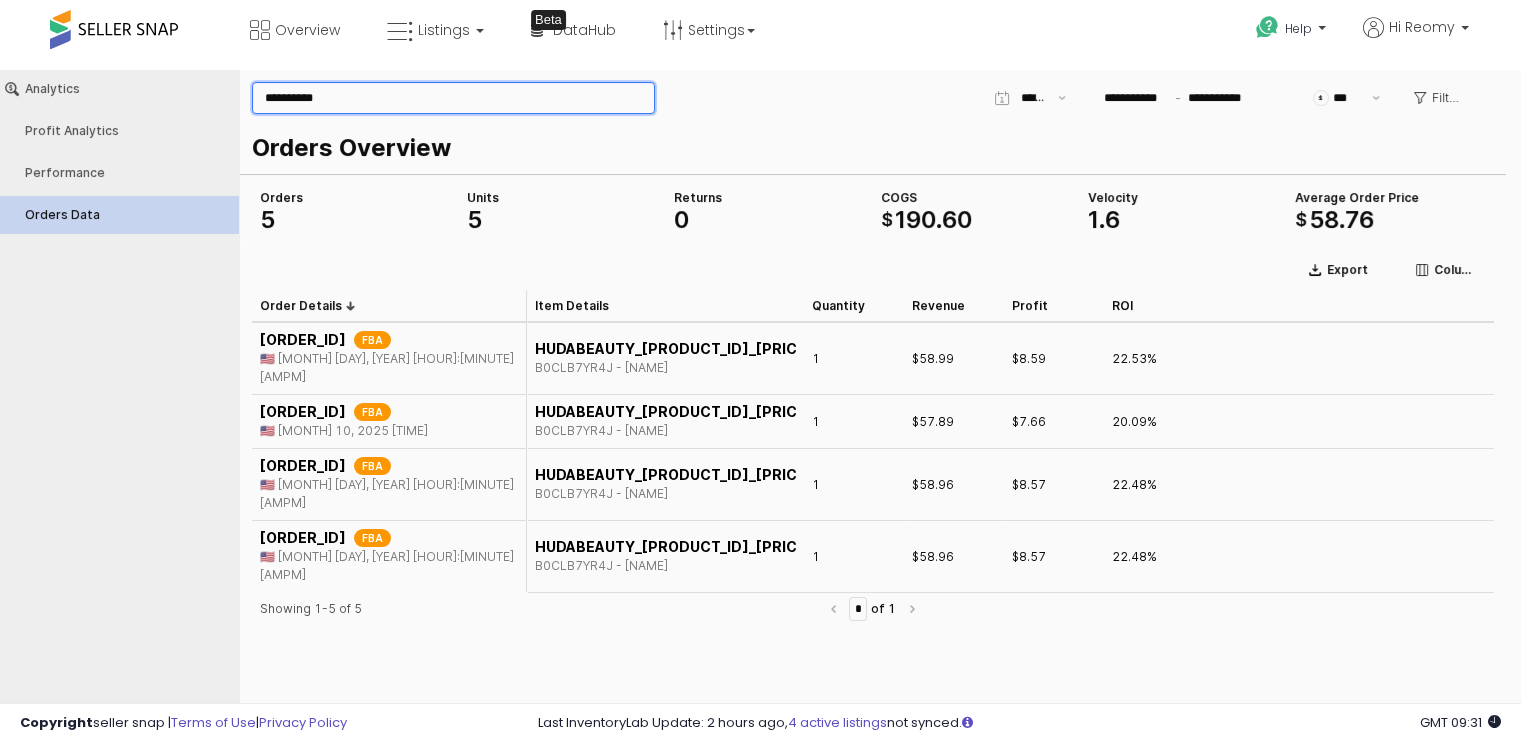 scroll, scrollTop: 0, scrollLeft: 0, axis: both 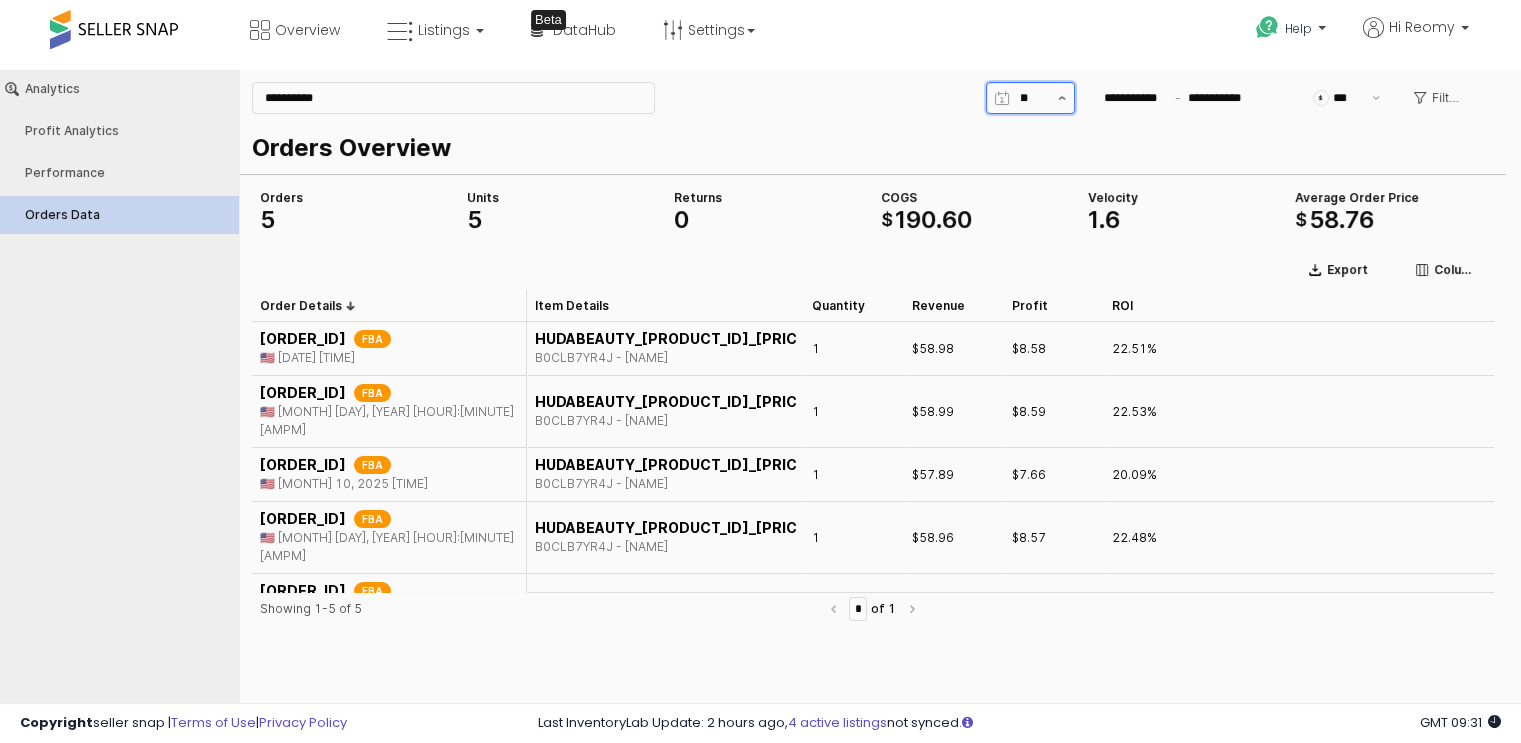 click at bounding box center (1062, 98) 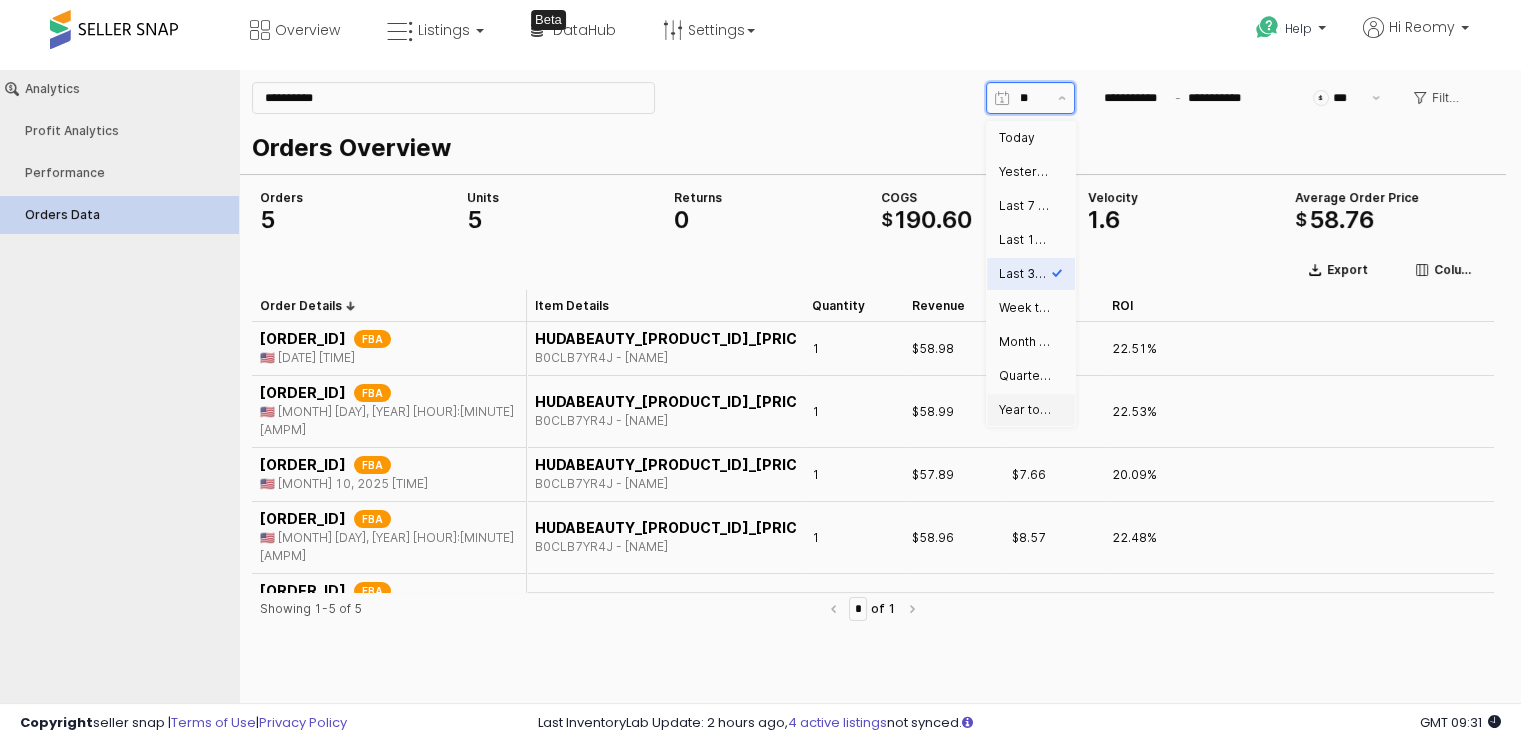click on "Year to date" at bounding box center [1025, 410] 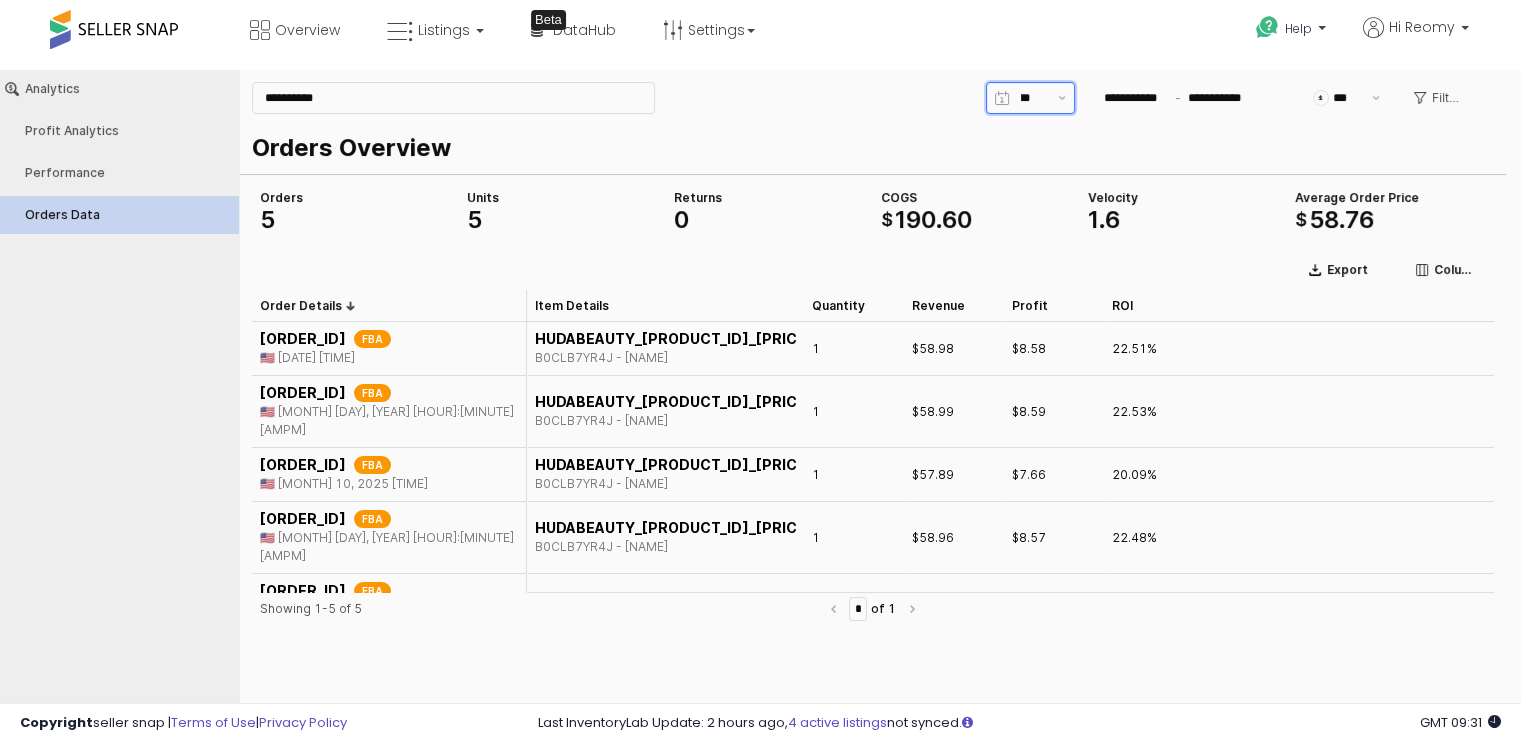 scroll, scrollTop: 0, scrollLeft: 46, axis: horizontal 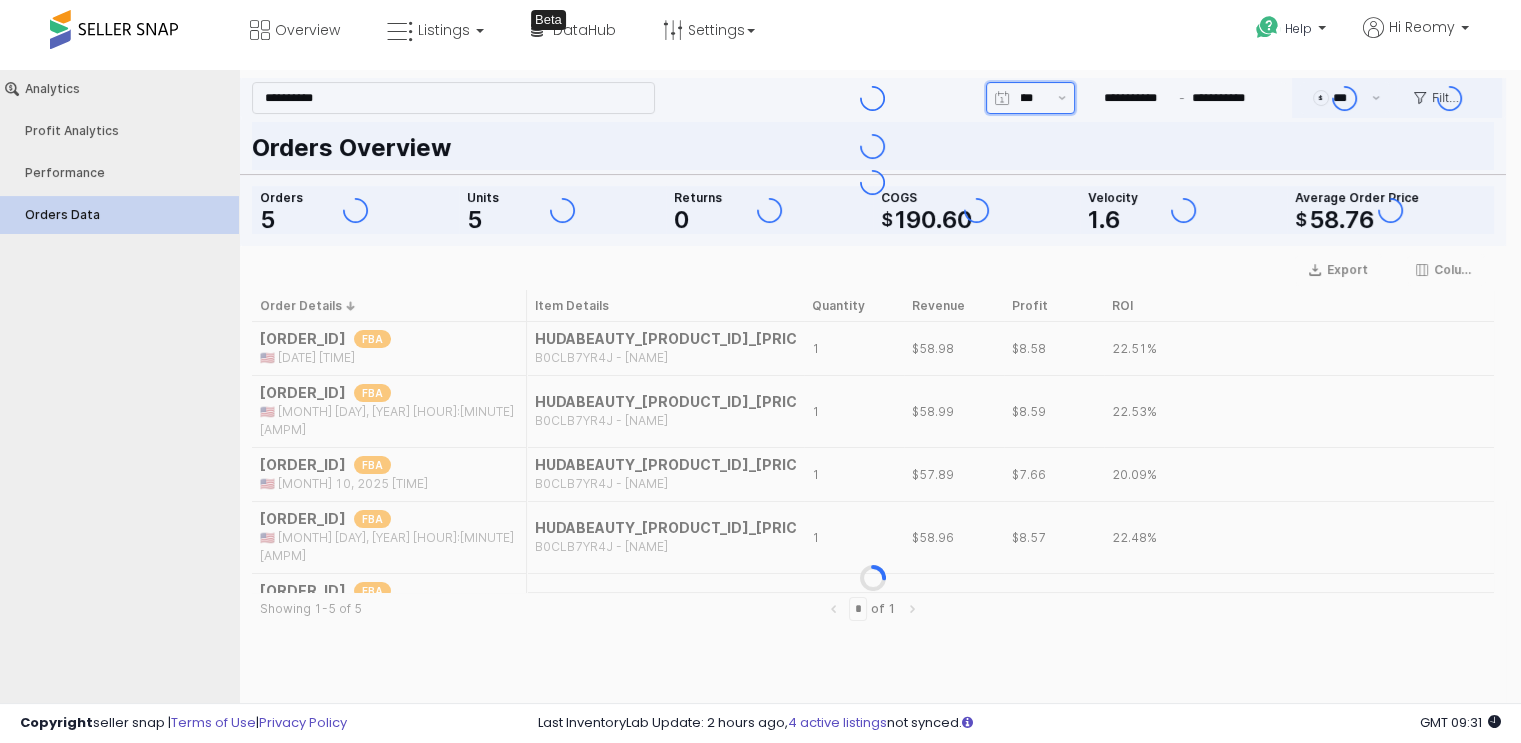 type on "**********" 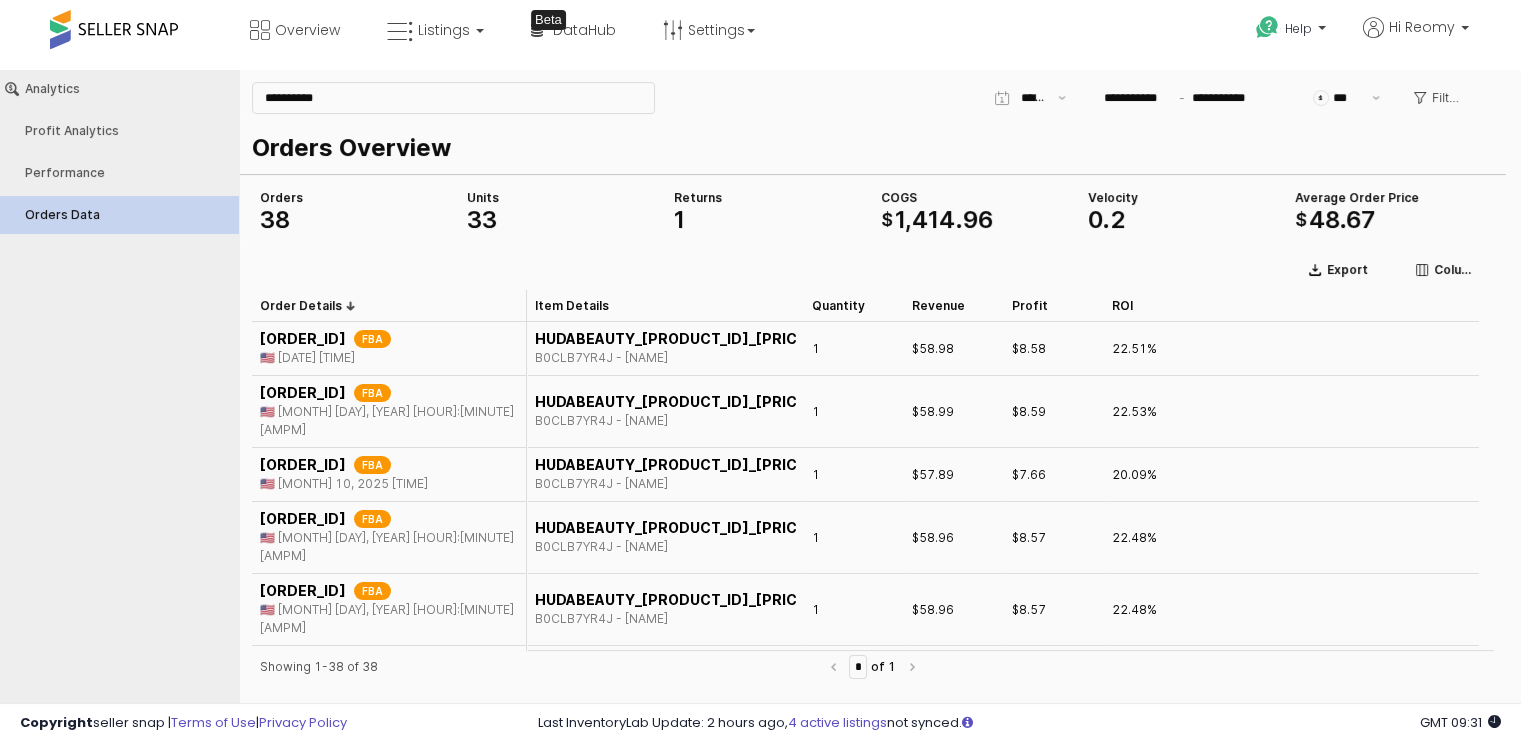 scroll, scrollTop: 0, scrollLeft: 14, axis: horizontal 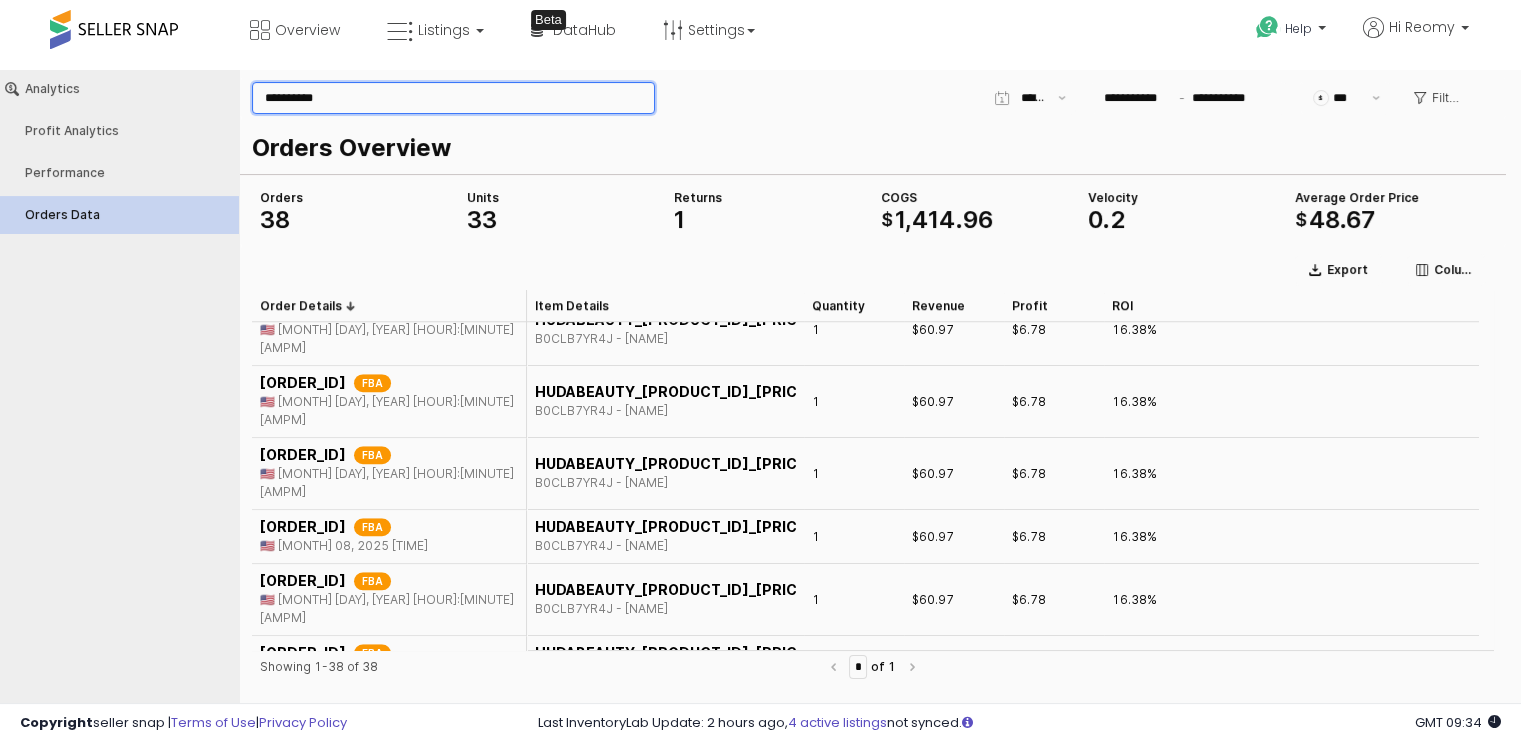 click on "**********" at bounding box center (453, 98) 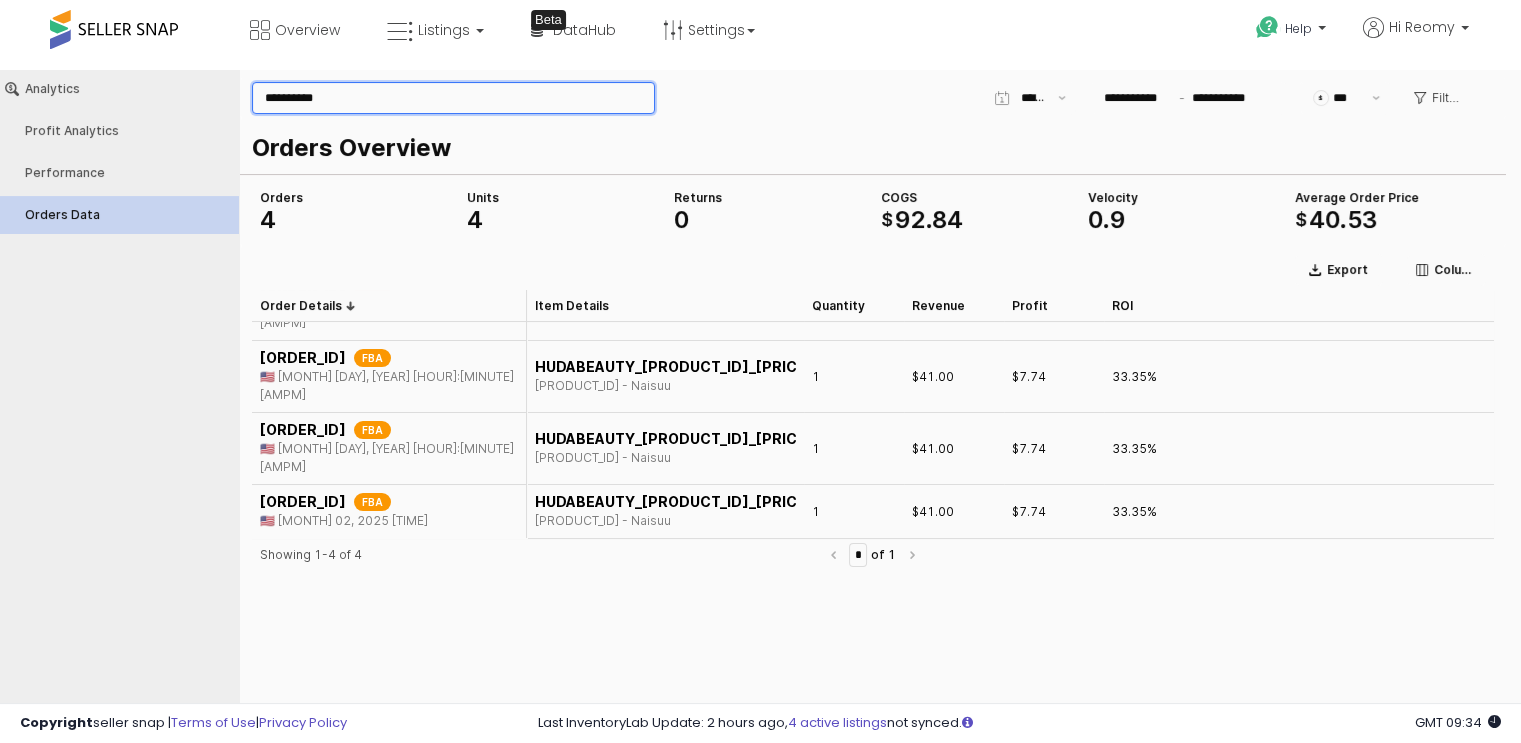 scroll, scrollTop: 0, scrollLeft: 0, axis: both 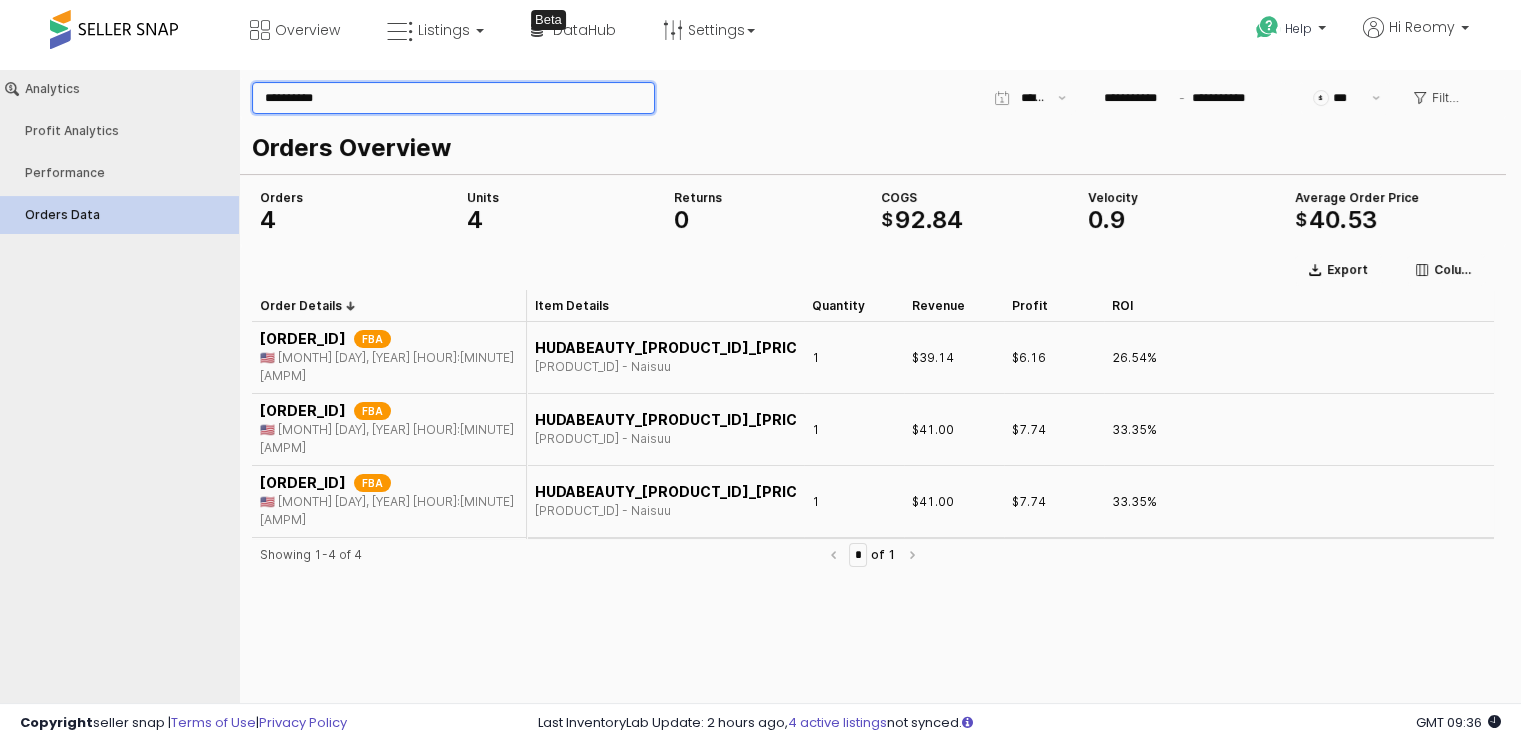 click on "**********" at bounding box center (453, 98) 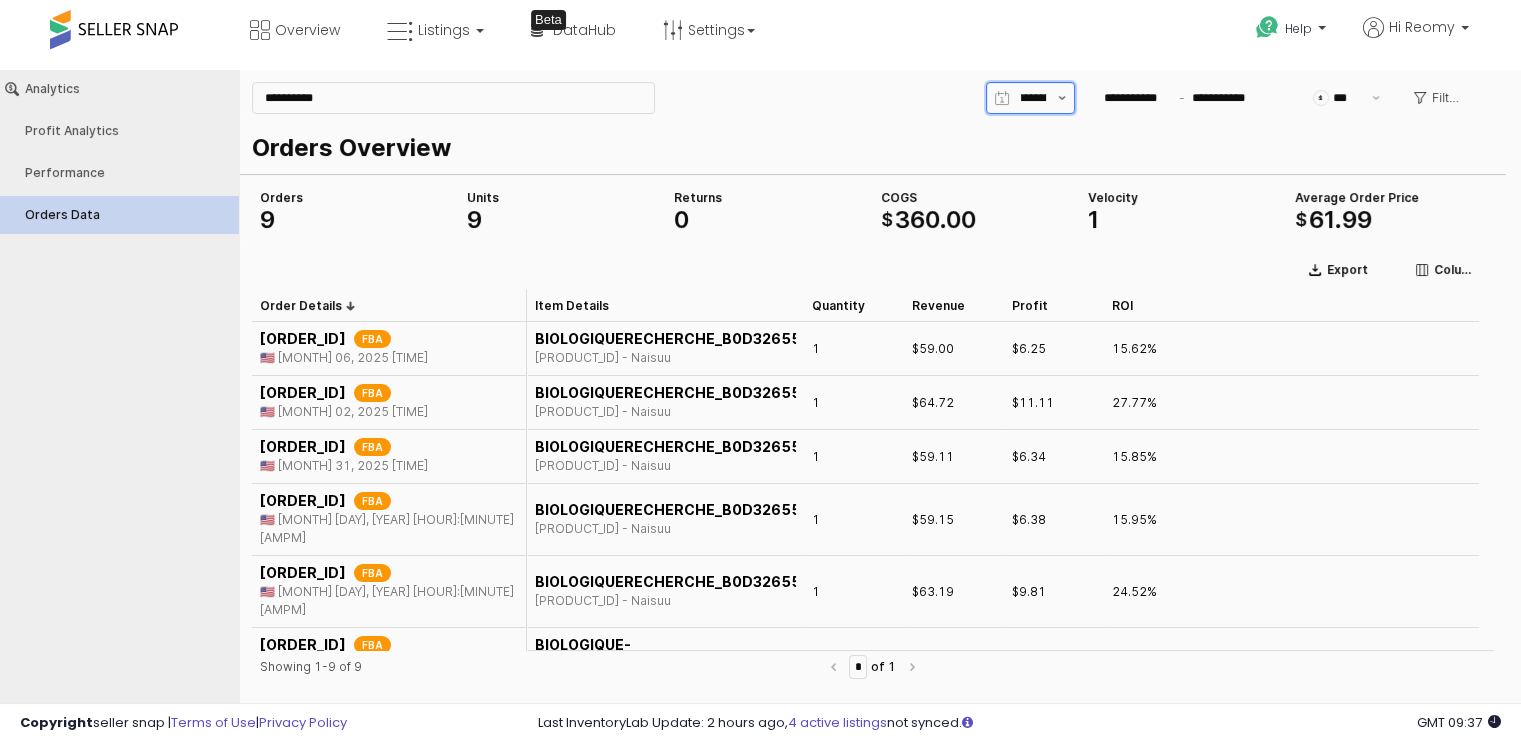 click 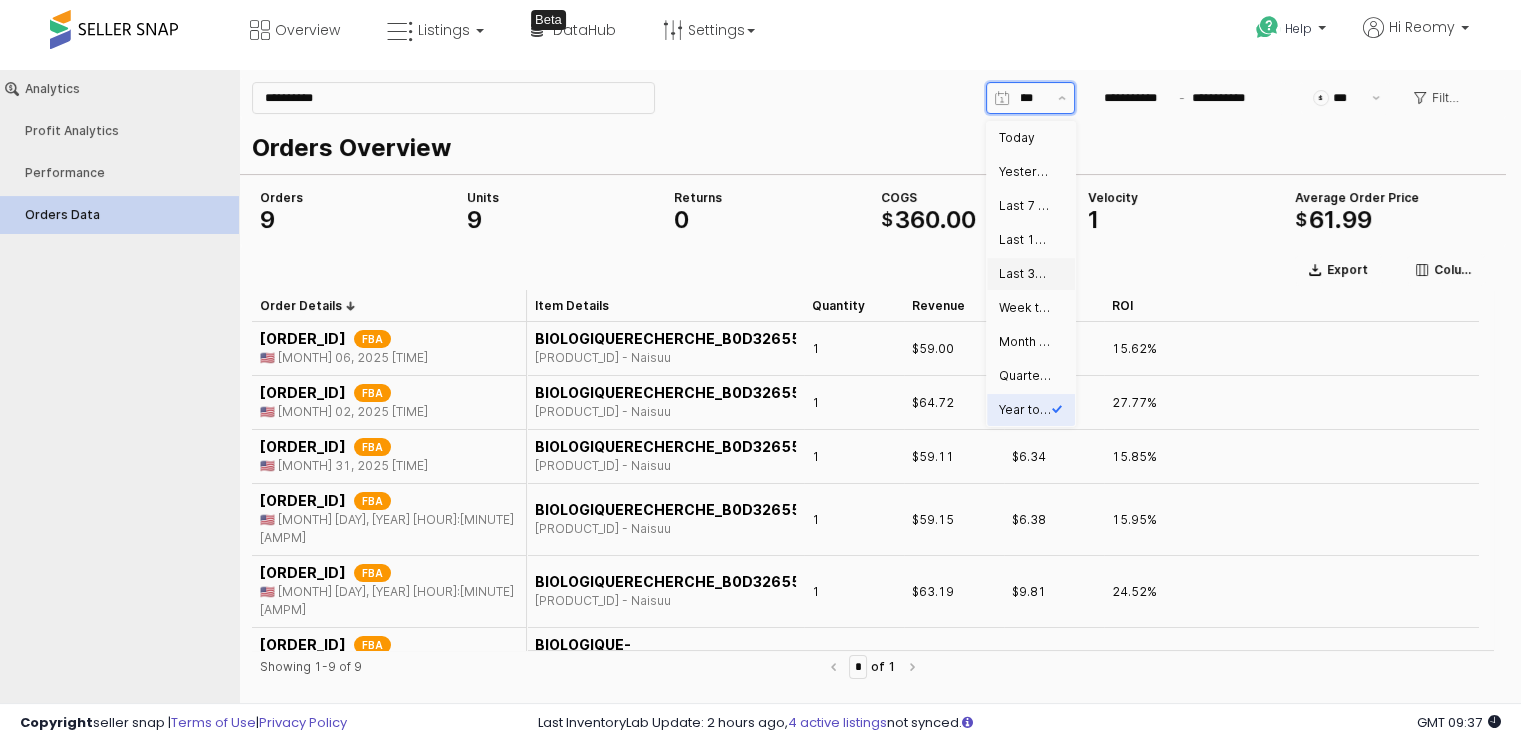 click on "Last 30 days" at bounding box center (1025, 274) 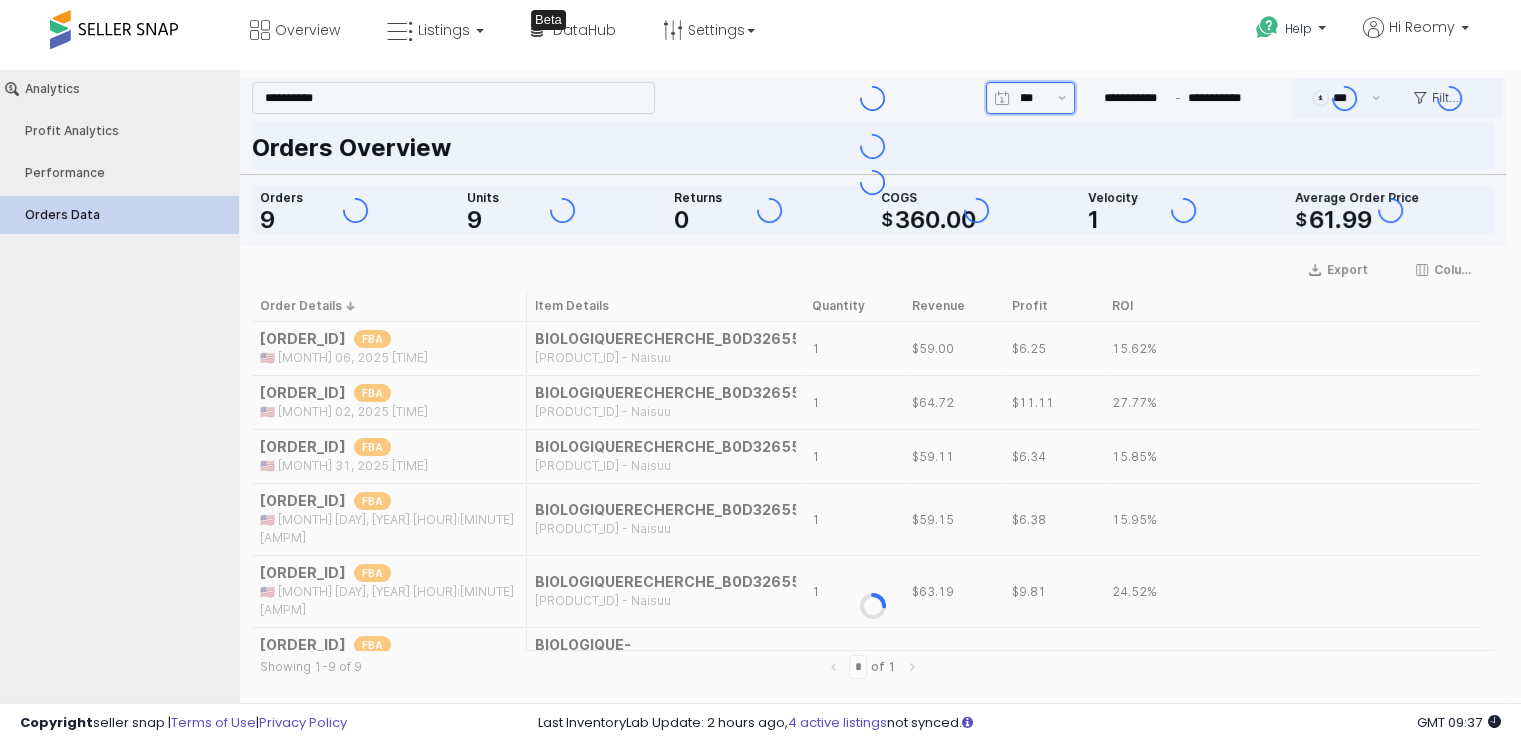 type on "**********" 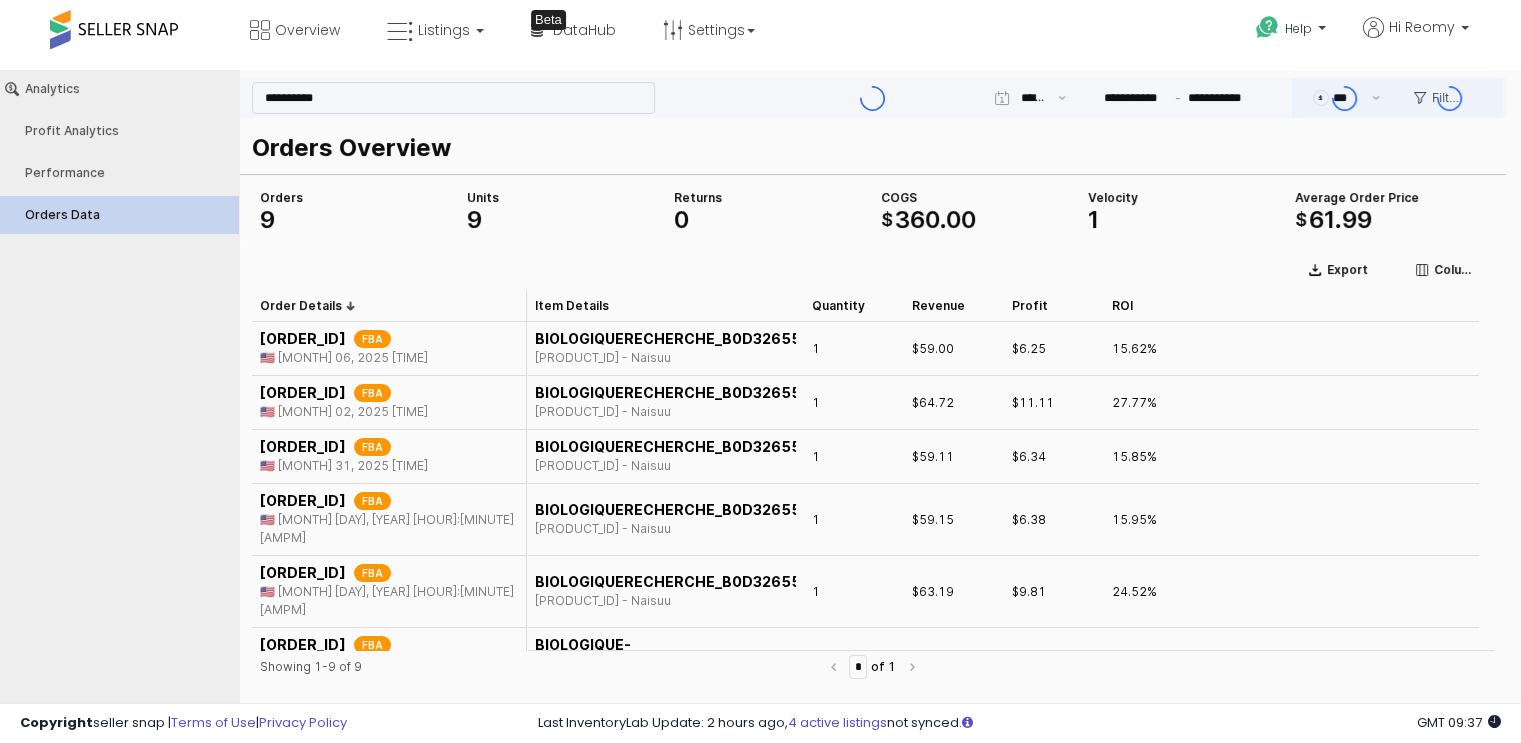 scroll, scrollTop: 0, scrollLeft: 14, axis: horizontal 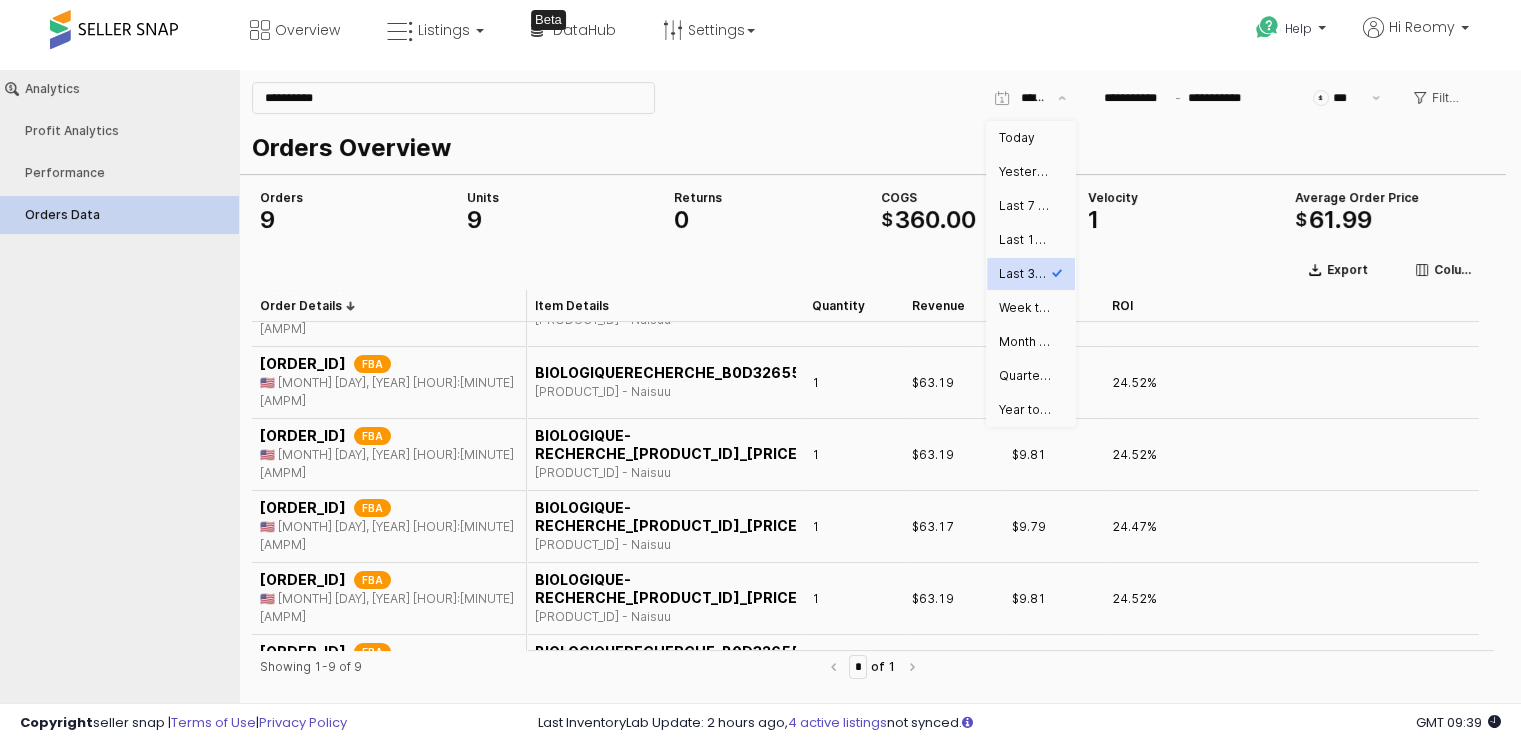 click on "Analytics Profit Analytics Performance Orders Data" at bounding box center (119, 397) 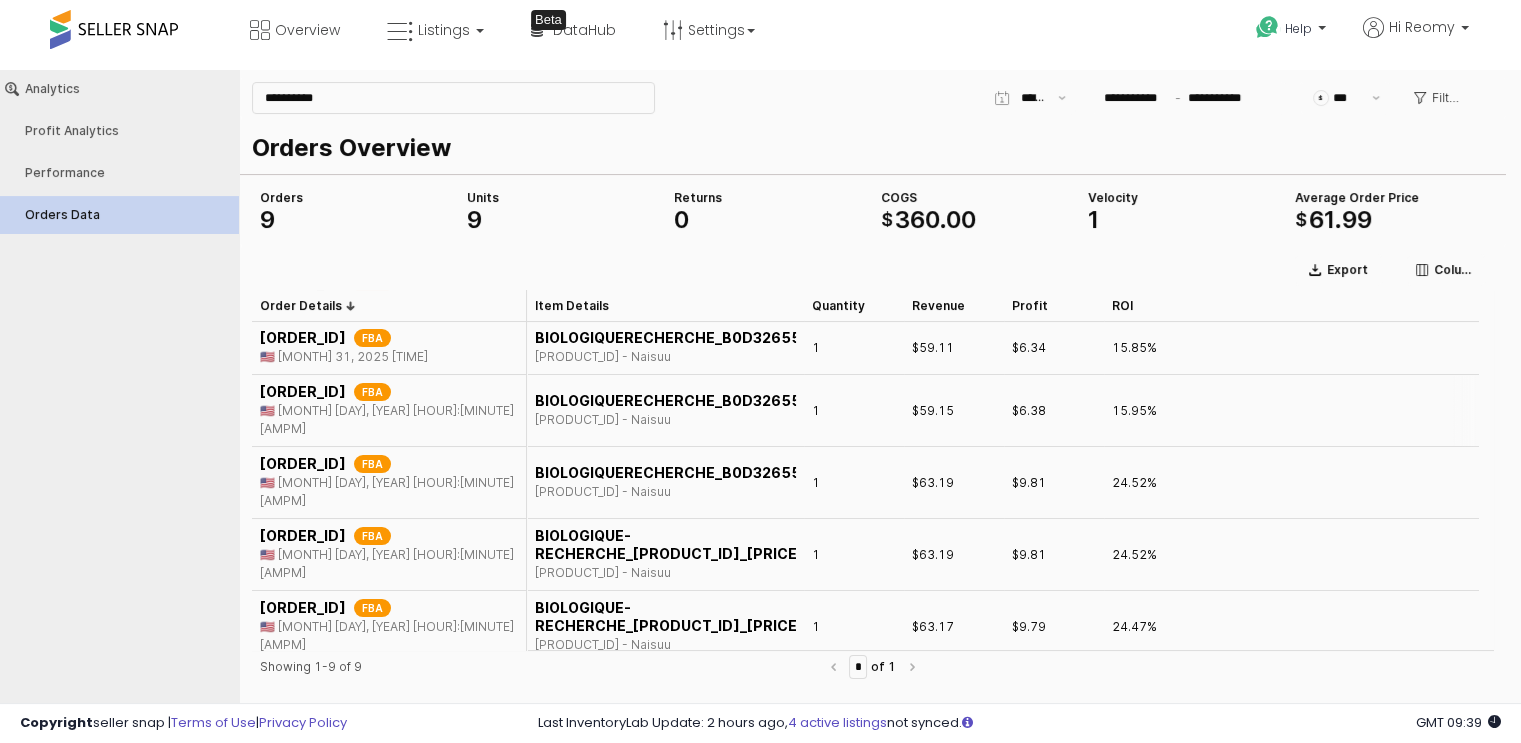 scroll, scrollTop: 0, scrollLeft: 0, axis: both 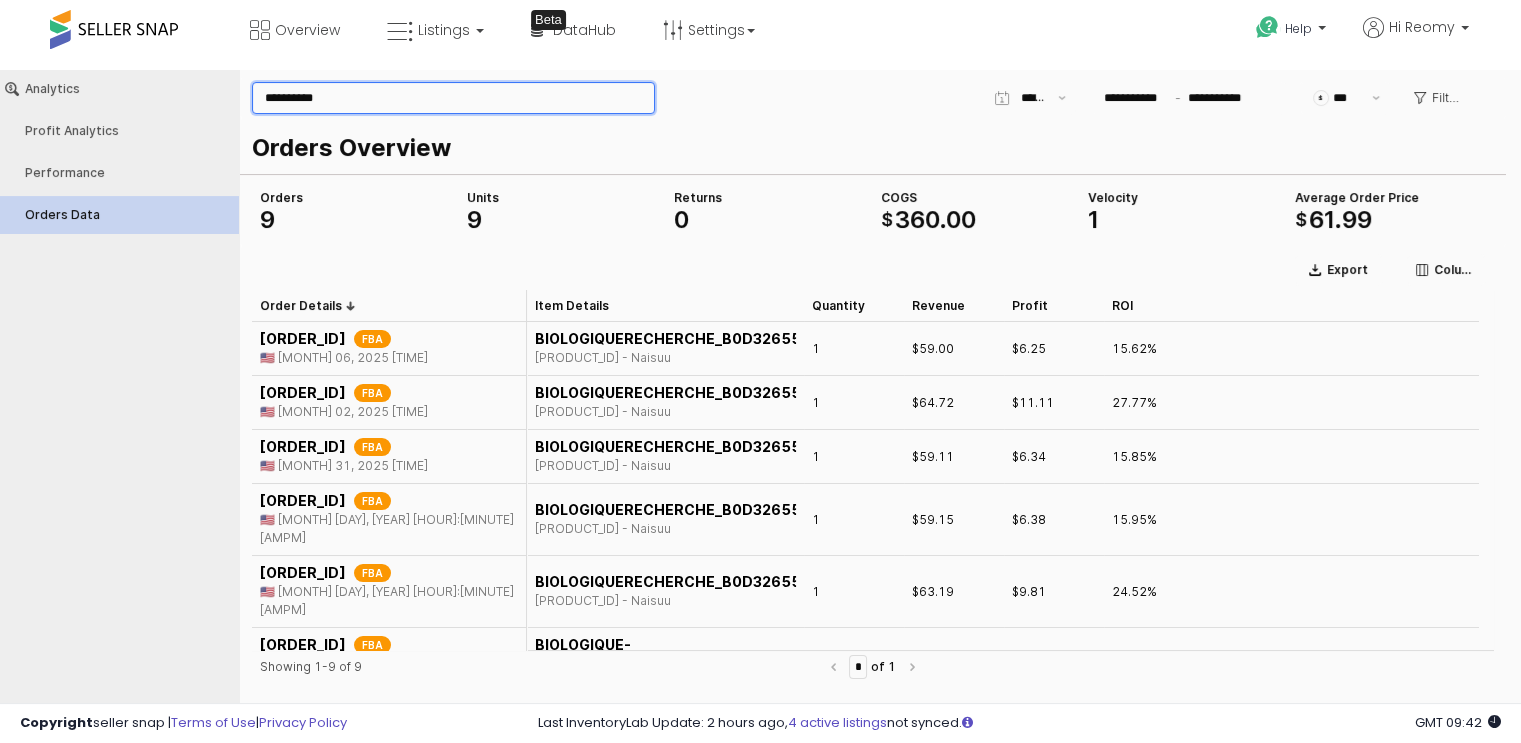 click on "**********" at bounding box center [453, 98] 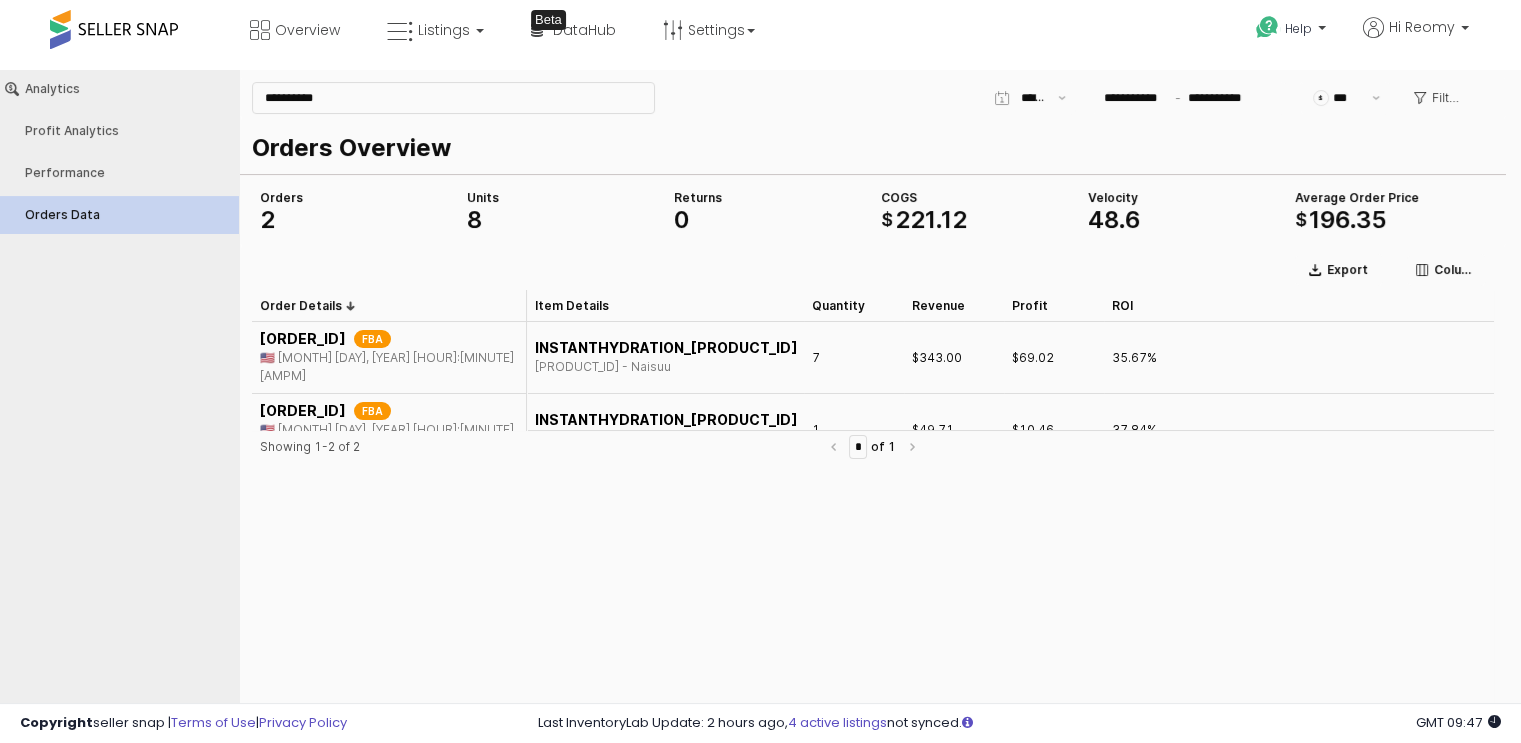 click on "Export Columns Order Details Order Details Item Details Item Details Quantity Quantity Revenue Revenue Profit Profit ROI ROI
113-1639226-0628257
FBA
🇺🇸 Jul 17, 2025 09:38 PM
INSTANTHYDRATION_B0DDM7LKD4_27.64
B0DDM7LKD4 - Naisuu
7 $343.00 $69.02 35.67%
111-8442328-7705815
FBA
🇺🇸 Jul 17, 2025 08:39 PM
INSTANTHYDRATION_B0DDM7LKD4_27.64
B0DDM7LKD4 - Naisuu
1 $49.71 $10.46 37.84% Showing 1-2 of 2 * of 1" at bounding box center (873, 494) 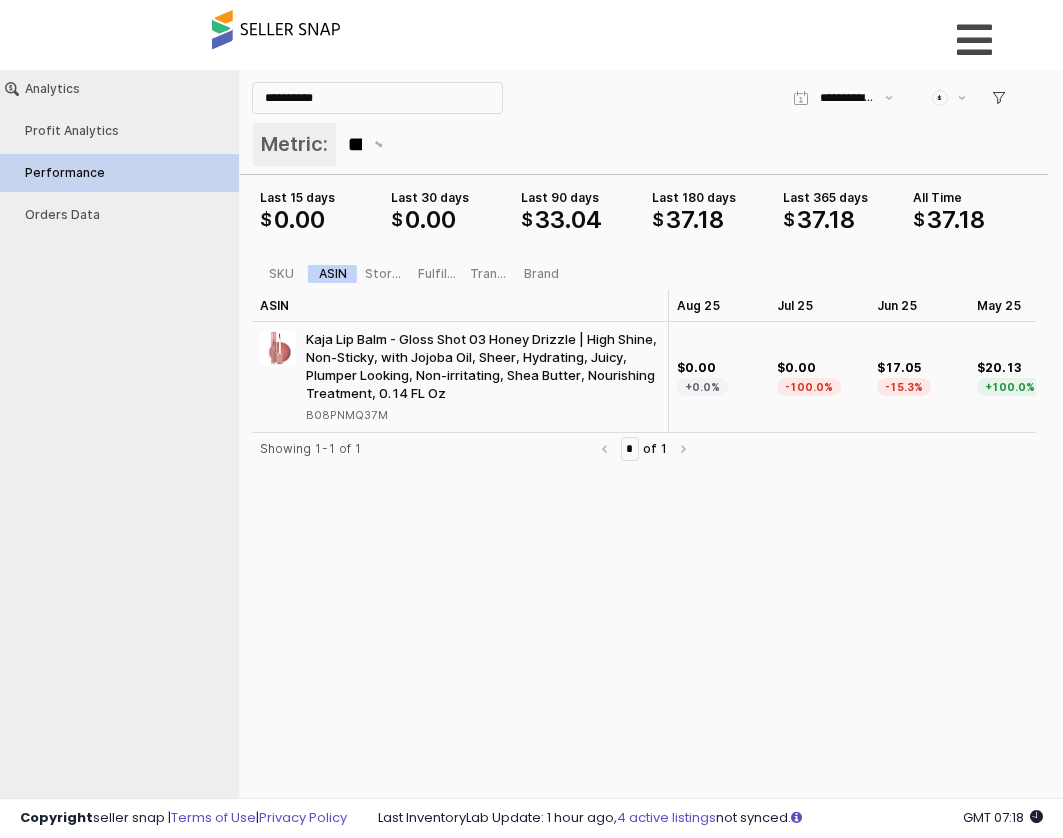 scroll, scrollTop: 0, scrollLeft: 0, axis: both 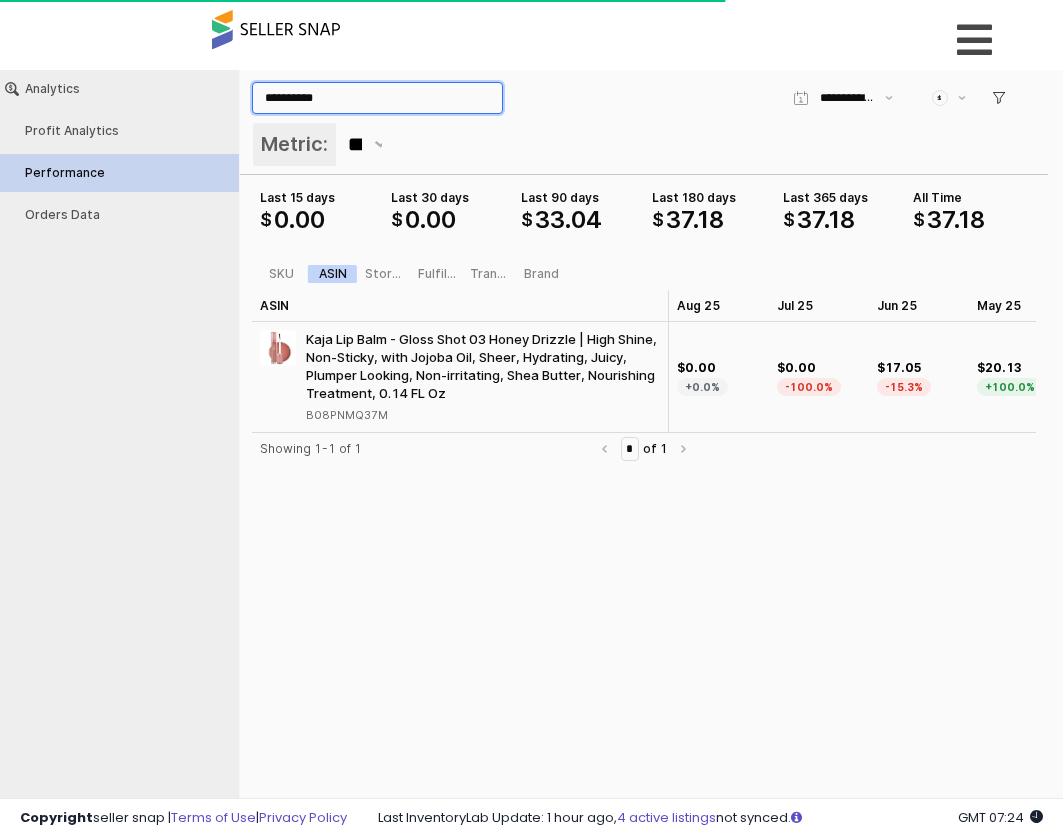 click on "**********" at bounding box center [377, 98] 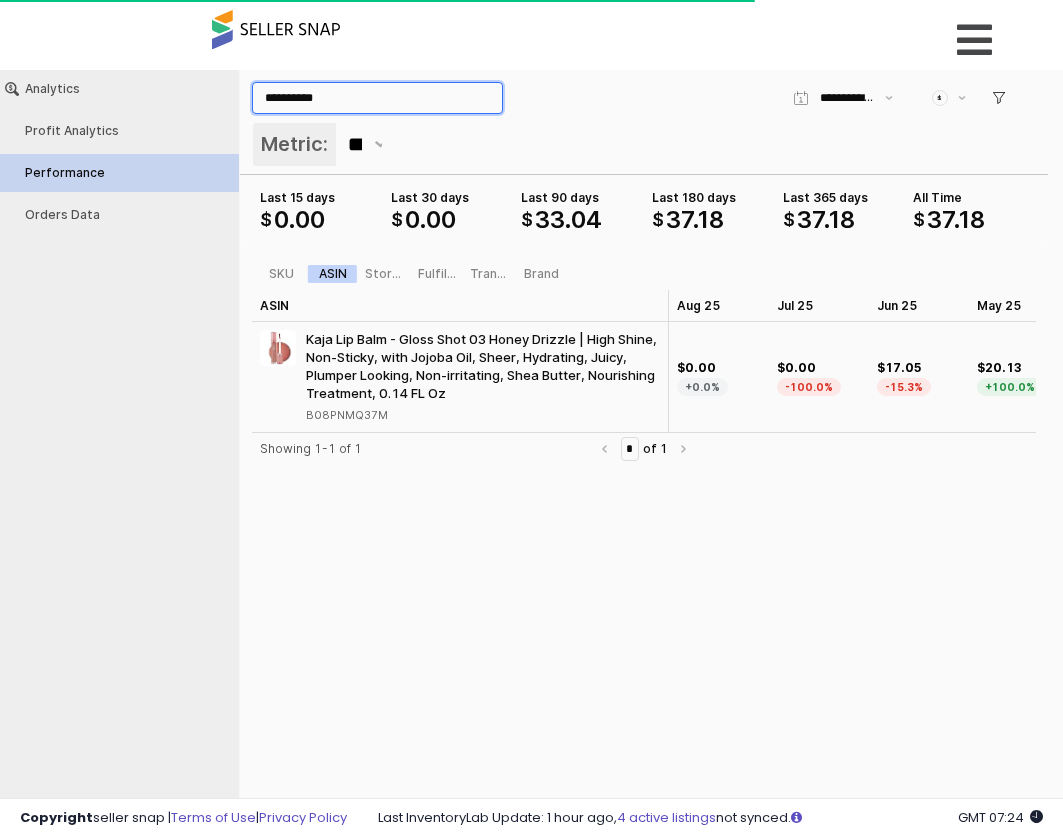 click on "**********" at bounding box center [377, 98] 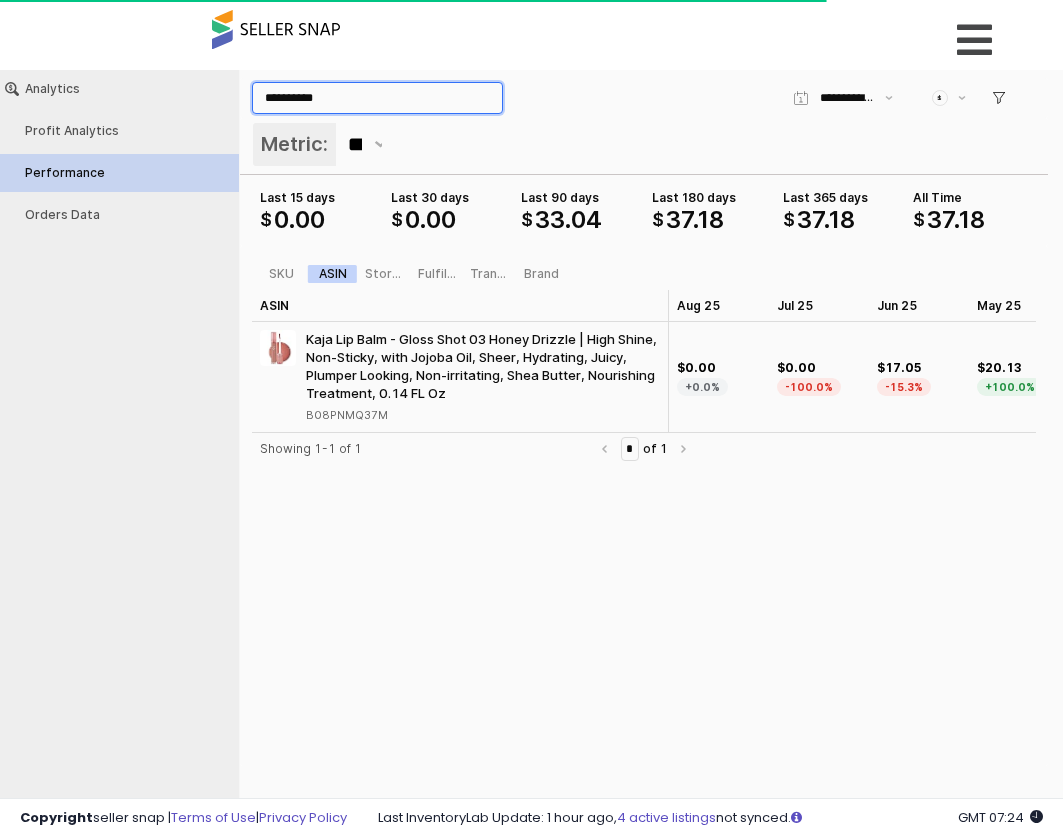 paste on "**********" 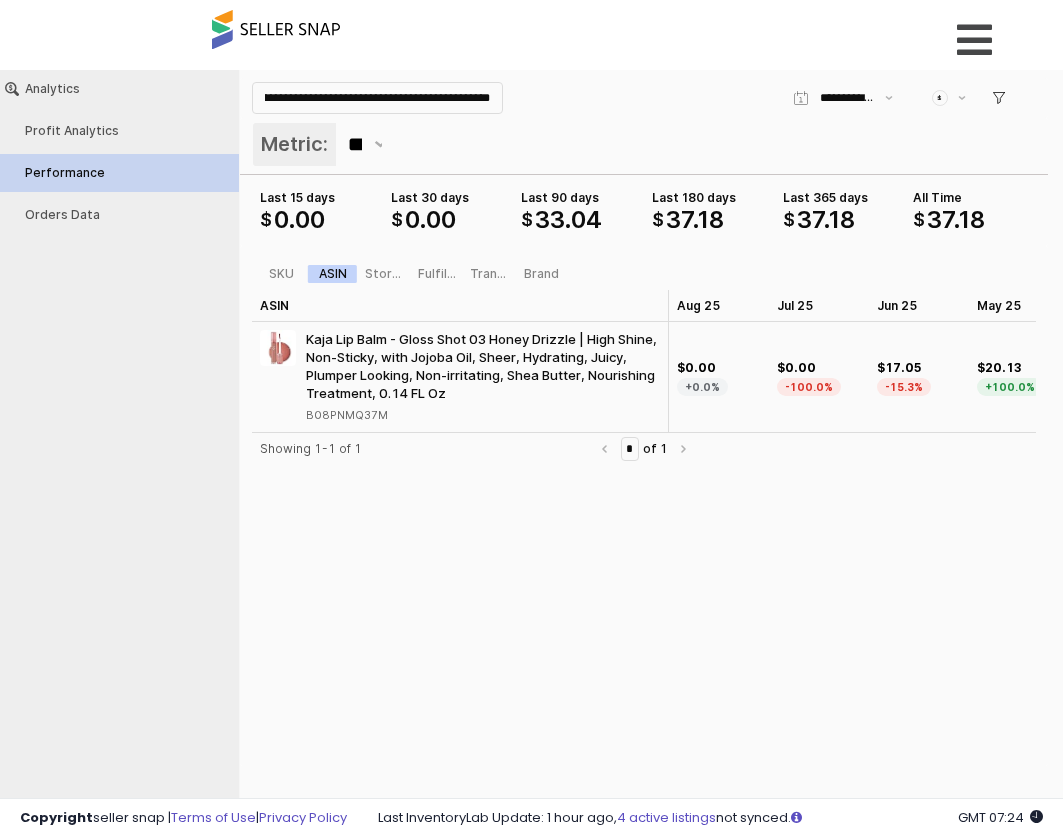 scroll, scrollTop: 0, scrollLeft: 0, axis: both 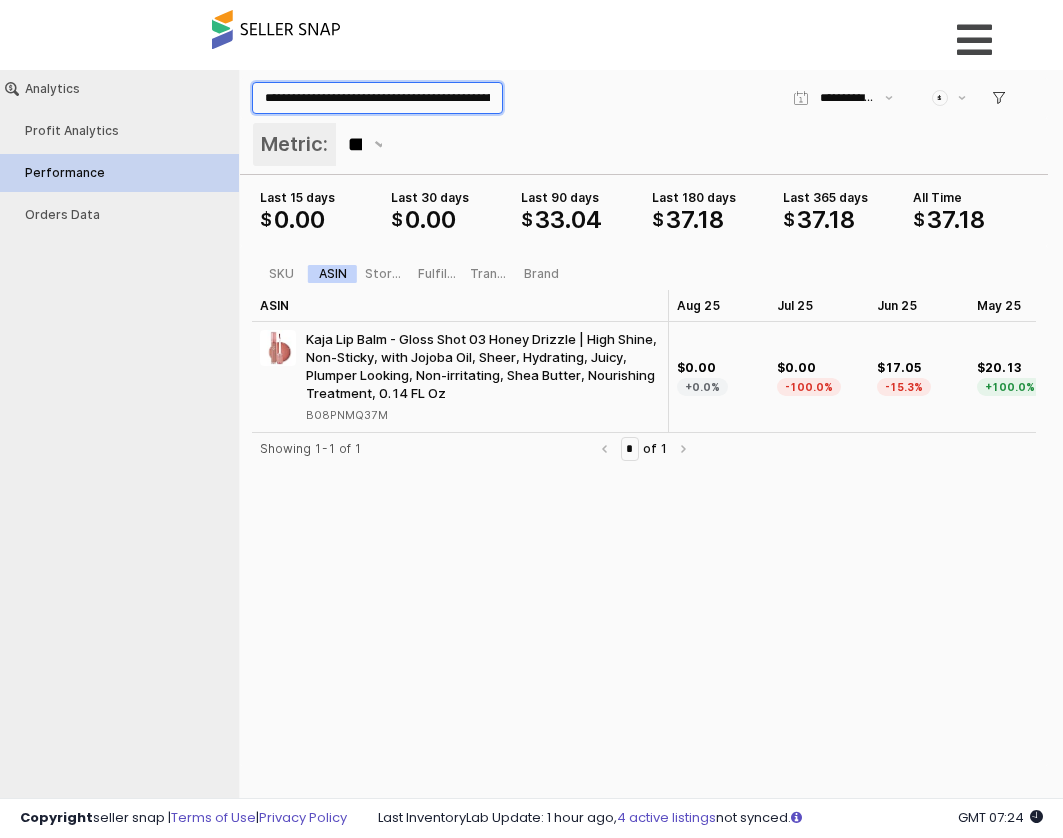 click on "**********" at bounding box center (377, 98) 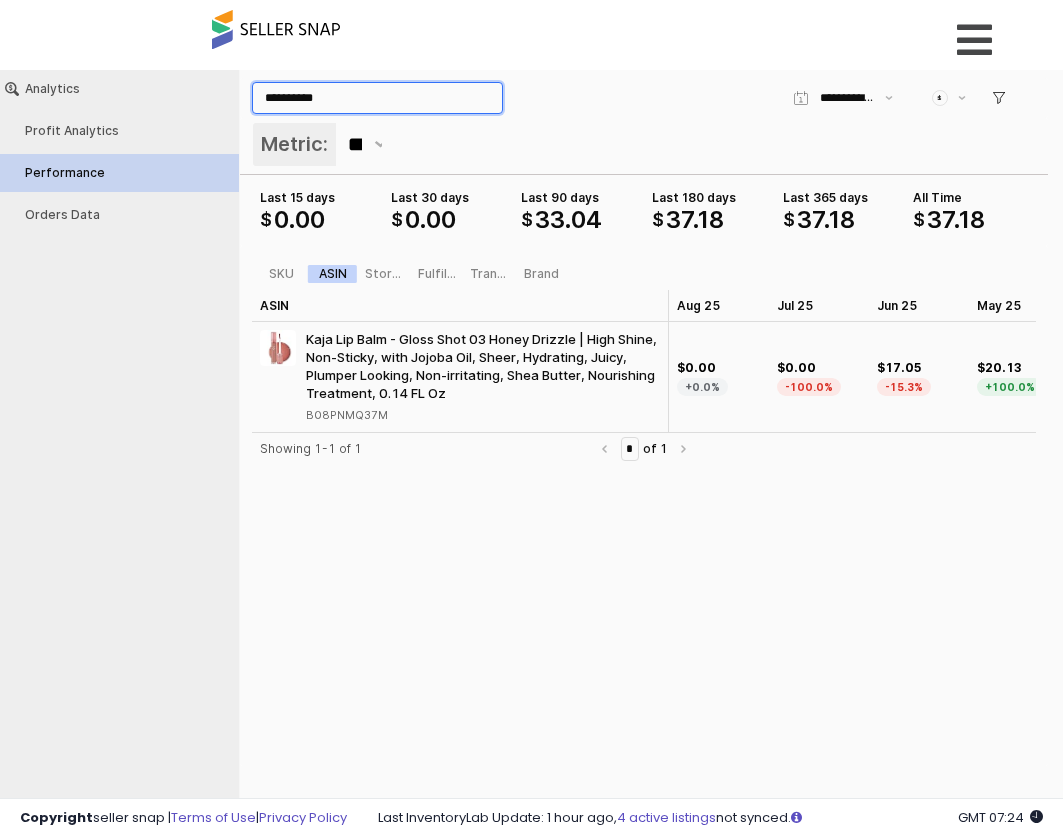 type on "**********" 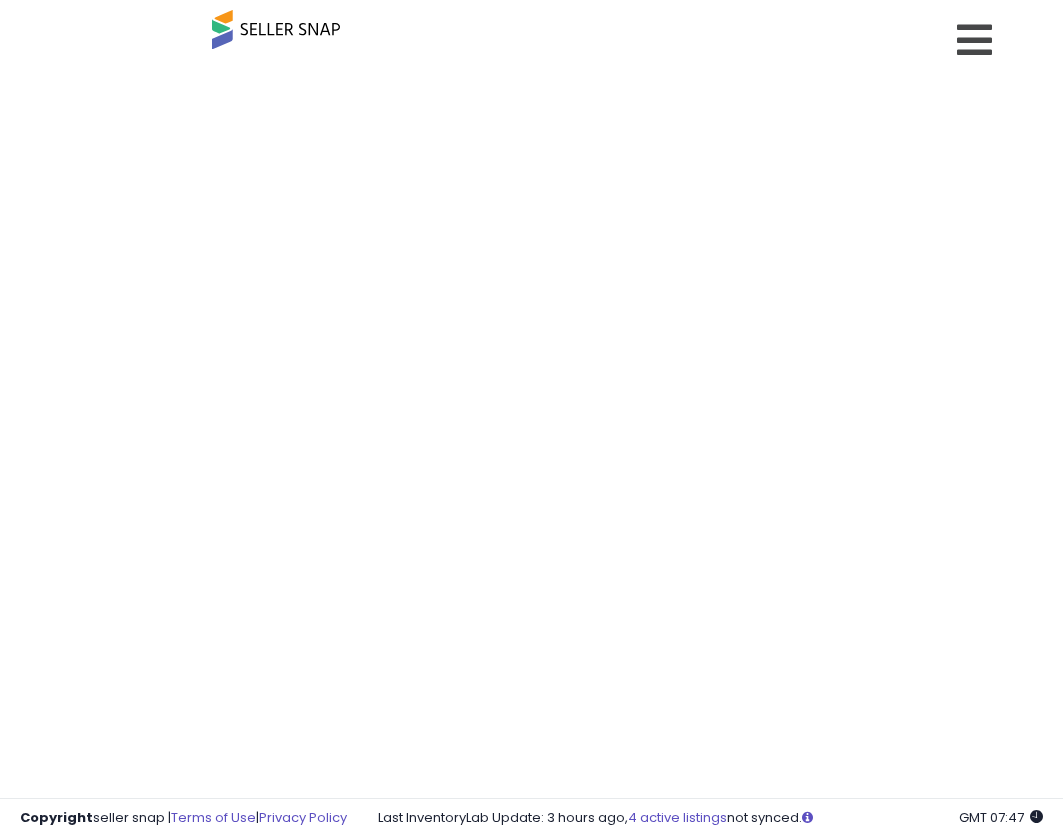 scroll, scrollTop: 0, scrollLeft: 0, axis: both 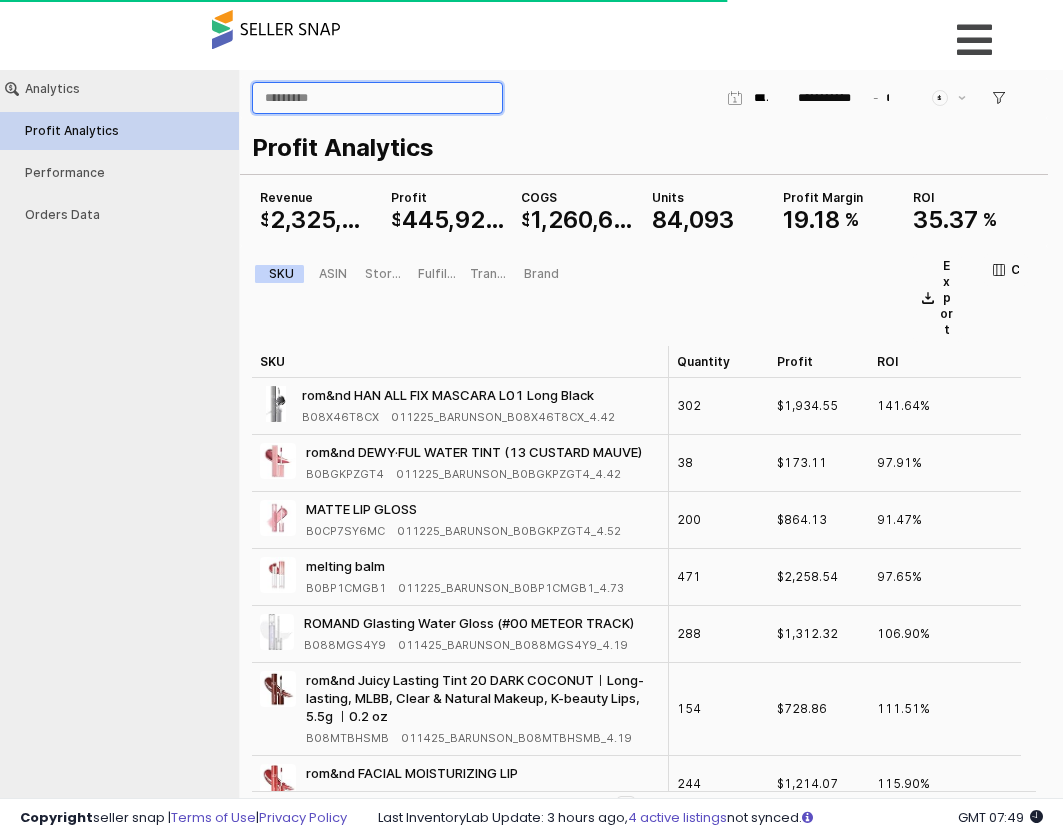 click at bounding box center (377, 98) 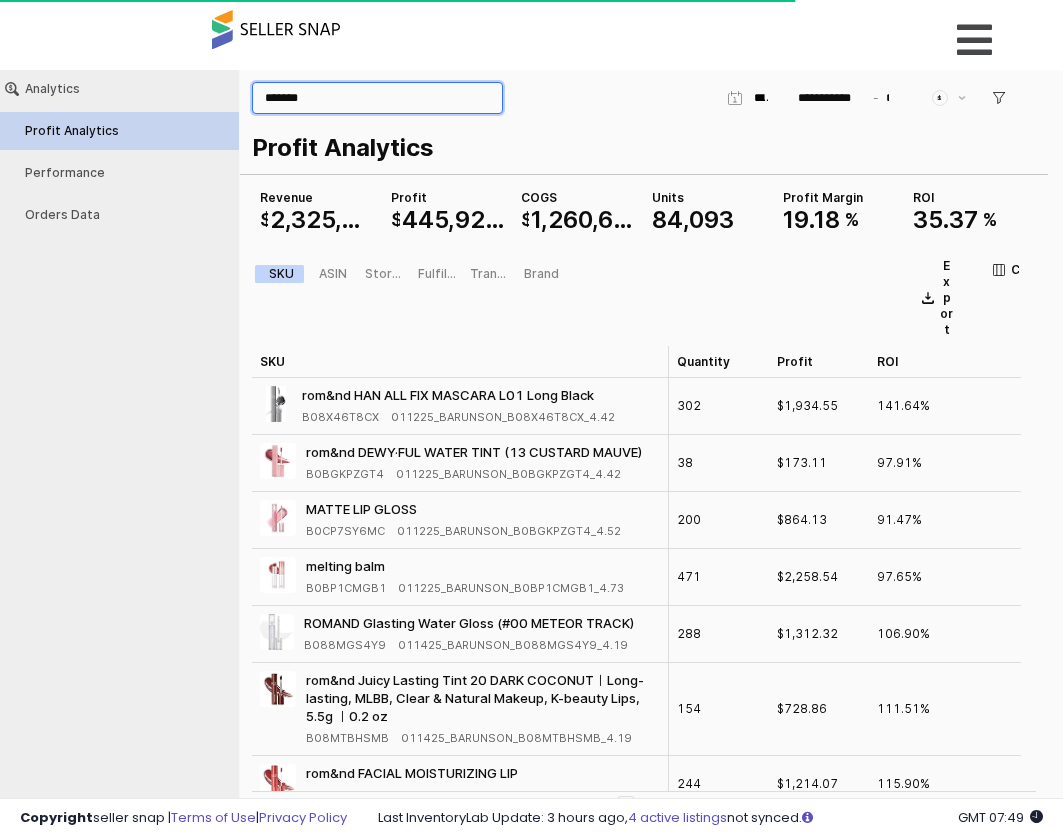 type on "*******" 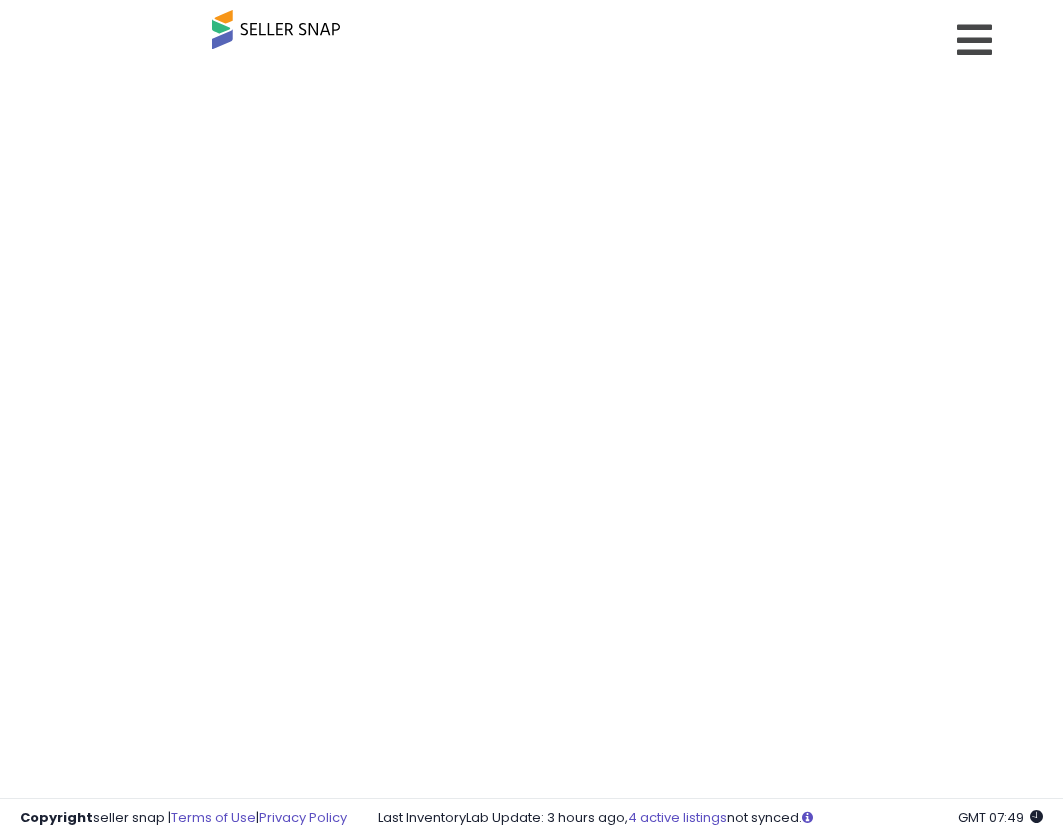 scroll, scrollTop: 0, scrollLeft: 0, axis: both 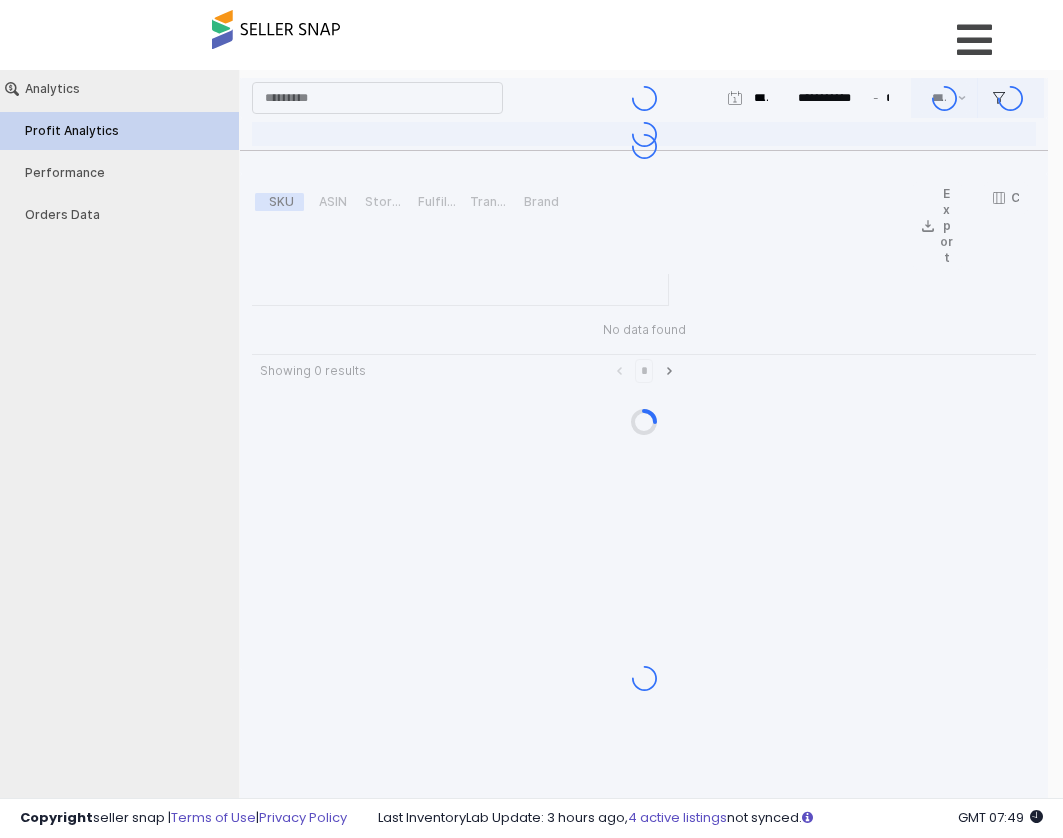 type on "***" 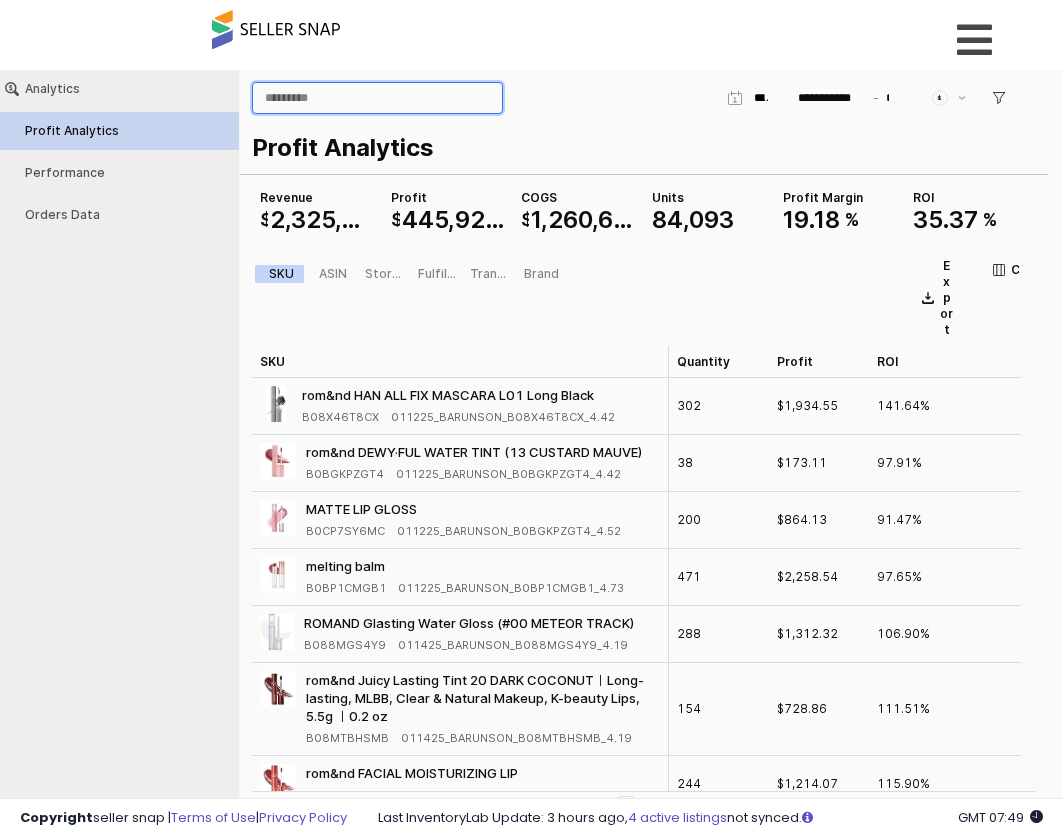 click at bounding box center [377, 98] 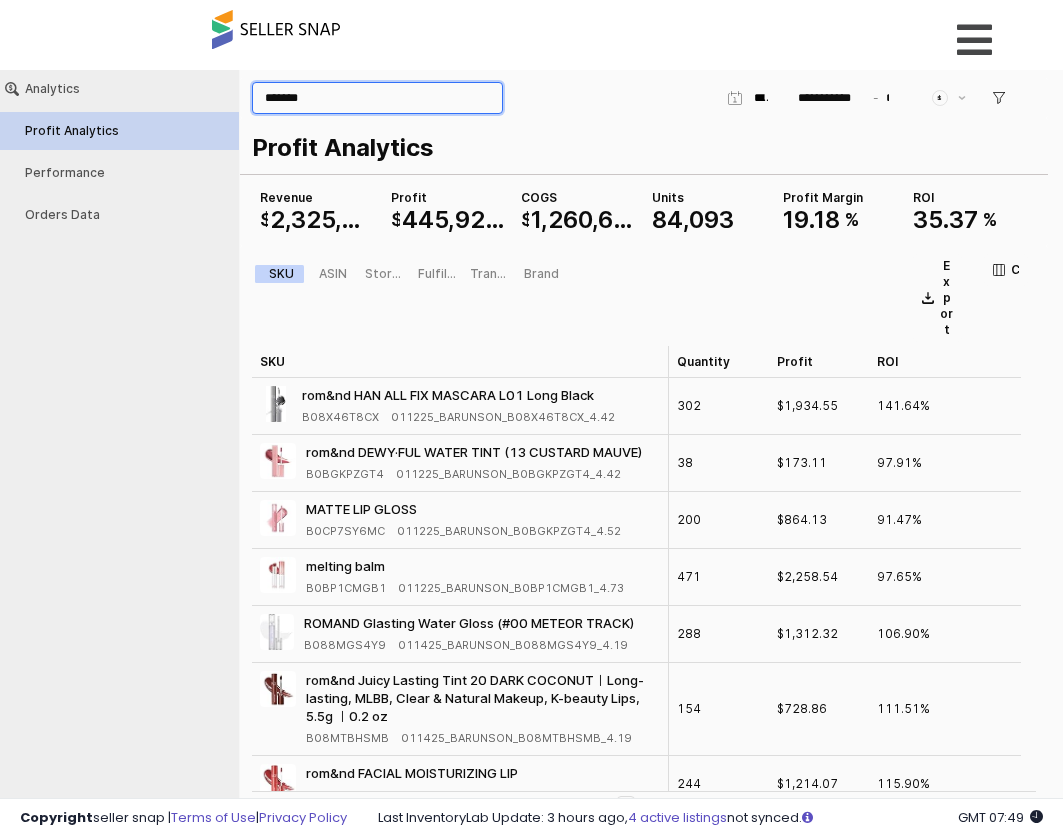 type on "*******" 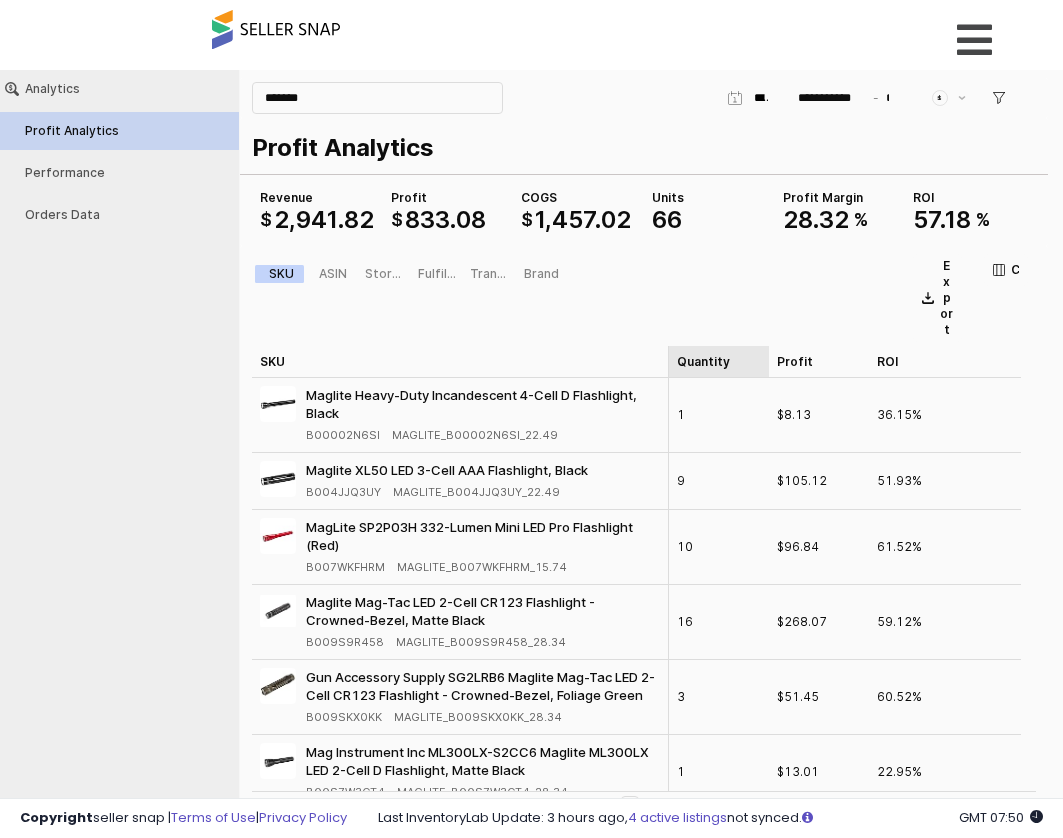 click on "Quantity Quantity" at bounding box center (719, 362) 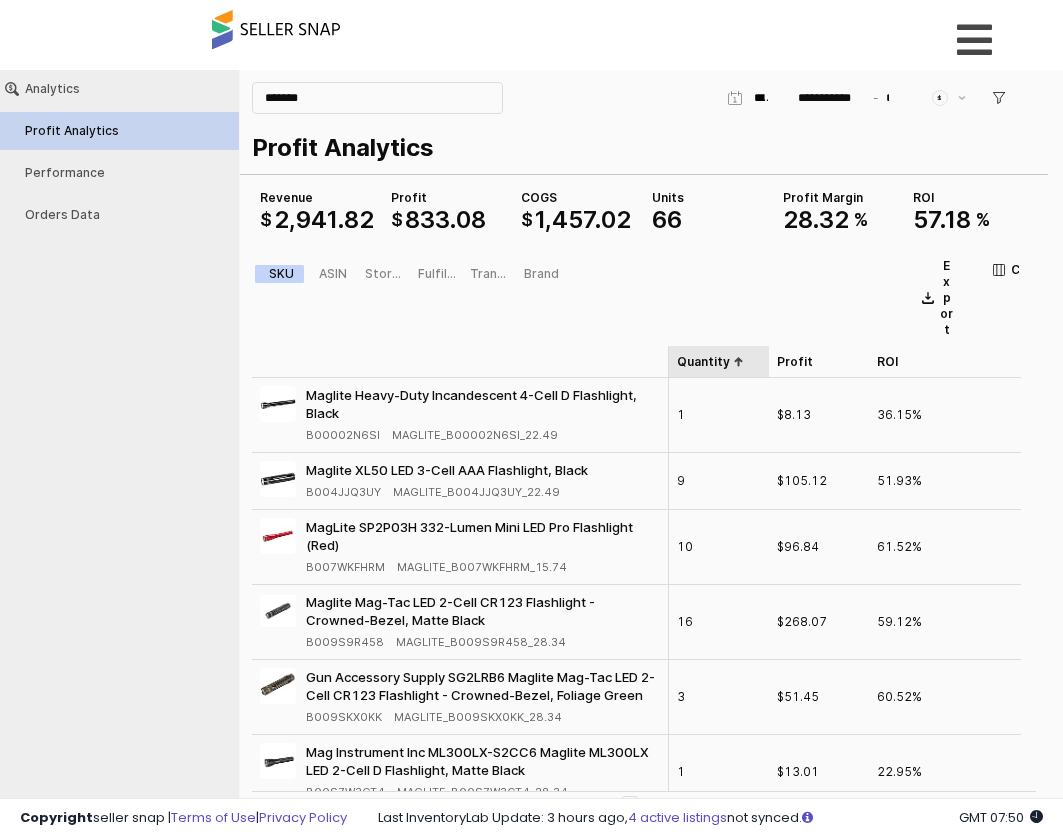 click on "Quantity Quantity" at bounding box center [719, 362] 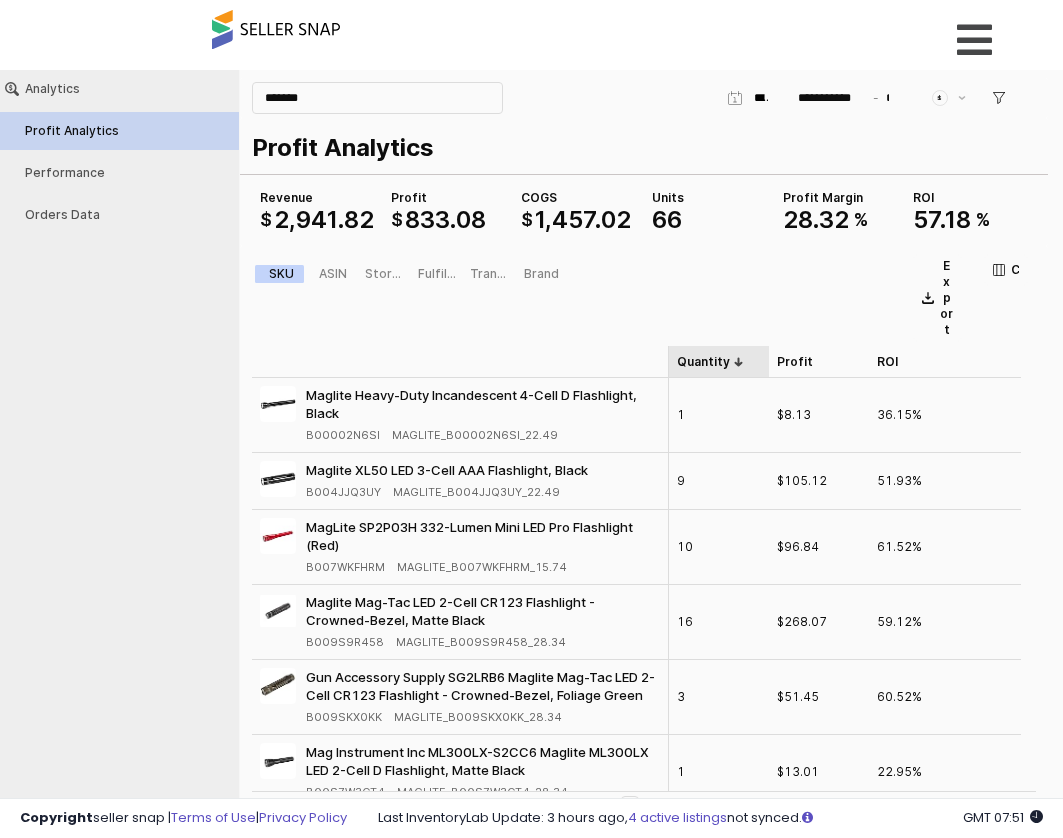 click on "Quantity Quantity" at bounding box center [719, 362] 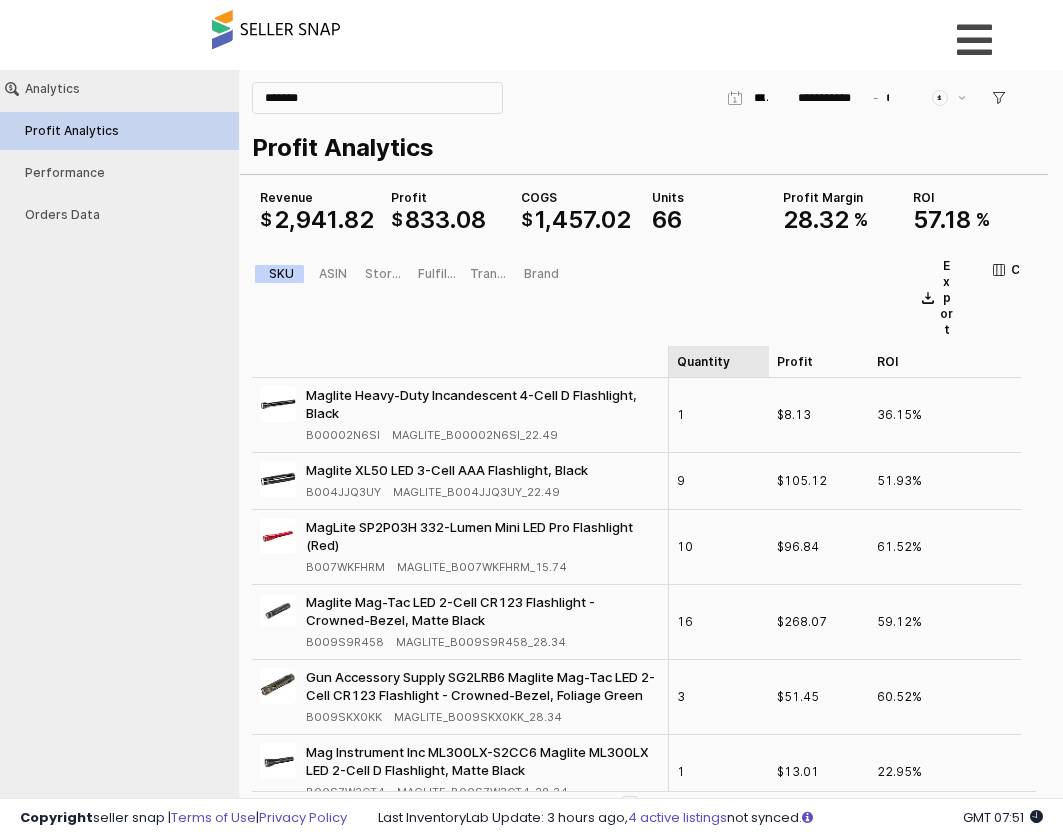 click on "Quantity Quantity" at bounding box center [719, 362] 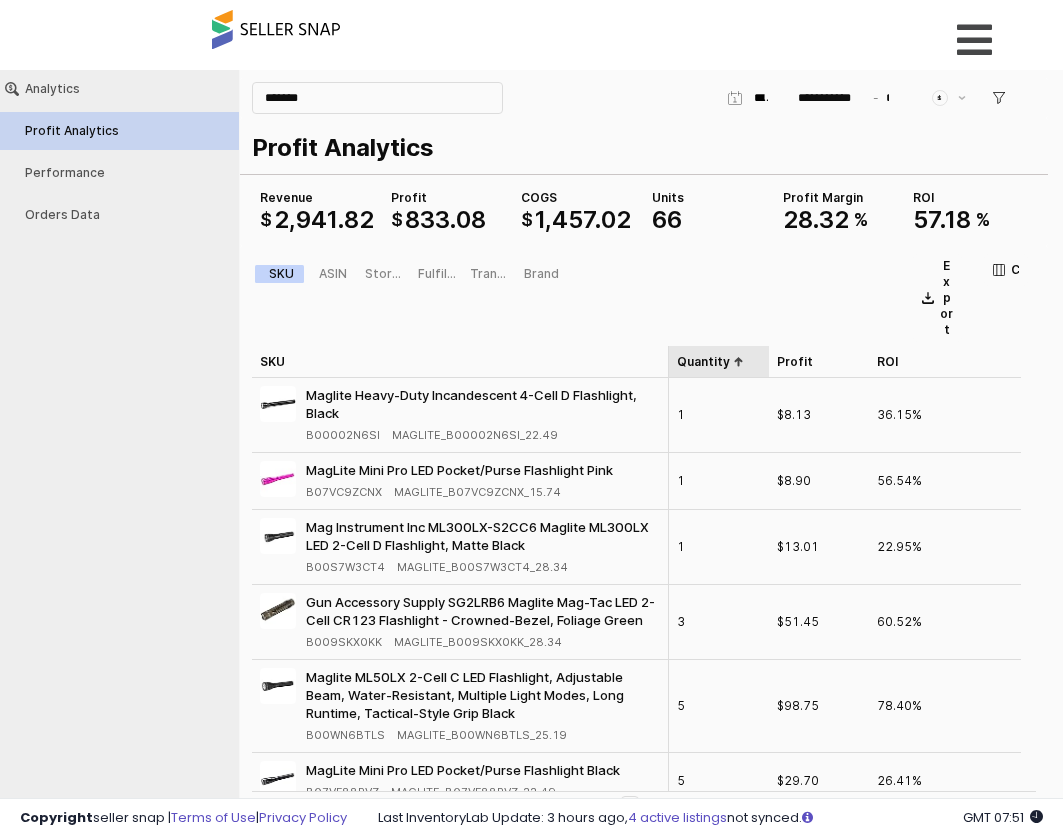 click on "Quantity Quantity" at bounding box center (719, 362) 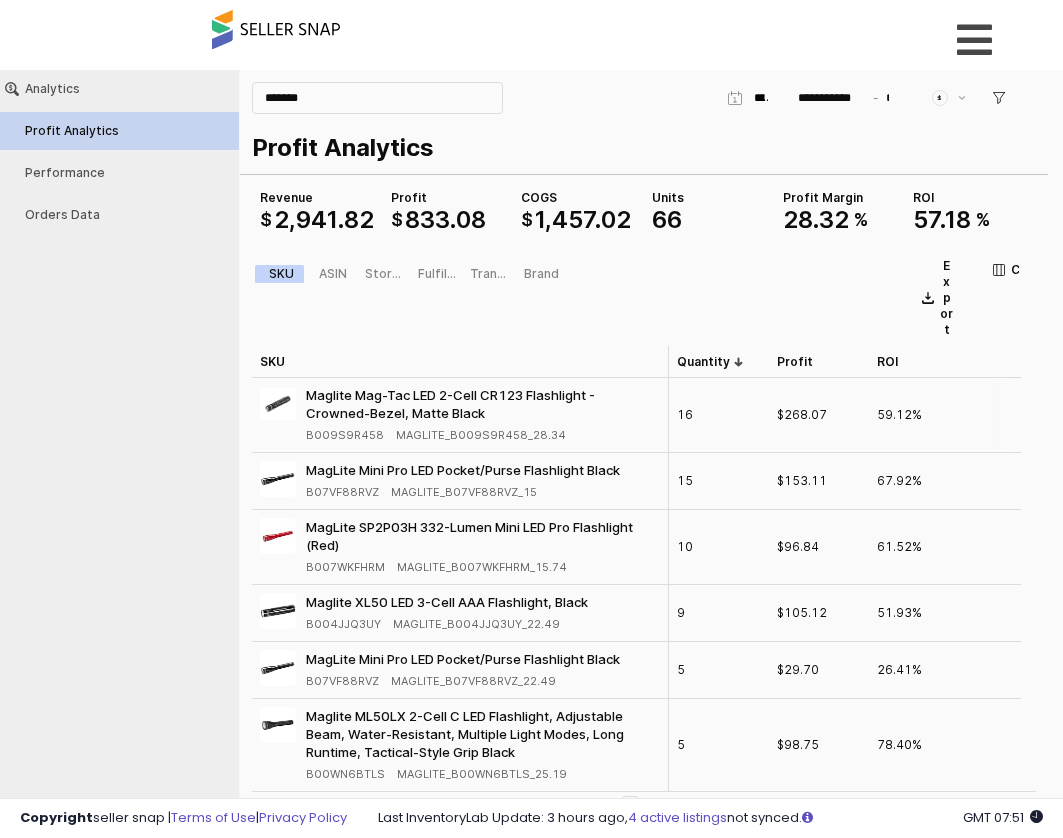 click on "B009S9R458" at bounding box center (345, 435) 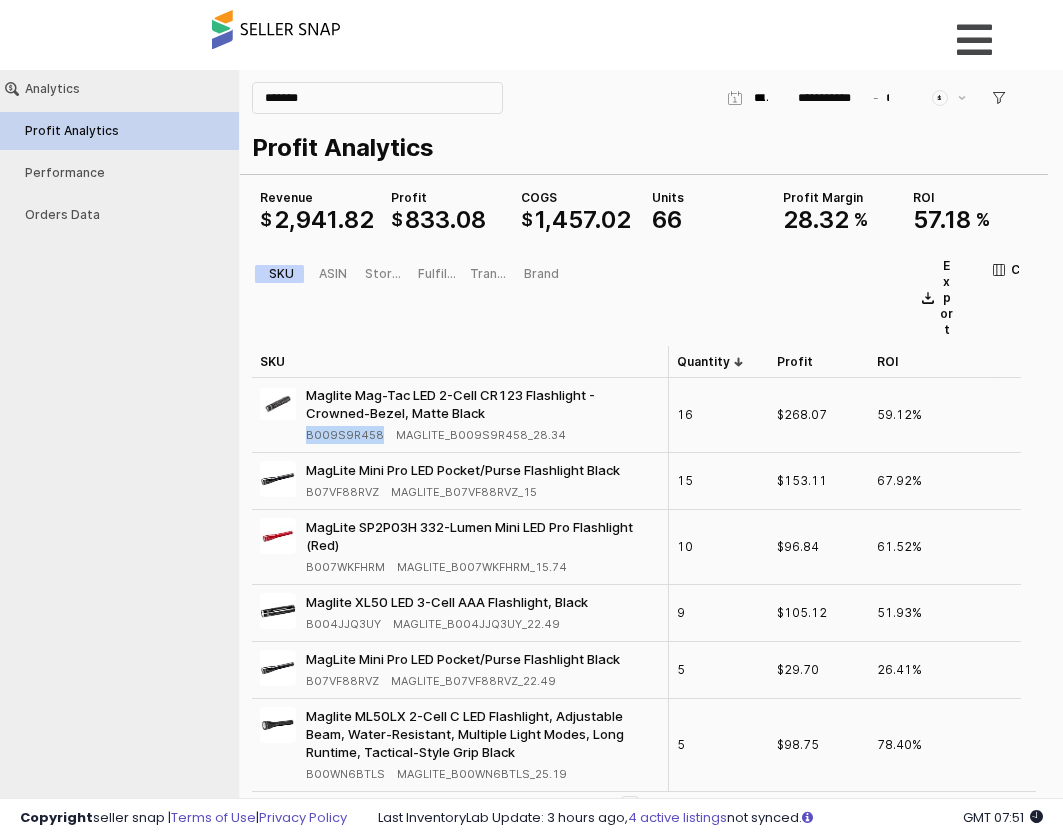 click on "B009S9R458" at bounding box center (345, 435) 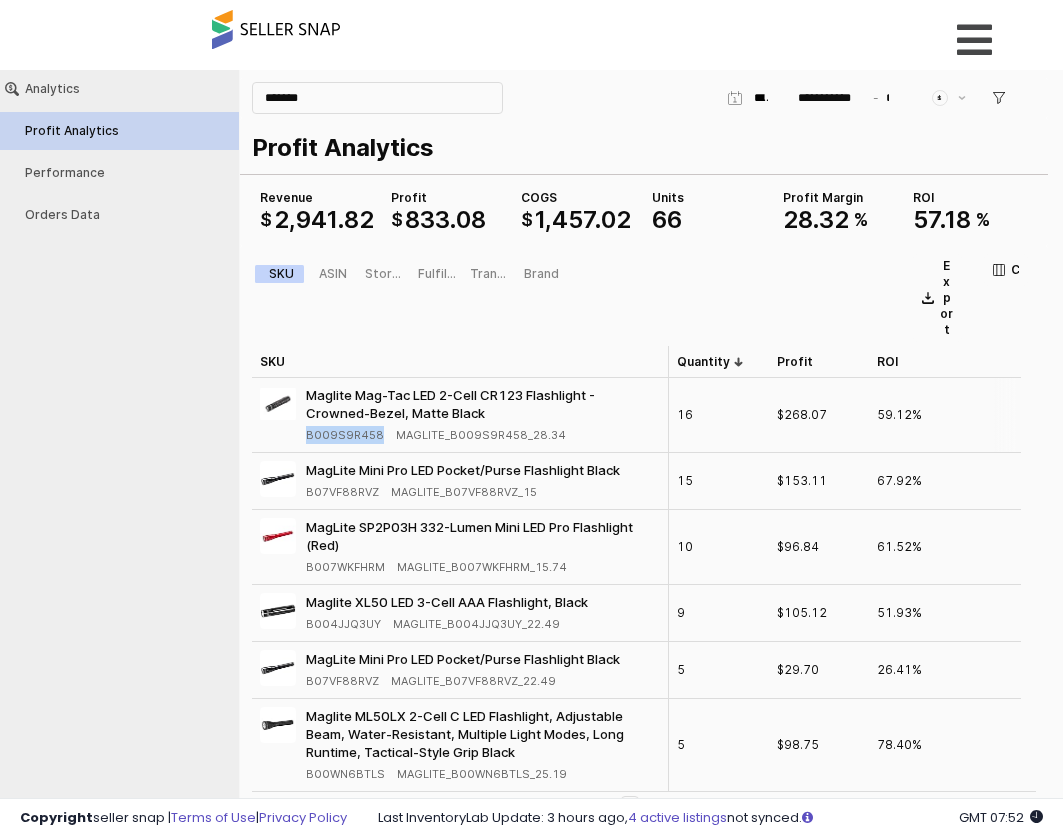 copy on "B009S9R458" 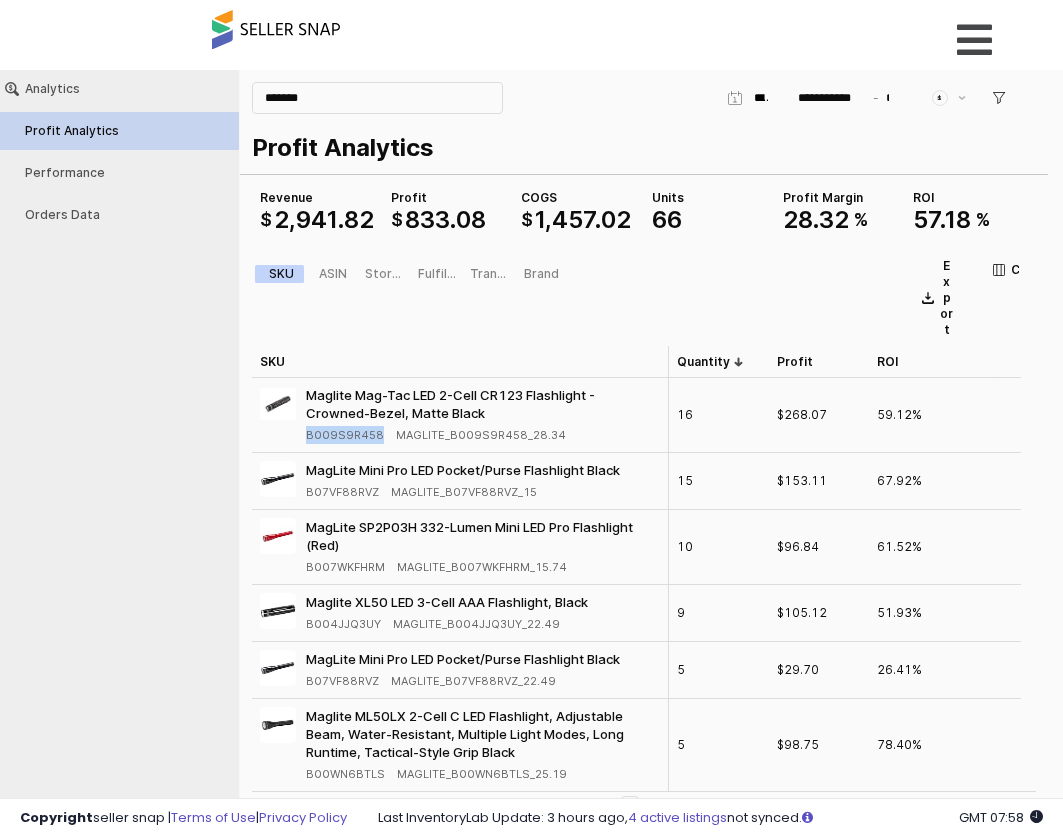 copy on "B009S9R458" 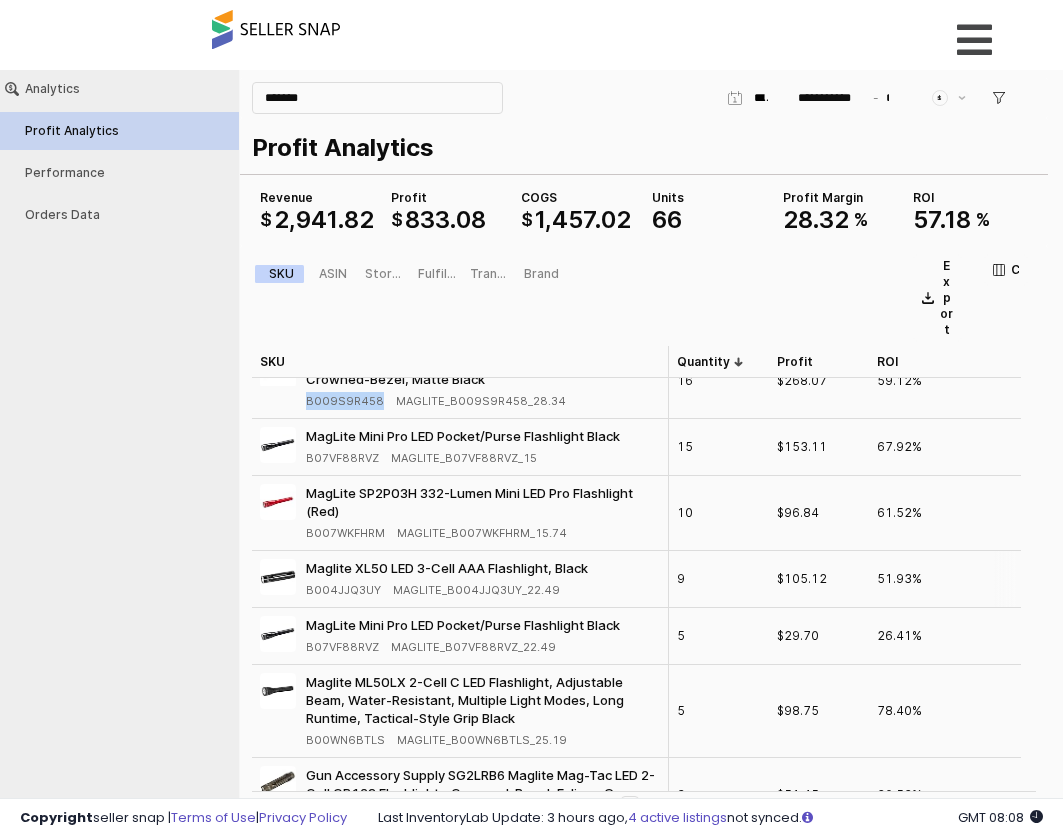 scroll, scrollTop: 0, scrollLeft: 0, axis: both 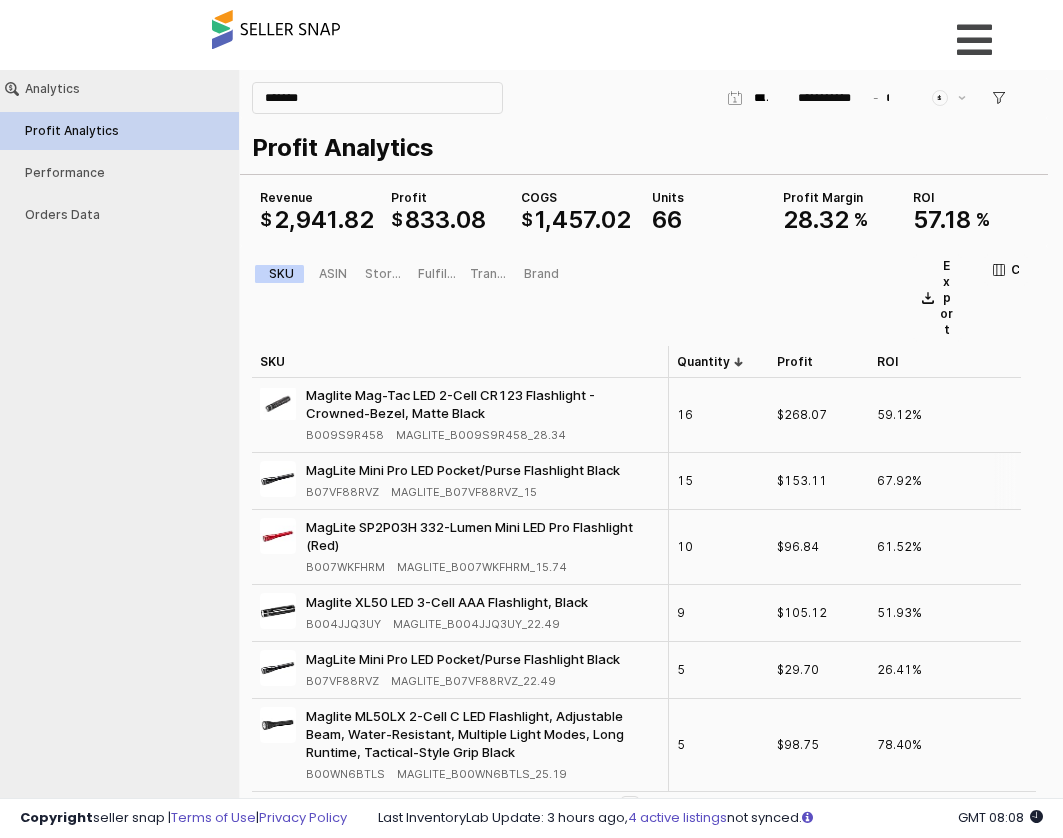 click on "B07VF88RVZ" at bounding box center [342, 492] 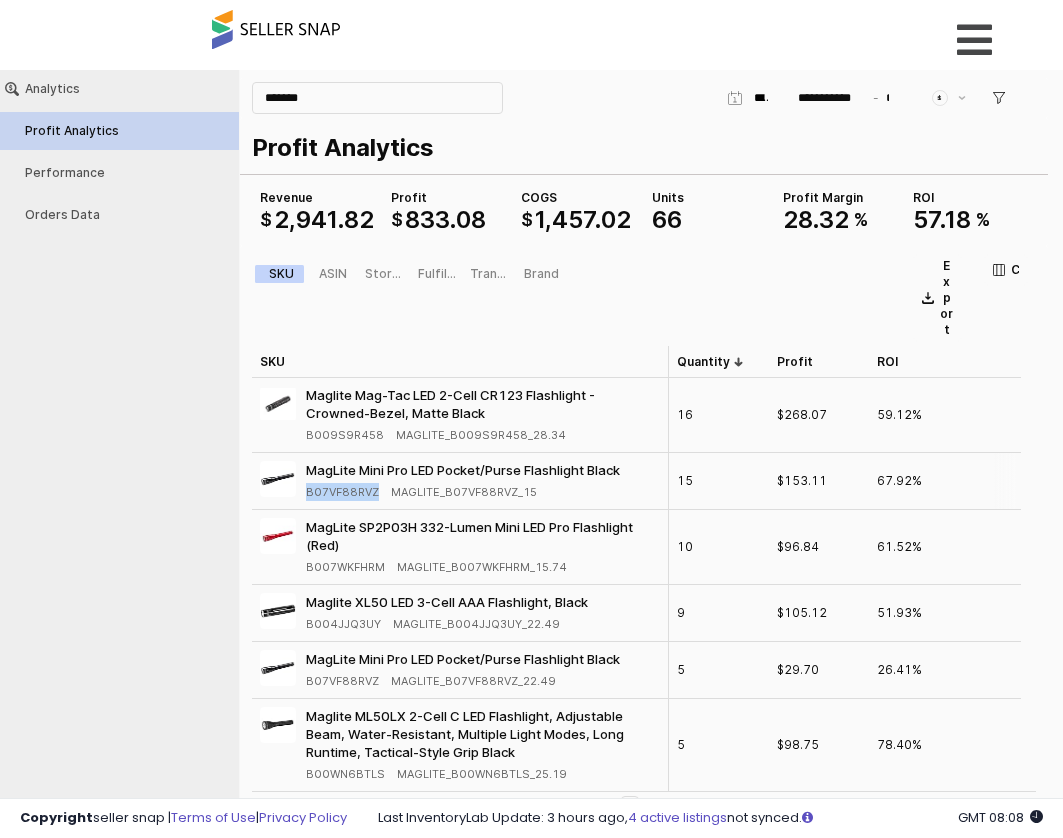 click on "B07VF88RVZ" at bounding box center [342, 492] 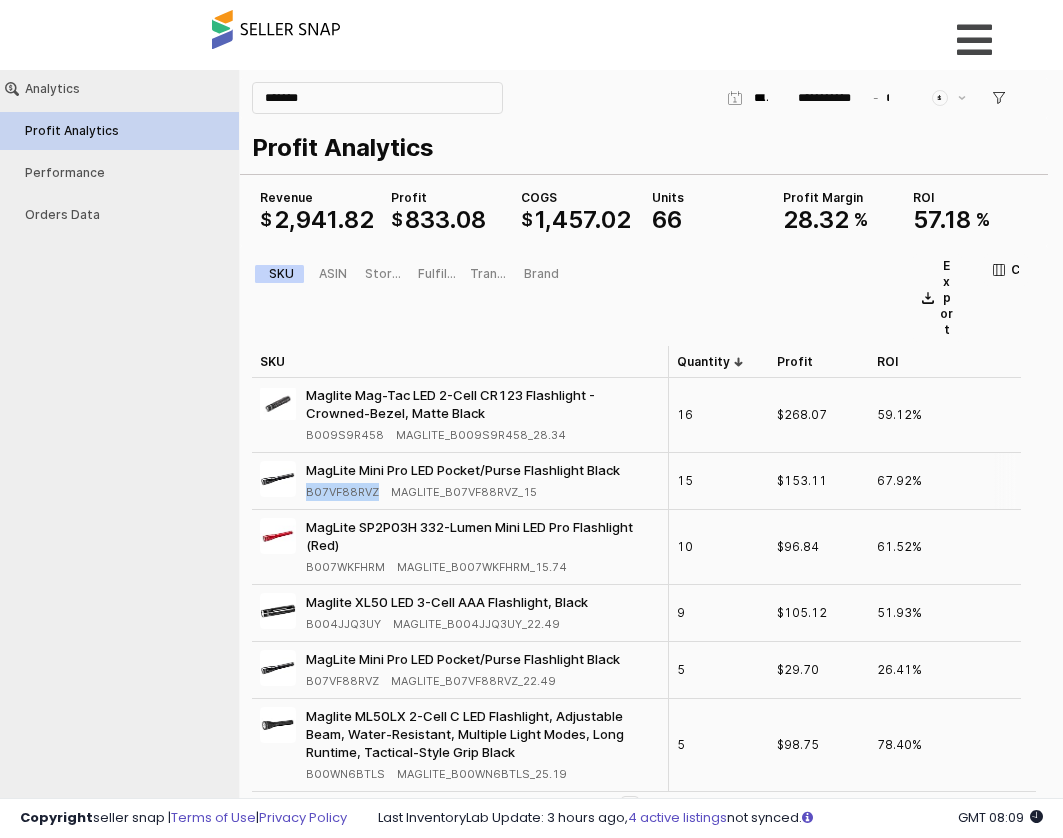 copy on "B07VF88RVZ" 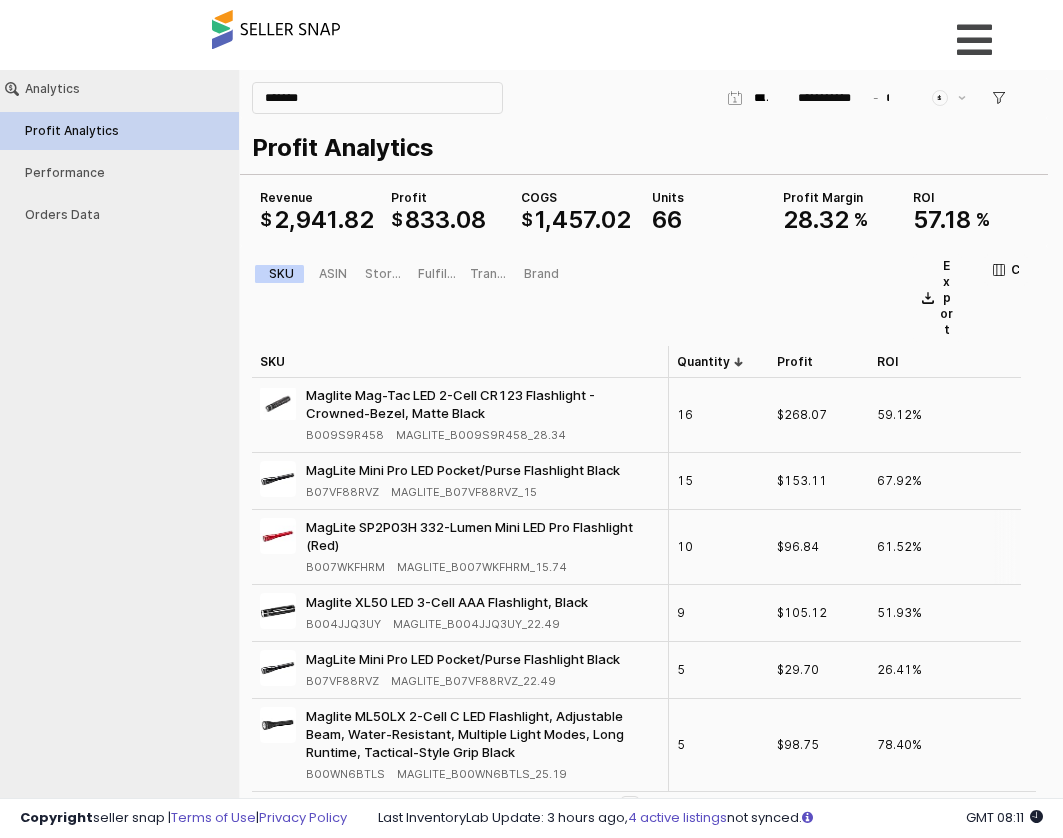 click on "B007WKFHRM" at bounding box center [345, 567] 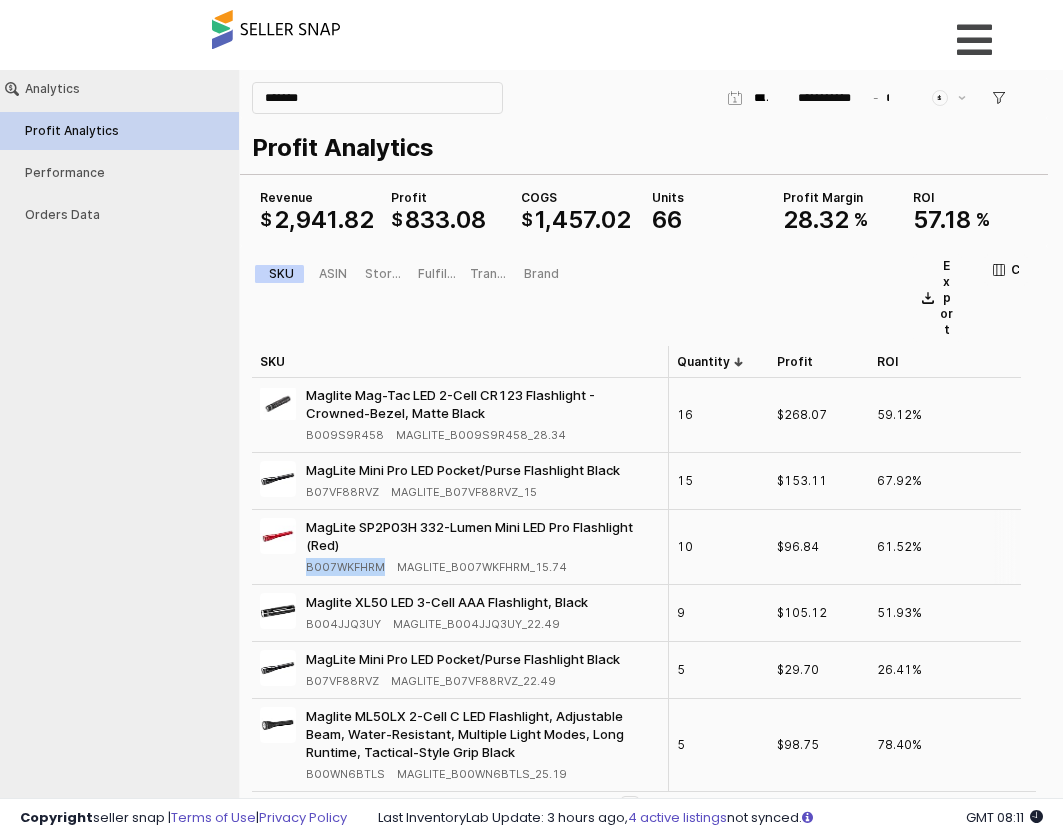 click on "B007WKFHRM" at bounding box center [345, 567] 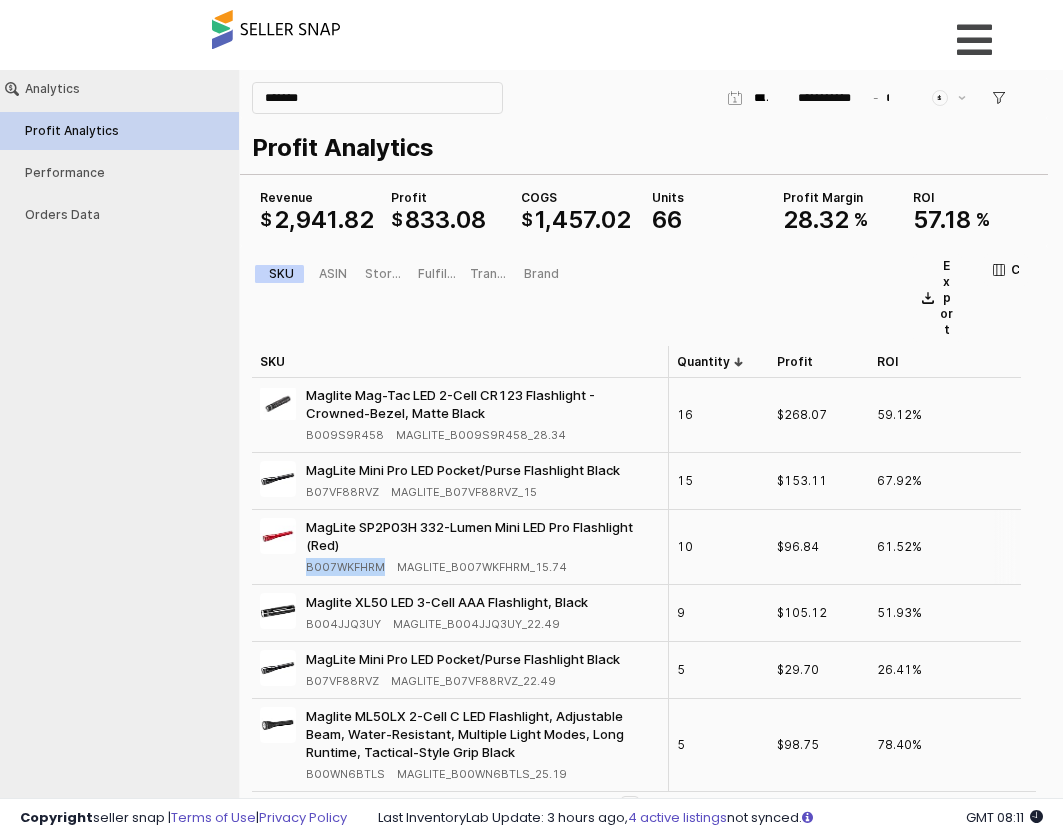 copy on "B007WKFHRM" 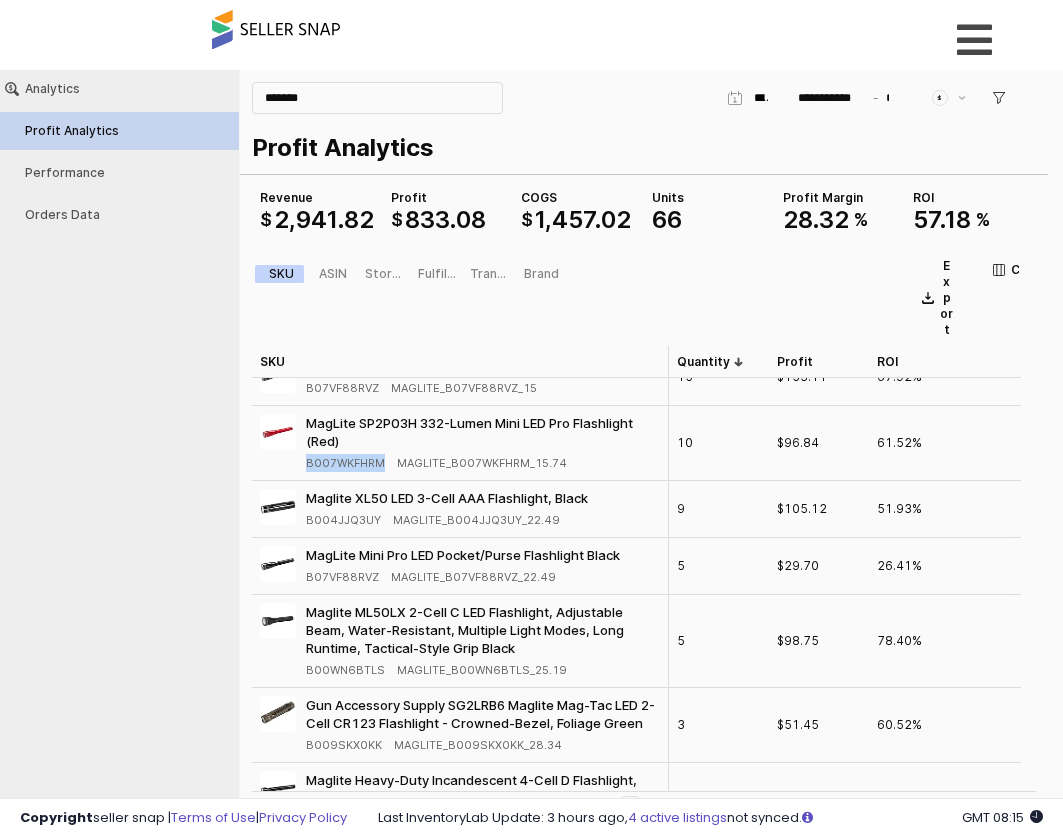 scroll, scrollTop: 100, scrollLeft: 0, axis: vertical 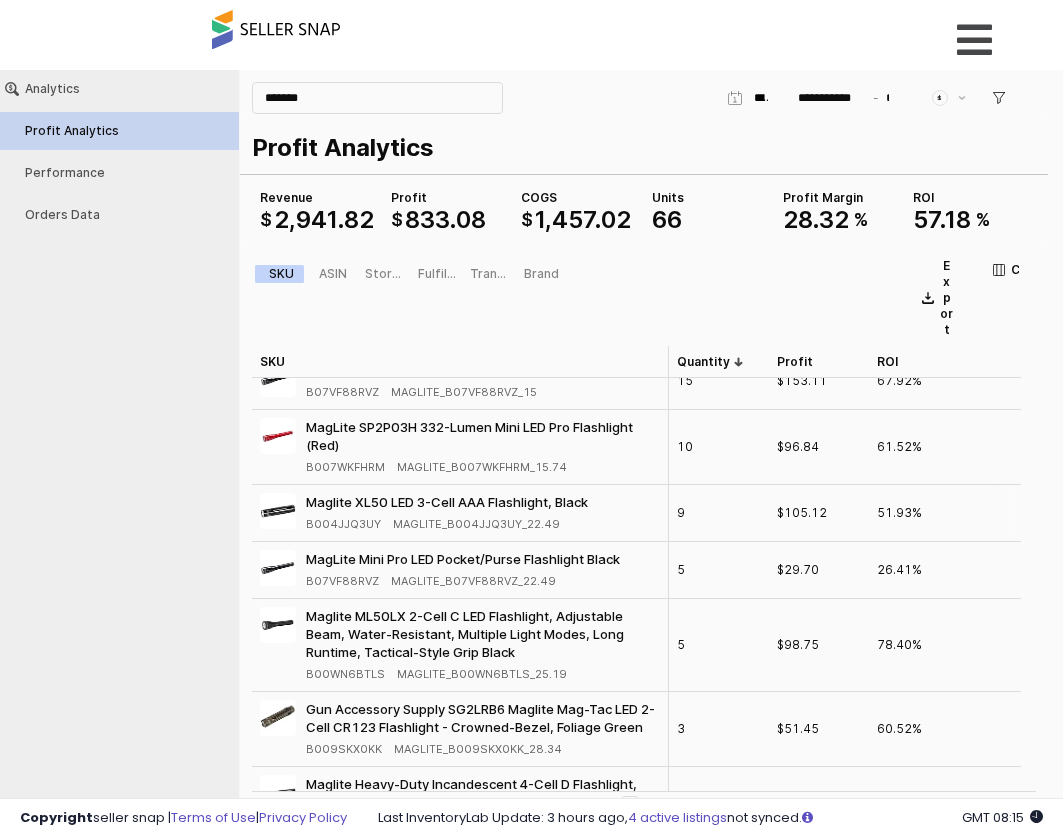 click on "B004JJQ3UY" at bounding box center (343, 524) 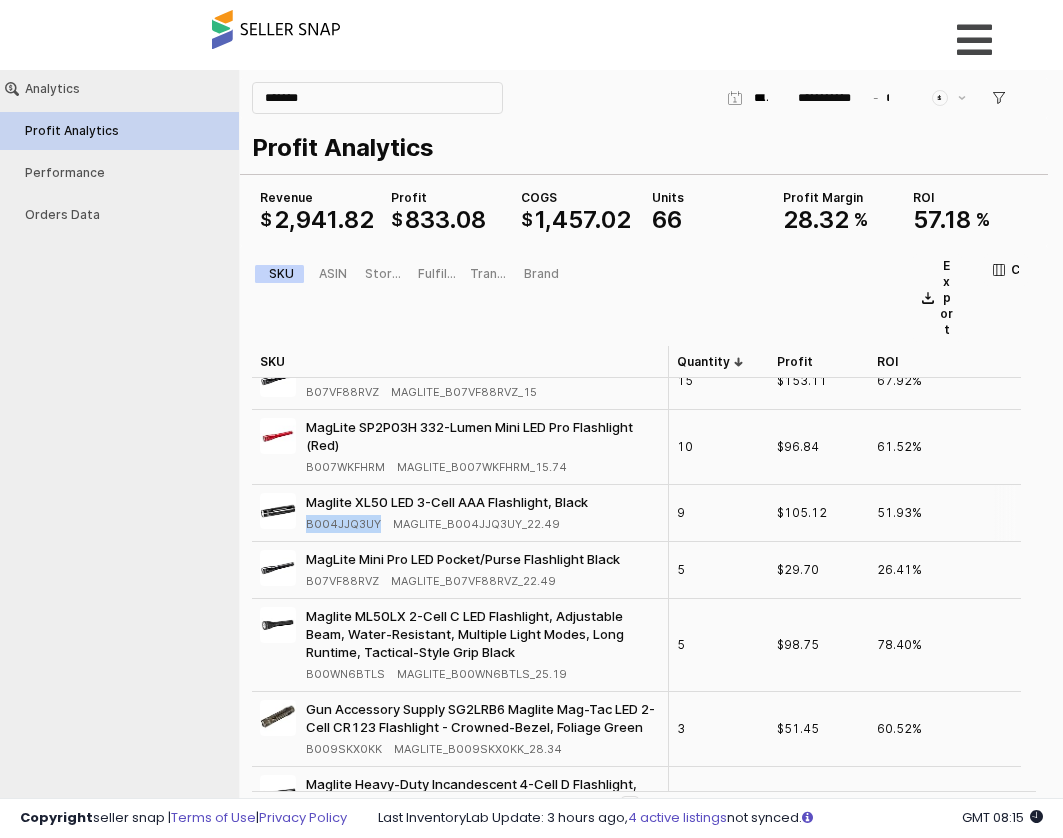 click on "B004JJQ3UY" at bounding box center (343, 524) 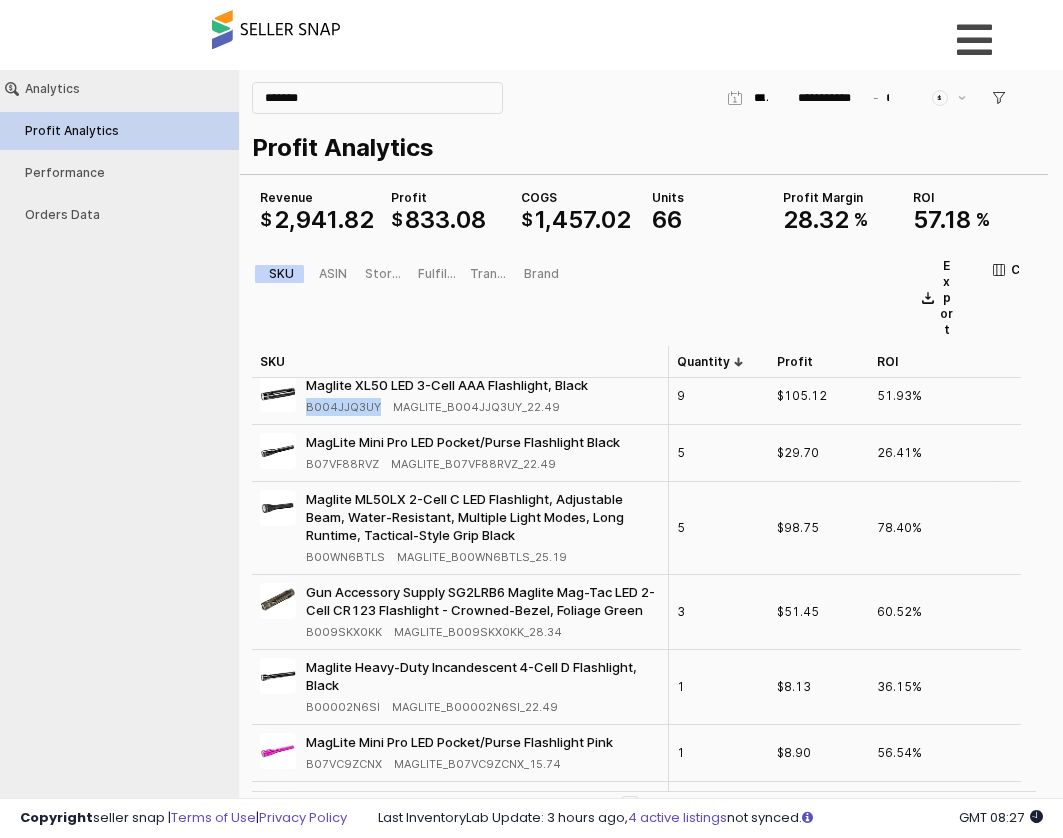 scroll, scrollTop: 182, scrollLeft: 0, axis: vertical 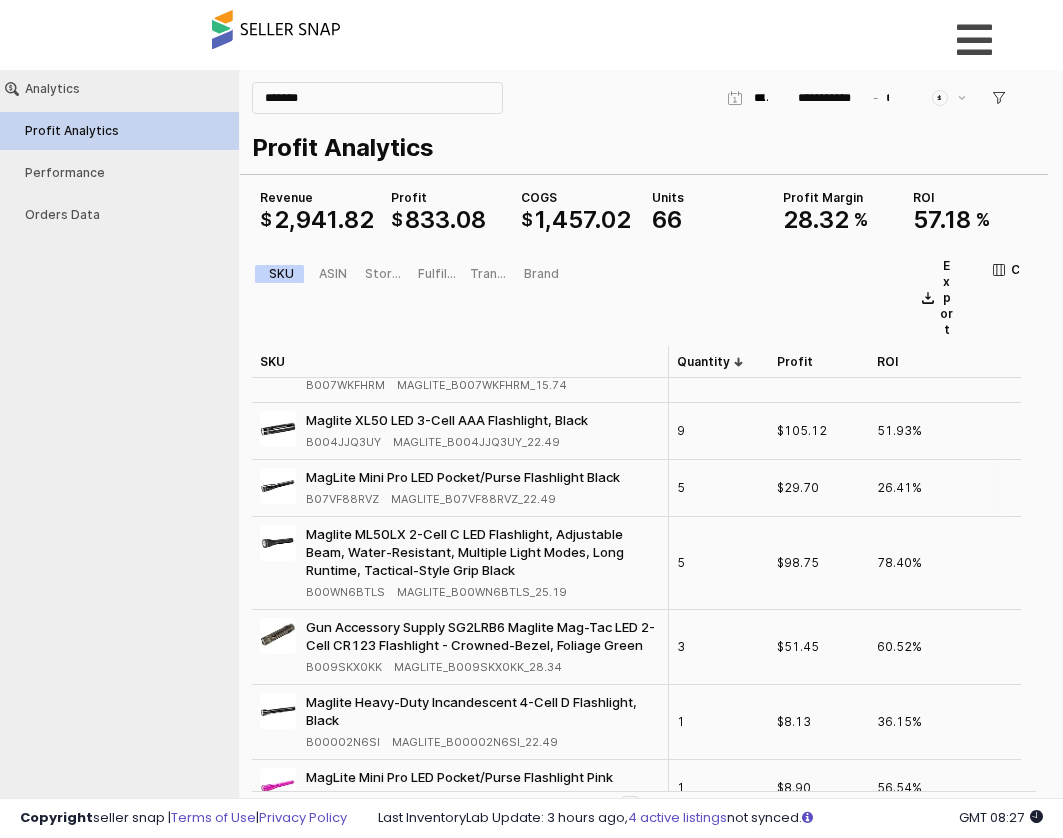 click on "B07VF88RVZ" at bounding box center [342, 499] 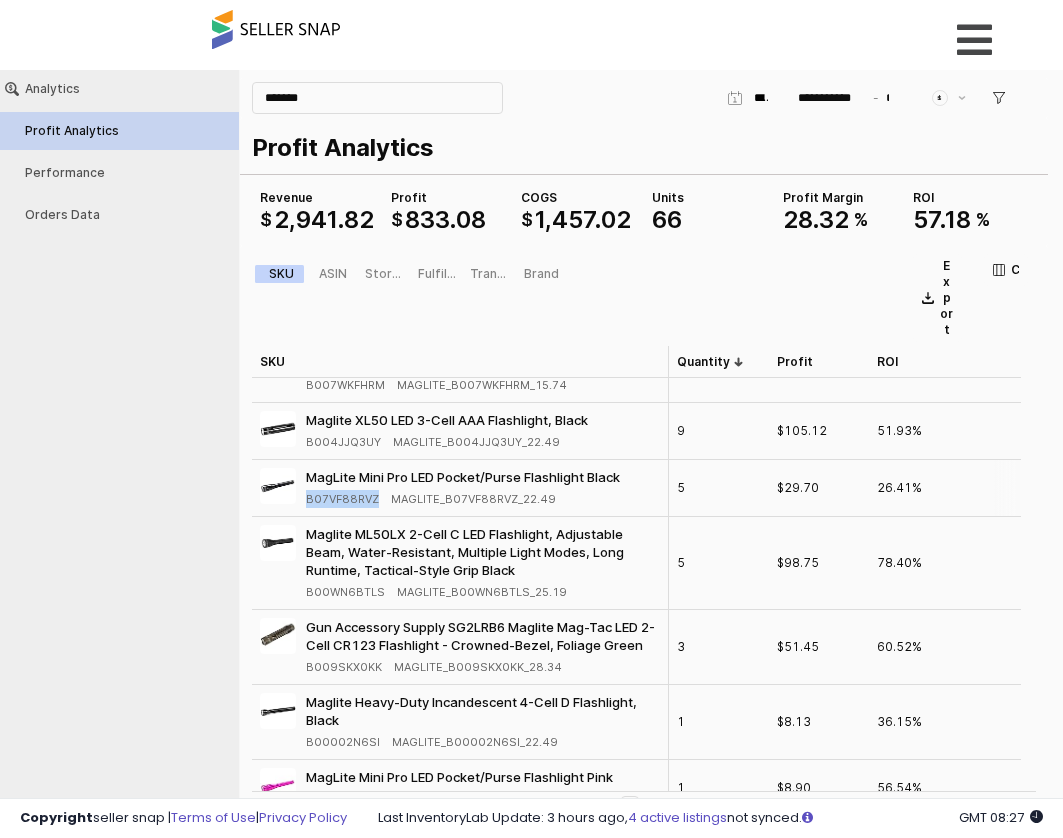 click on "B07VF88RVZ" at bounding box center (342, 499) 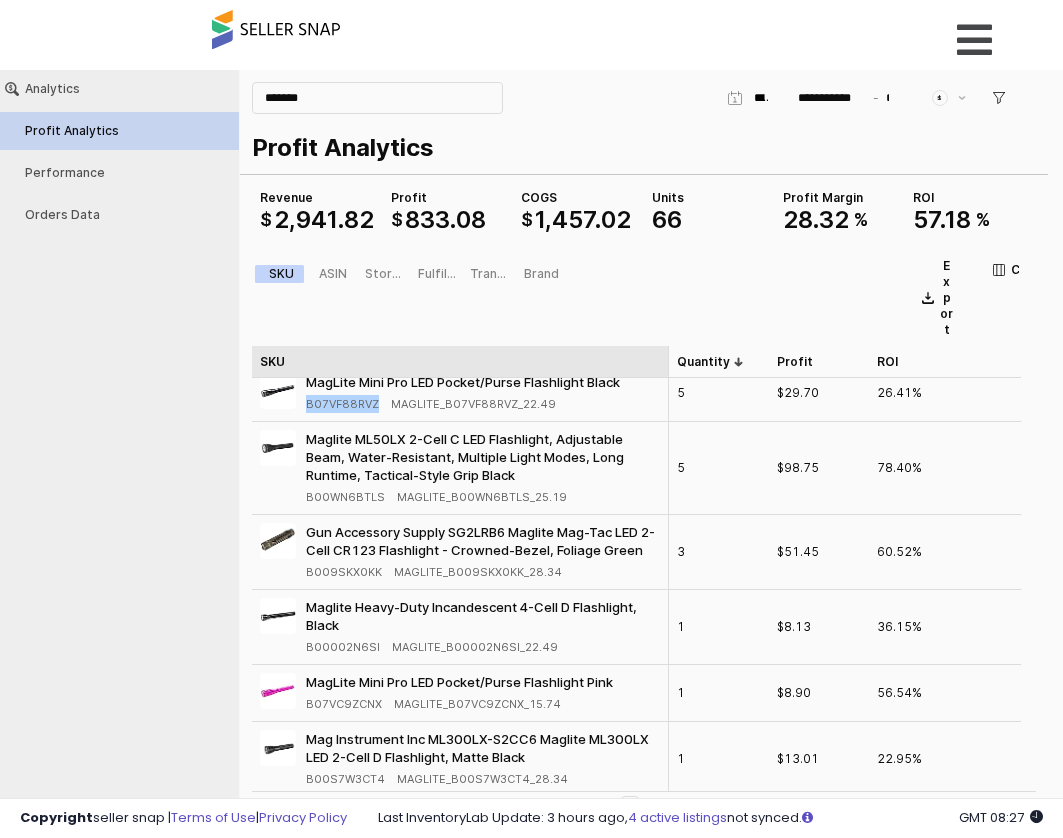 scroll, scrollTop: 282, scrollLeft: 0, axis: vertical 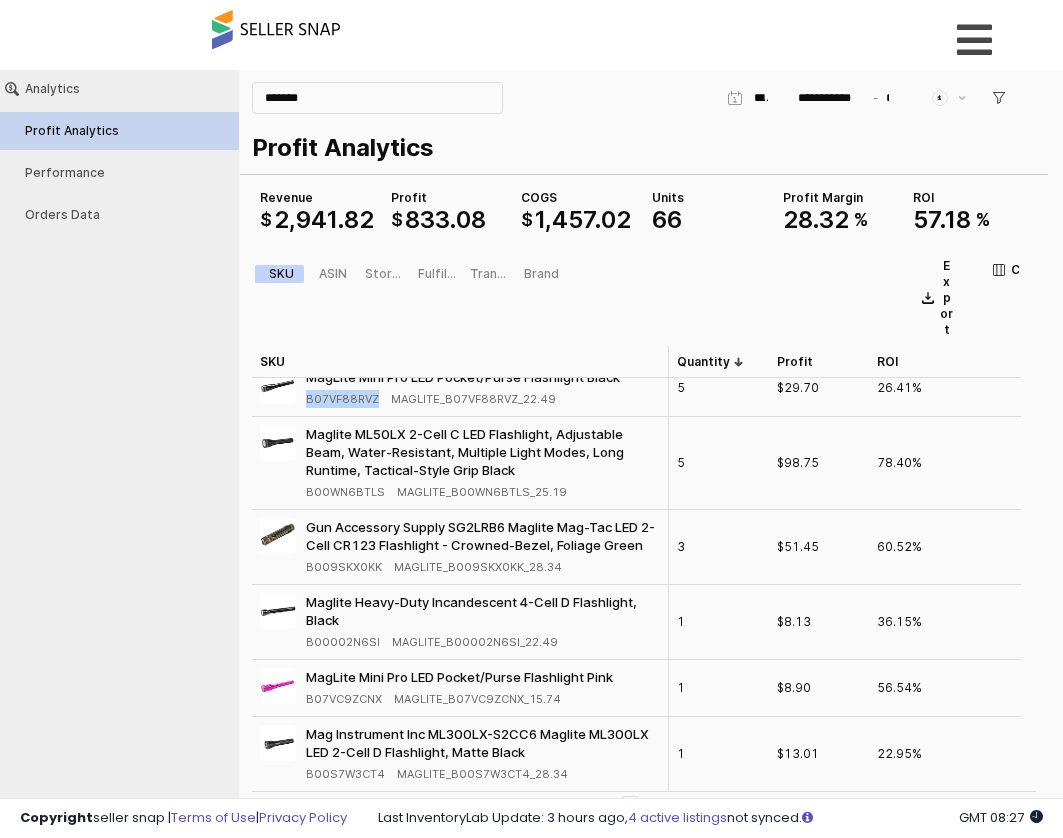 click on "B00WN6BTLS" at bounding box center [345, 492] 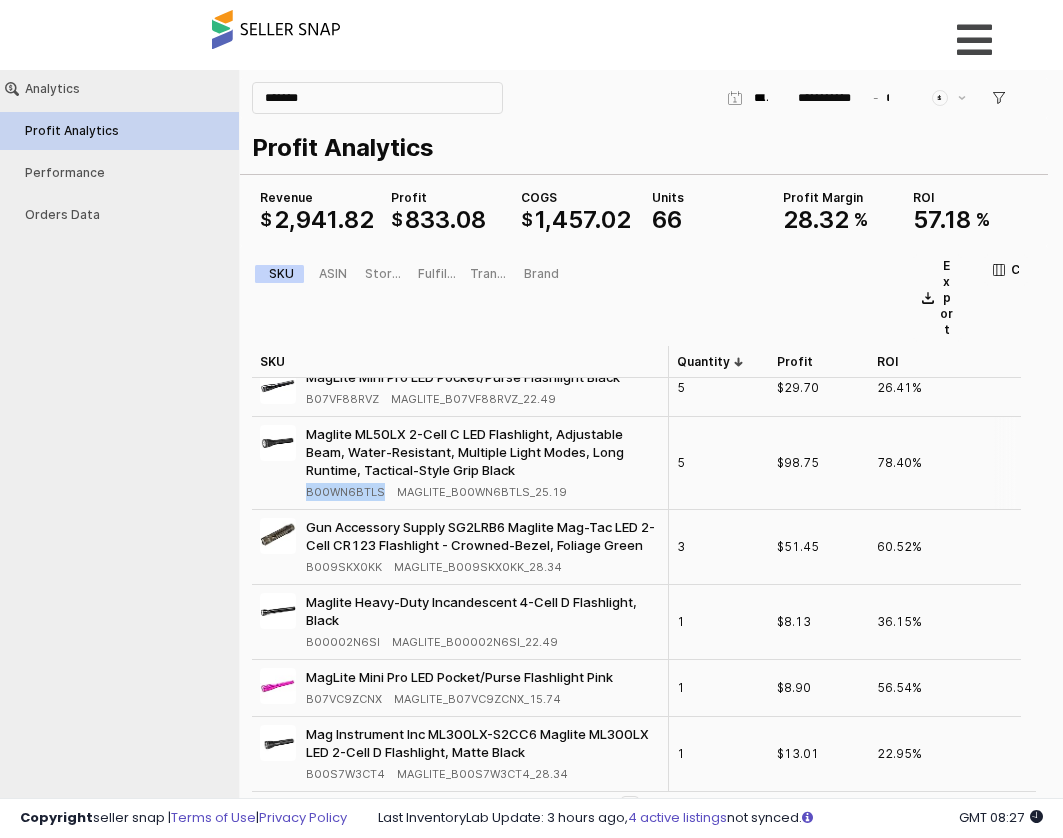 click on "B00WN6BTLS" at bounding box center [345, 492] 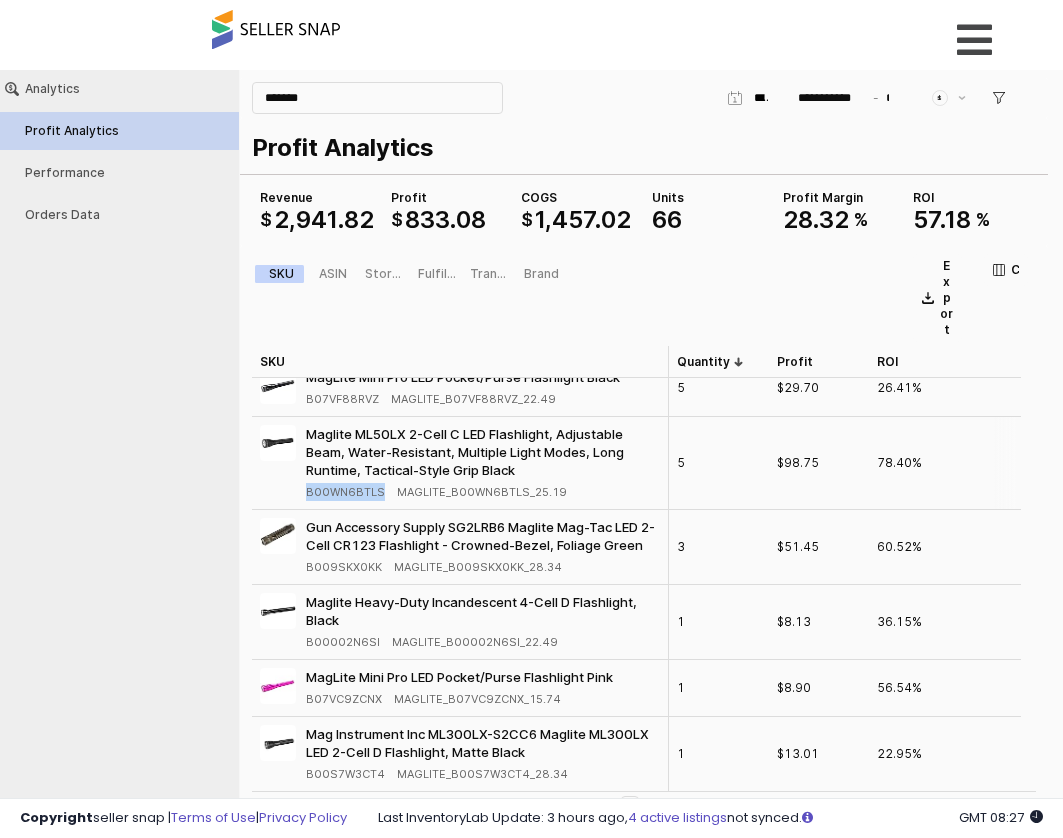 copy on "B00WN6BTLS" 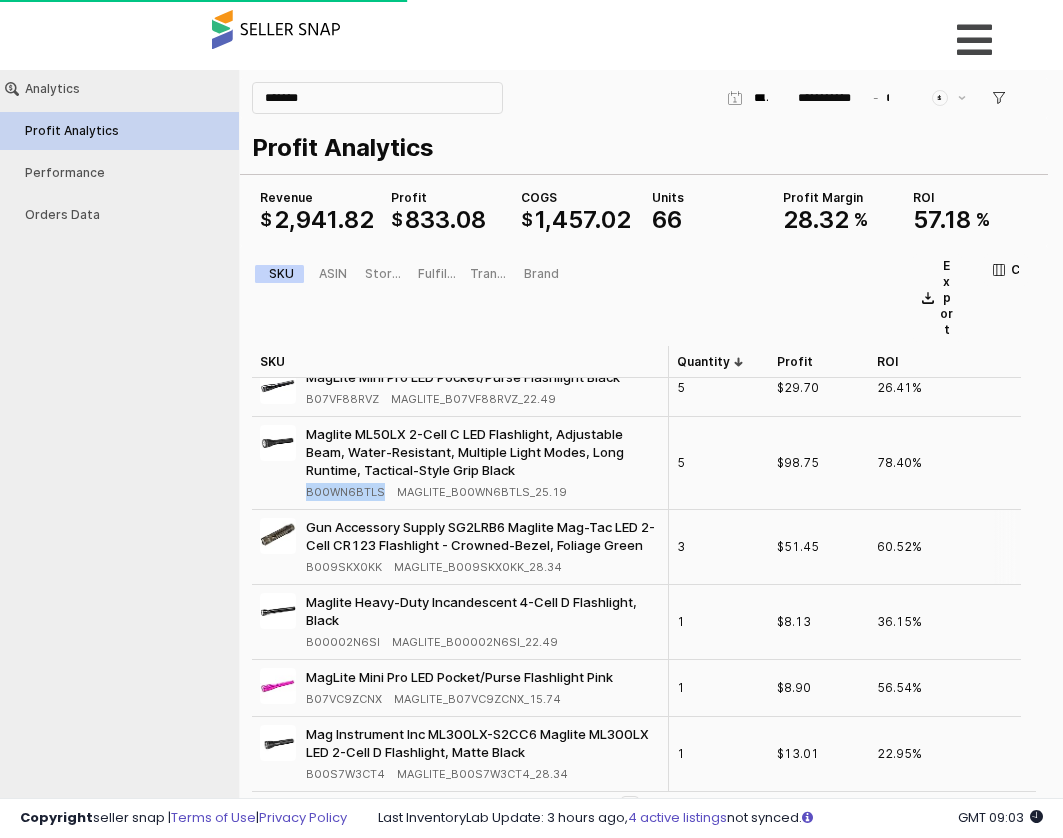 scroll, scrollTop: 100, scrollLeft: 0, axis: vertical 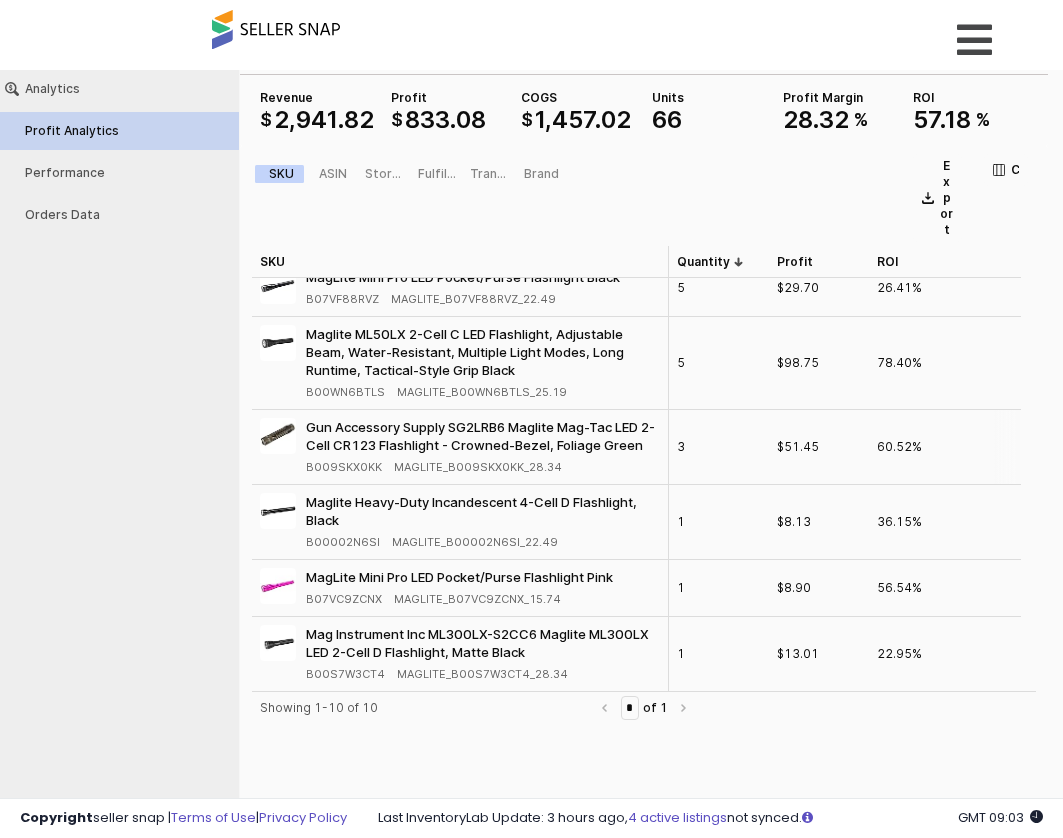 click on "B009SKX0KK" at bounding box center (344, 467) 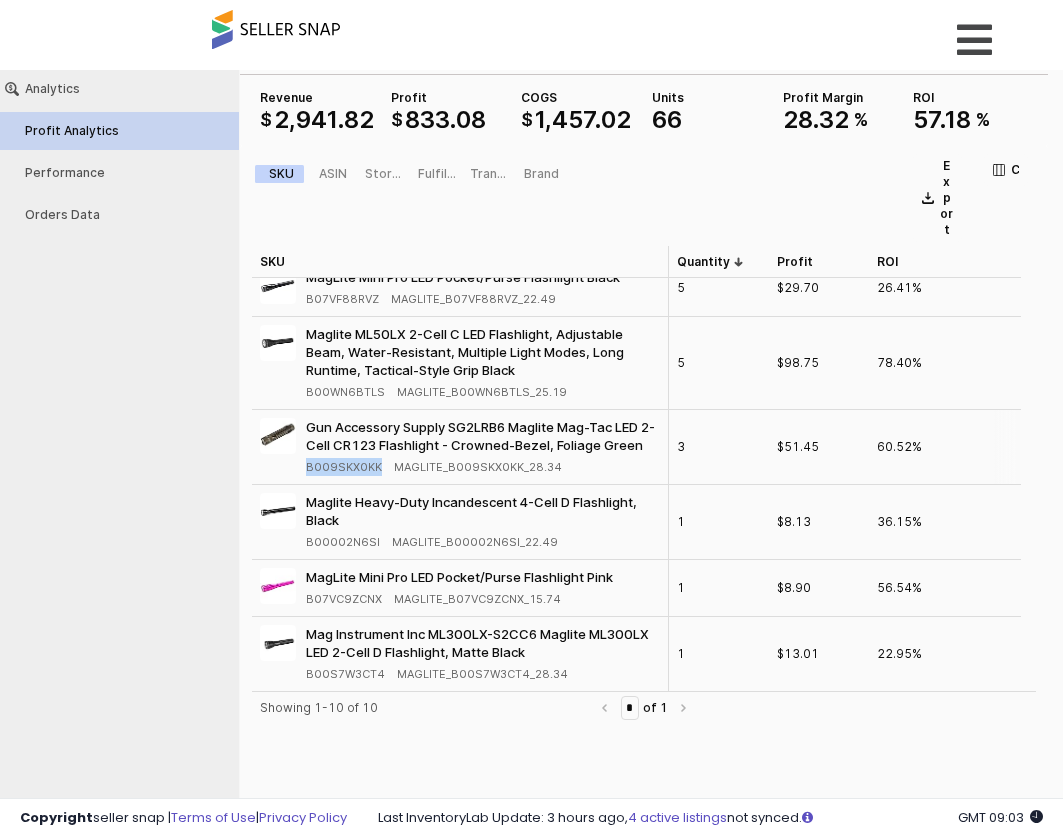 click on "B009SKX0KK" at bounding box center (344, 467) 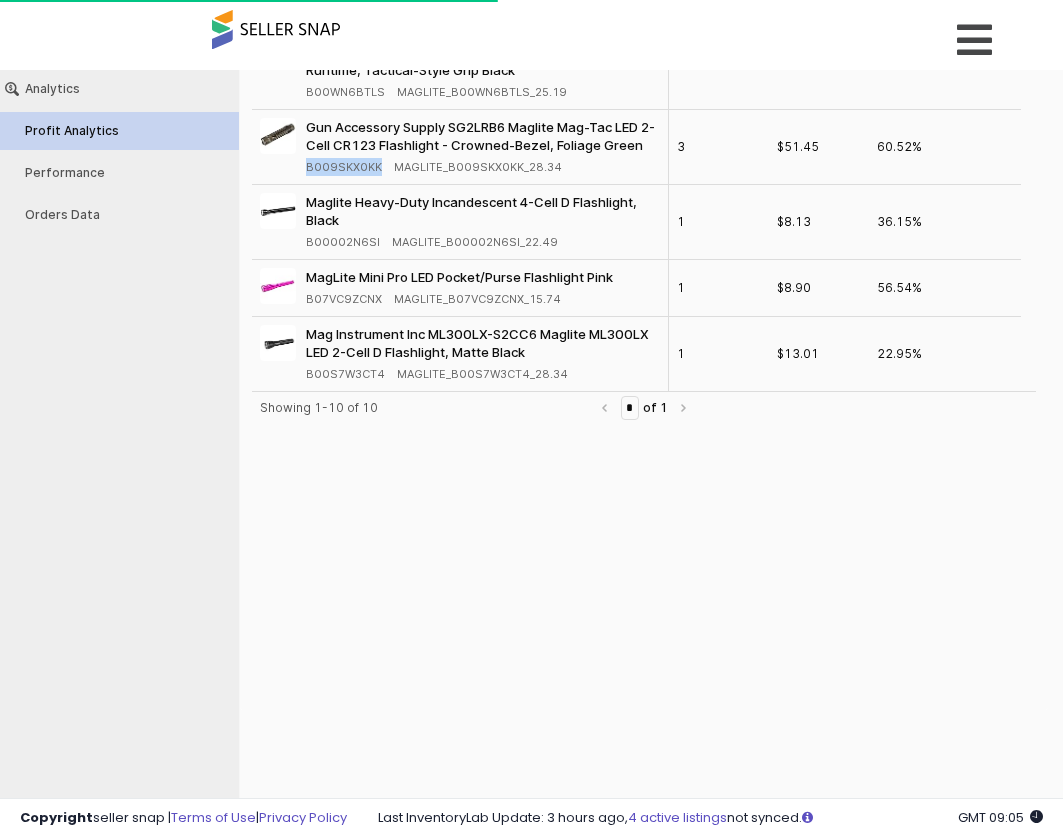 scroll, scrollTop: 300, scrollLeft: 0, axis: vertical 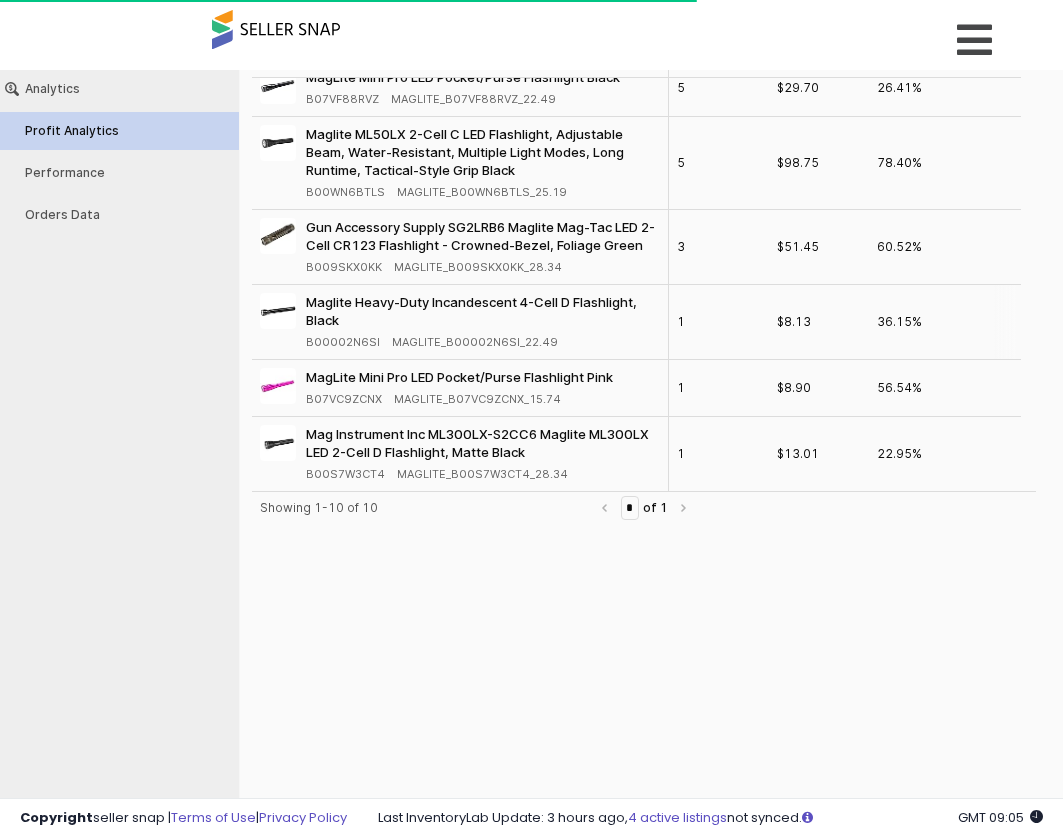 click on "B00002N6SI" at bounding box center [343, 342] 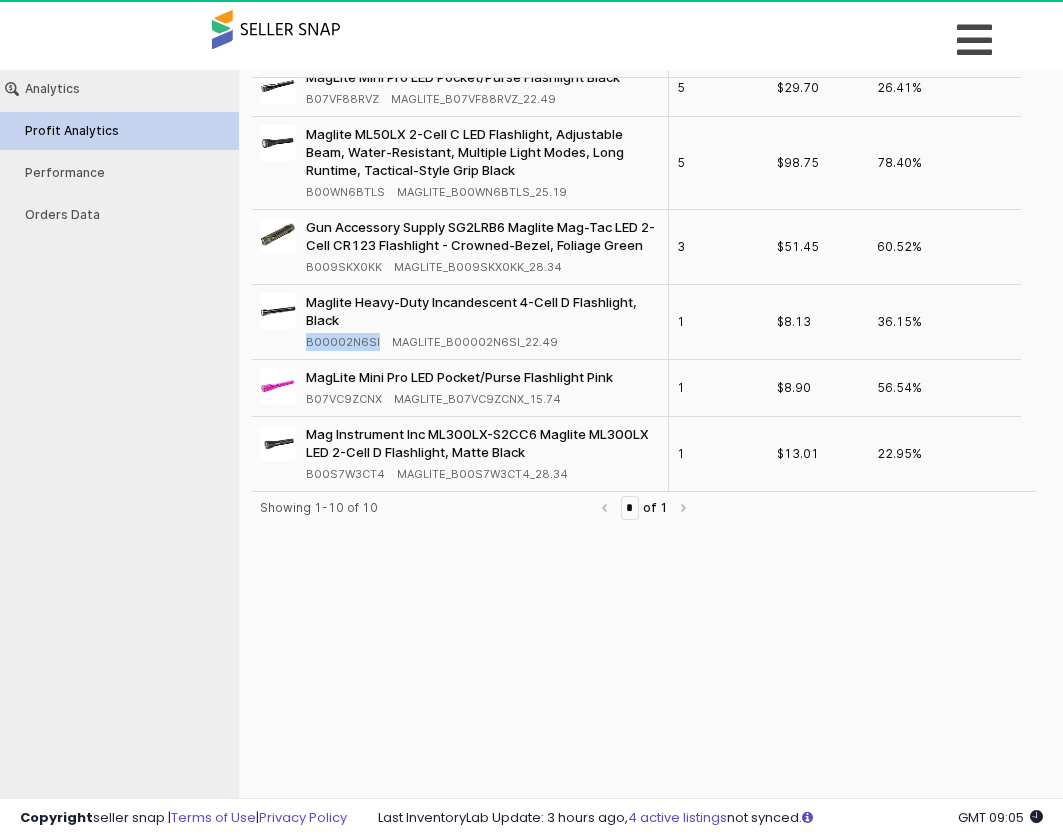 click on "B00002N6SI" at bounding box center (343, 342) 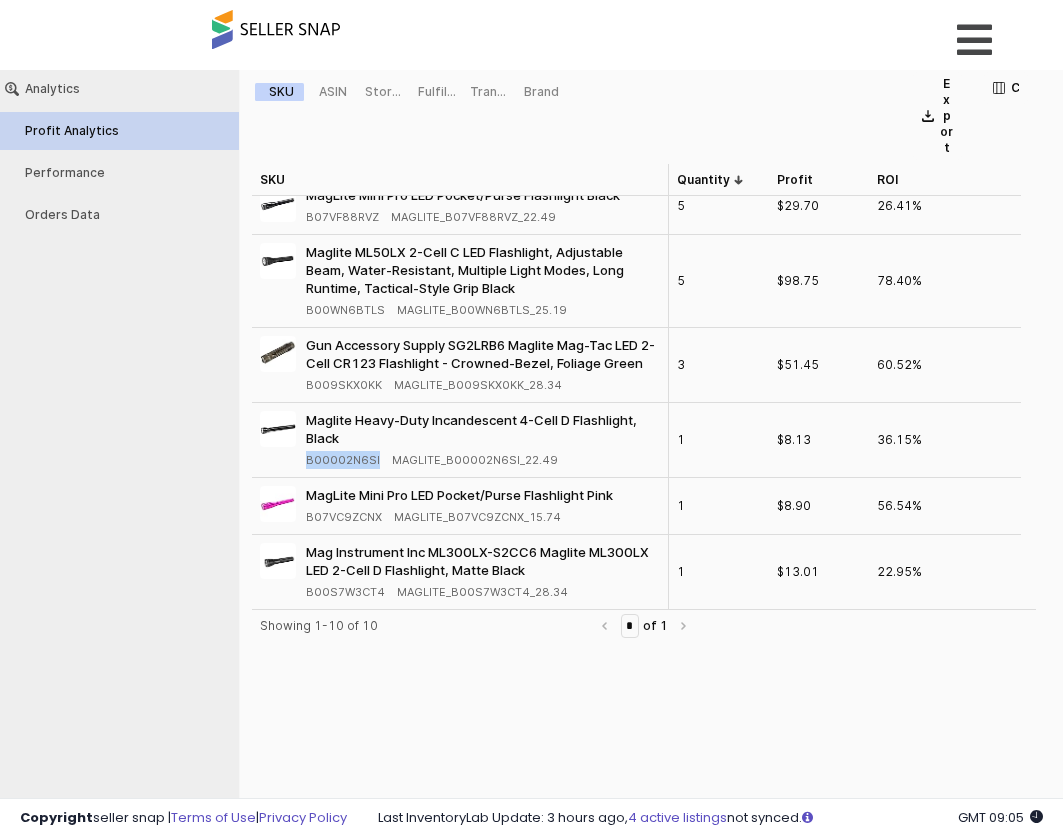 scroll, scrollTop: 0, scrollLeft: 0, axis: both 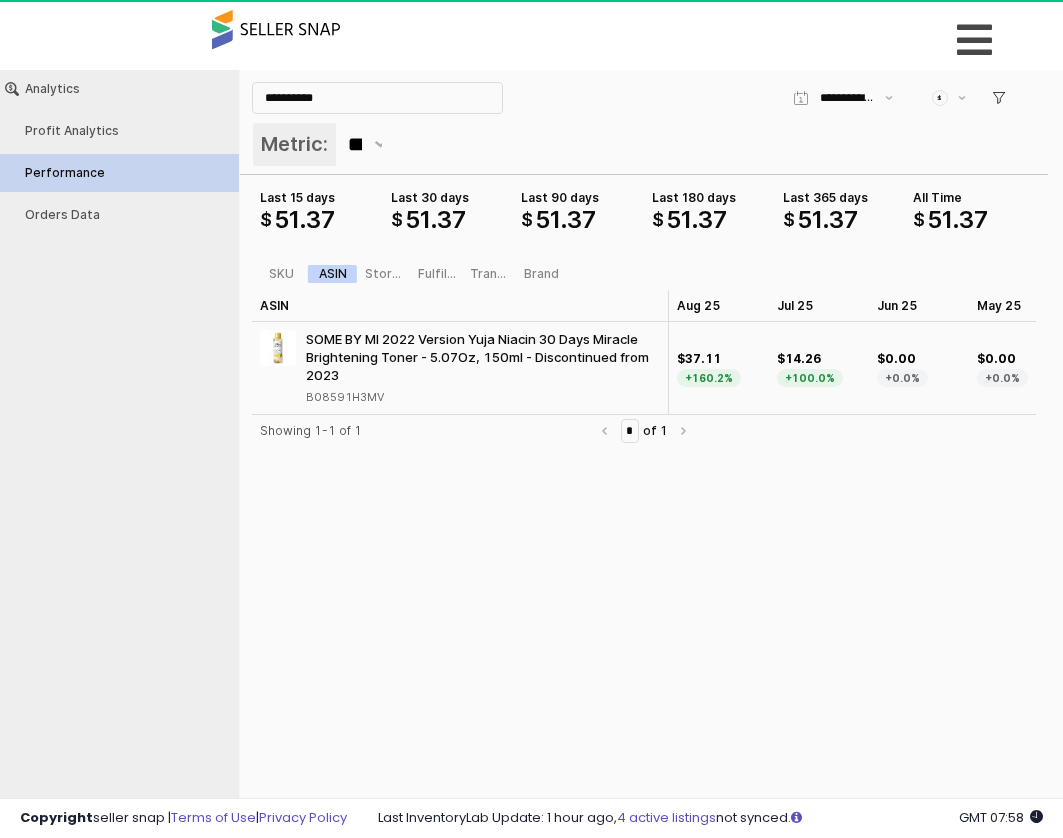click on "**********" at bounding box center (377, 98) 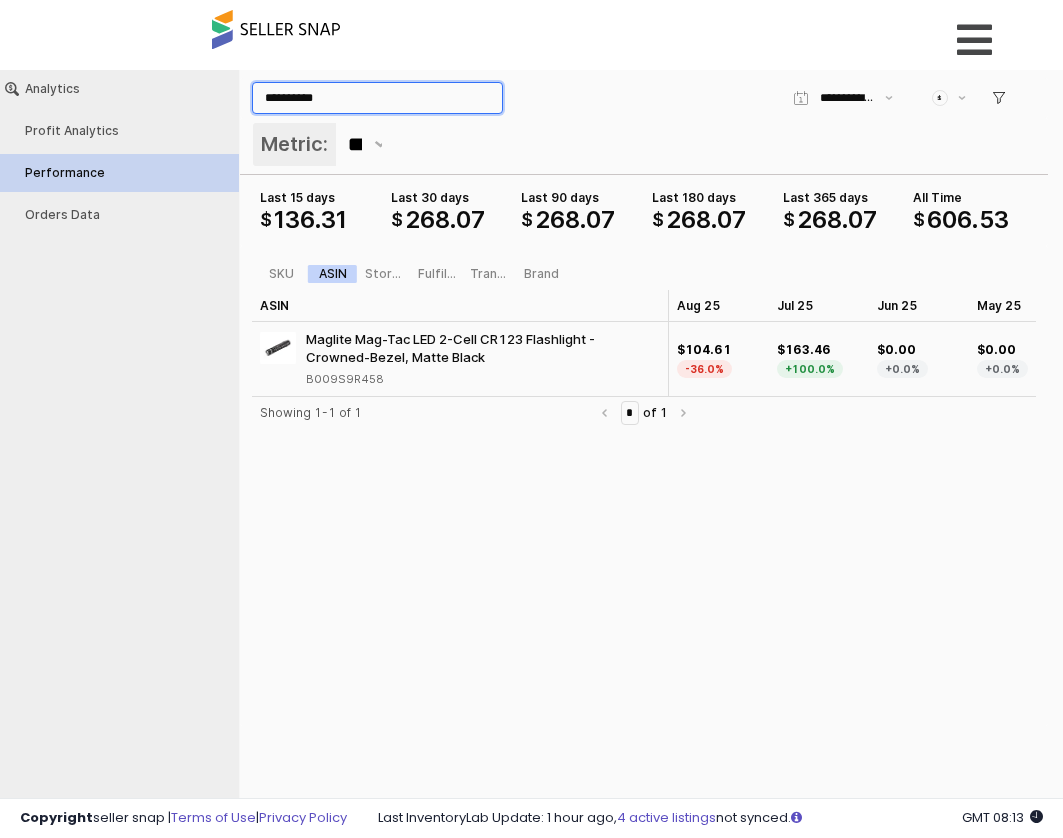 click on "**********" at bounding box center (377, 98) 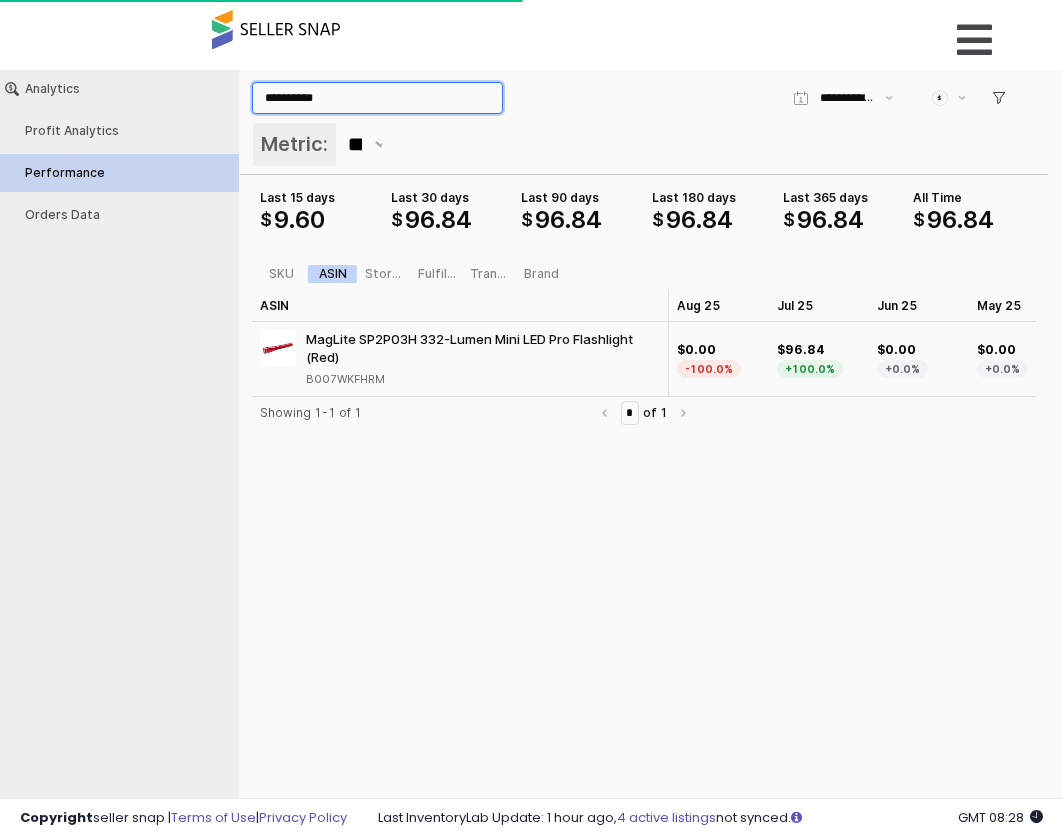 click on "**********" at bounding box center [377, 98] 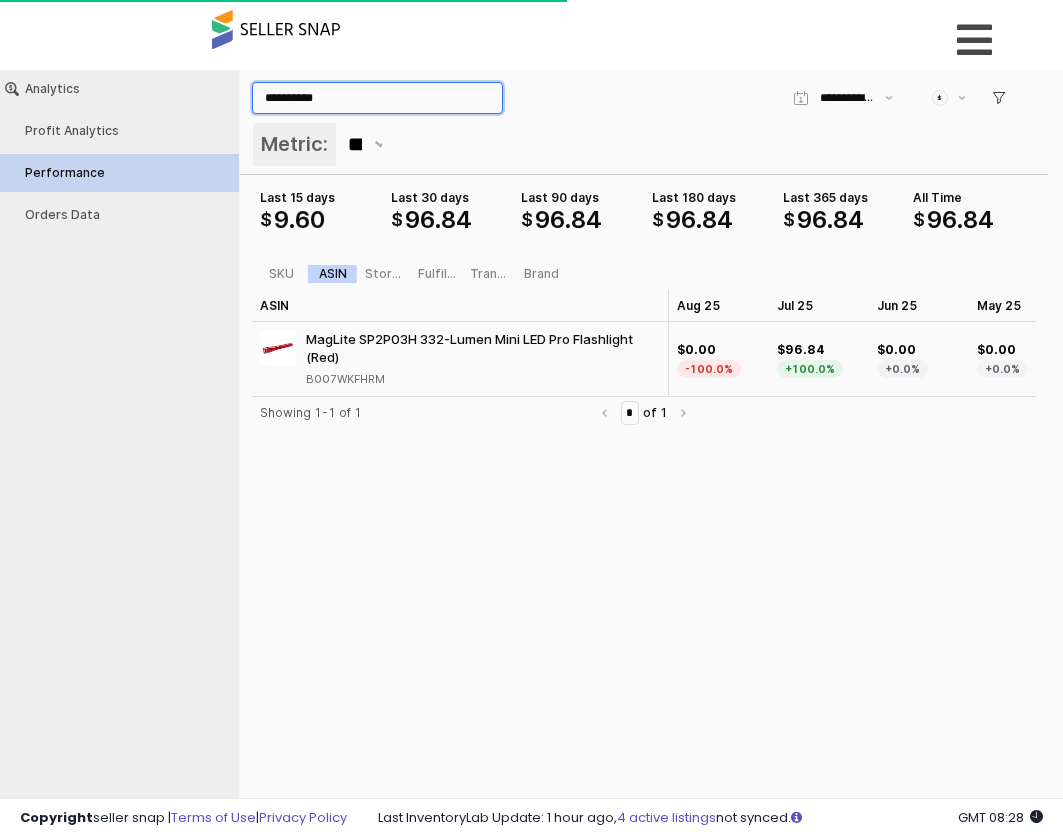 click on "**********" at bounding box center (377, 98) 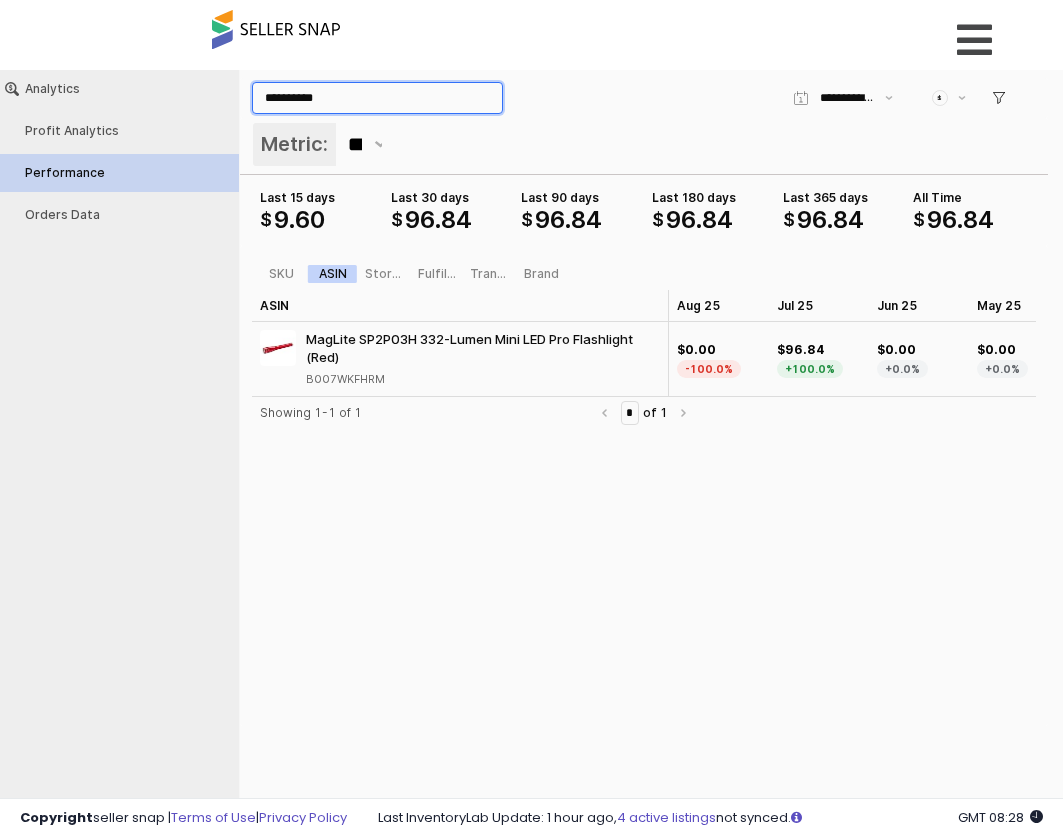 paste 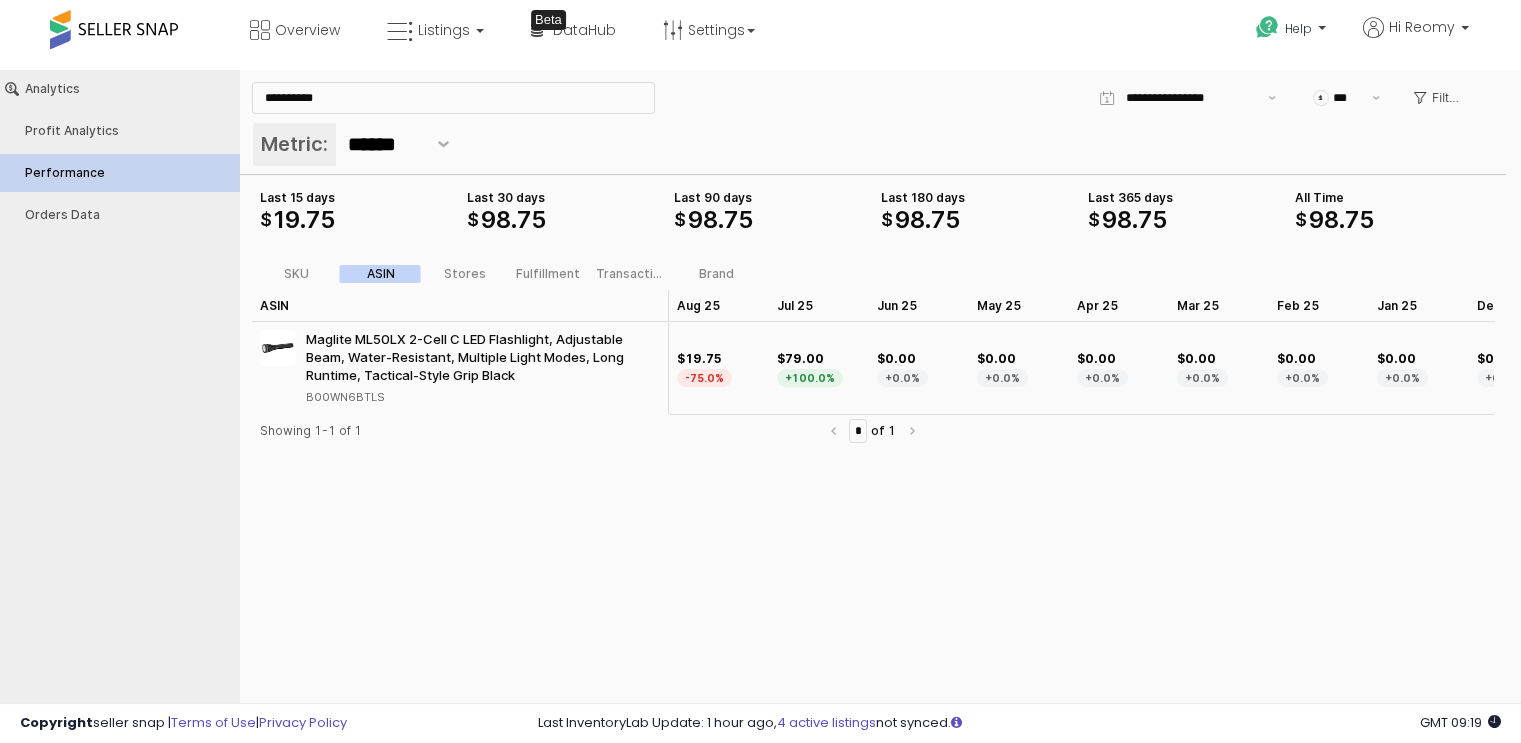 scroll, scrollTop: 0, scrollLeft: 0, axis: both 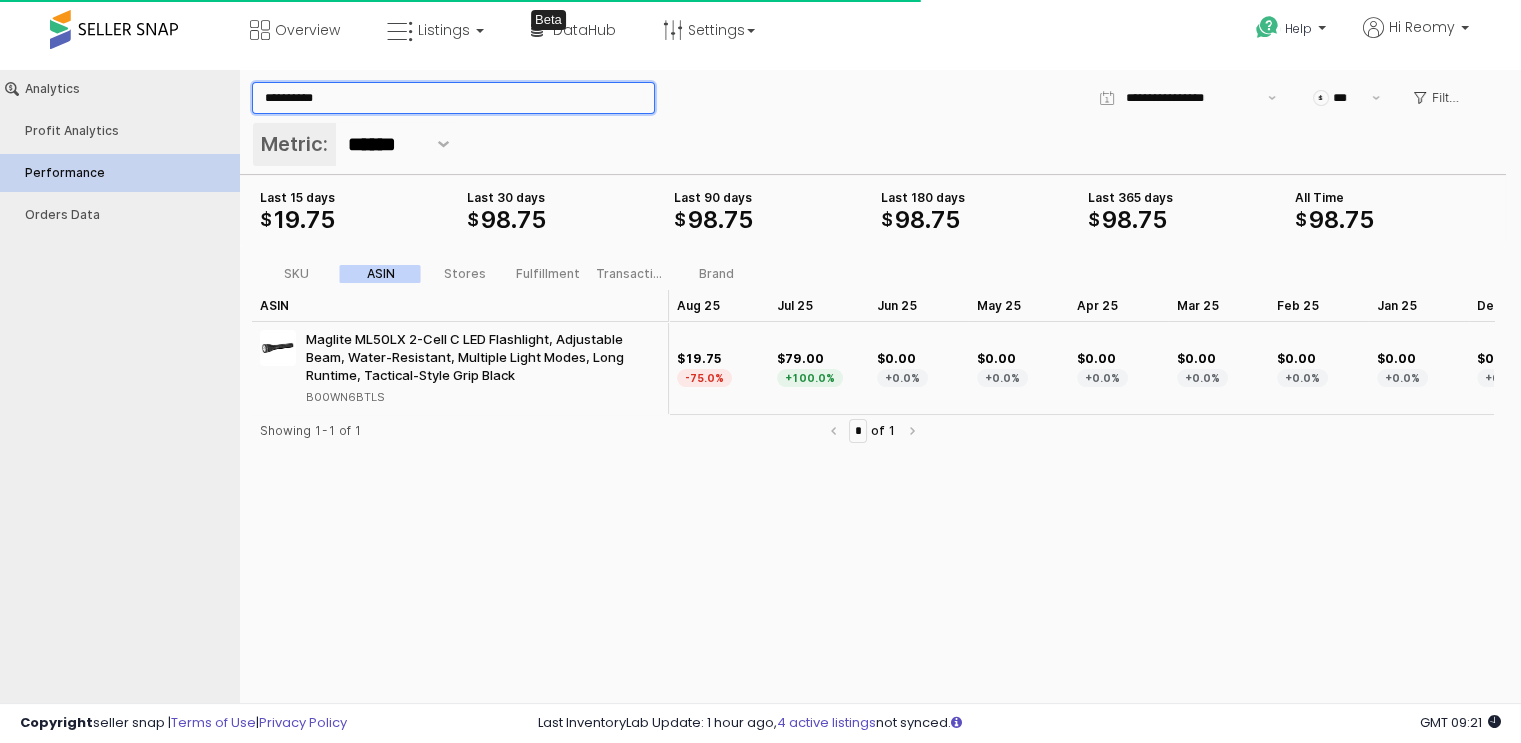 click on "**********" at bounding box center [453, 98] 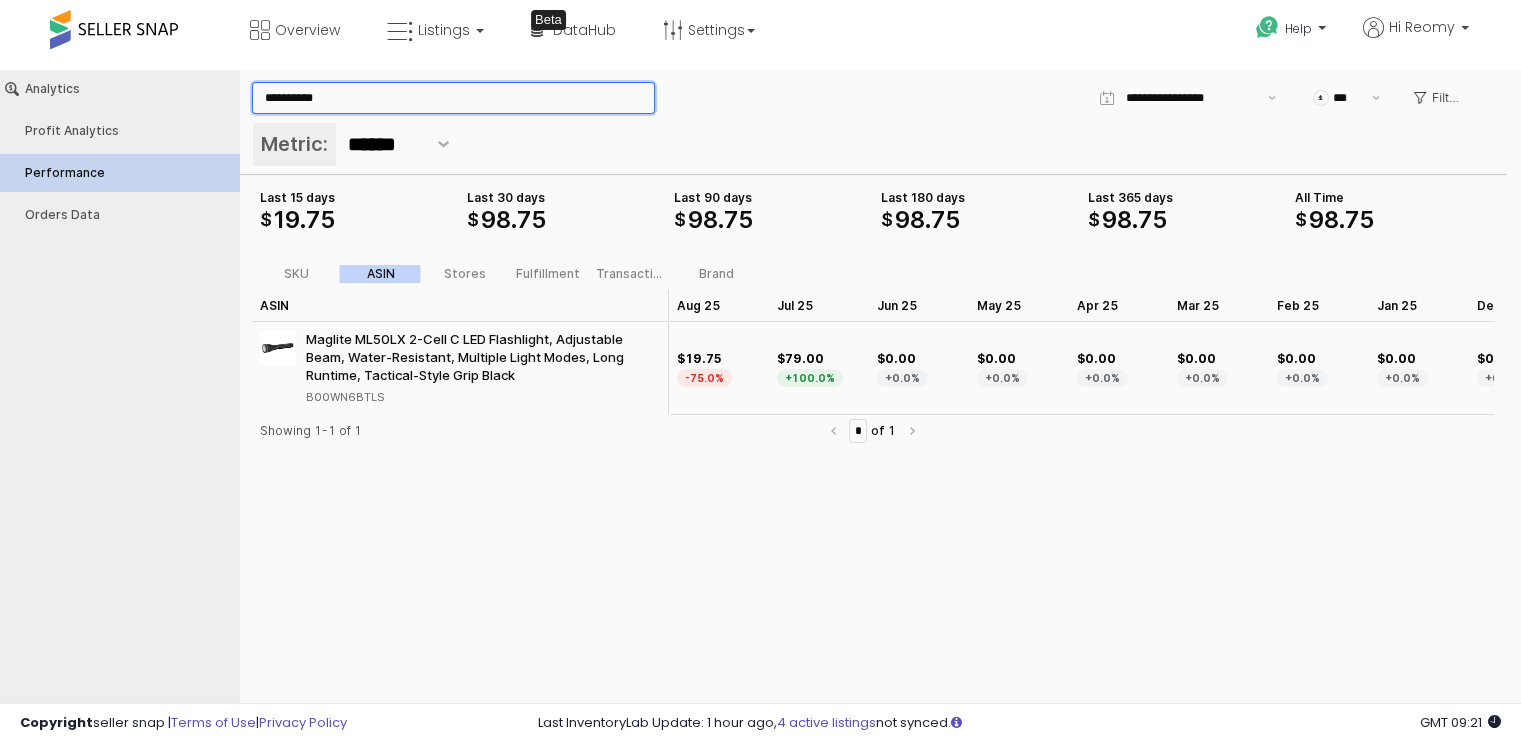 click on "**********" at bounding box center [453, 98] 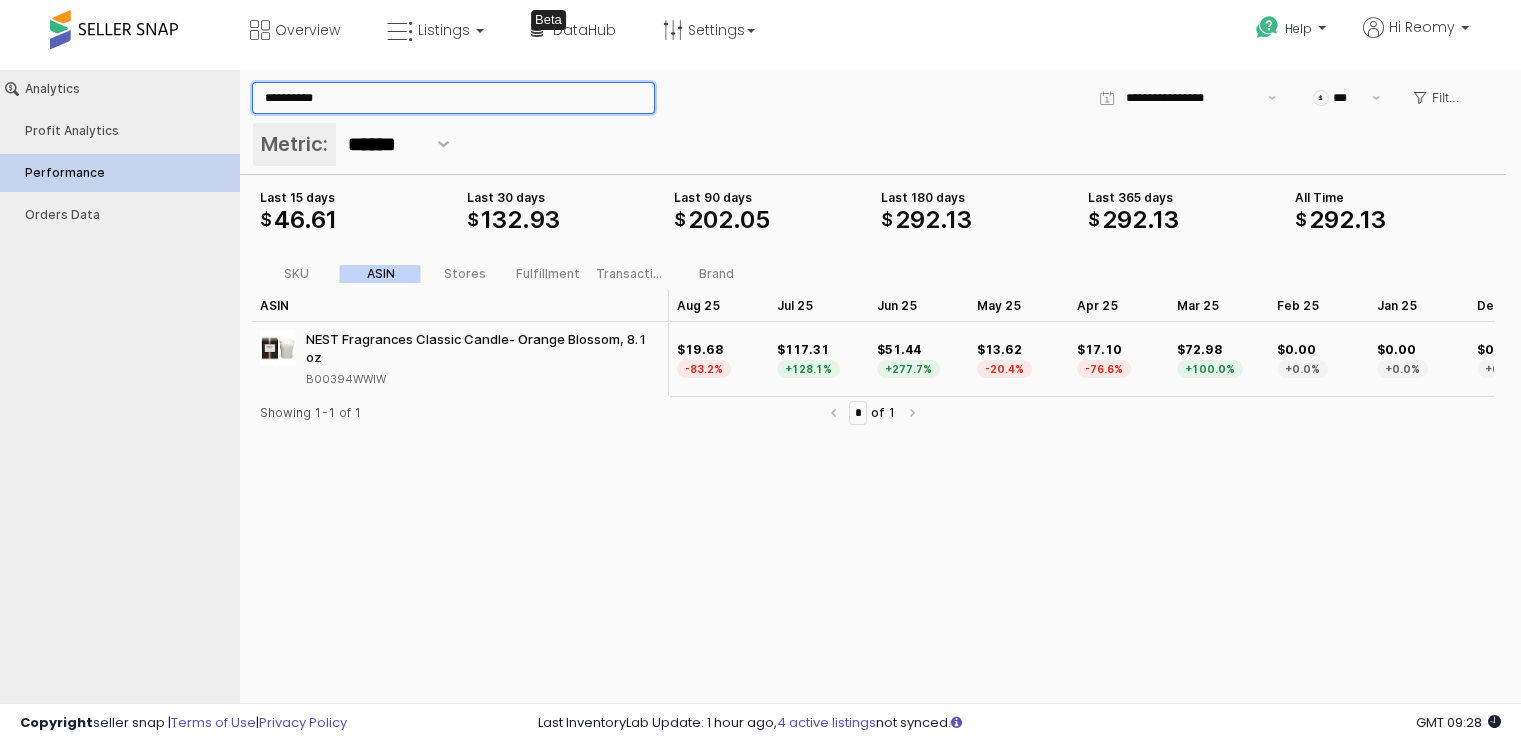 click on "**********" at bounding box center [453, 98] 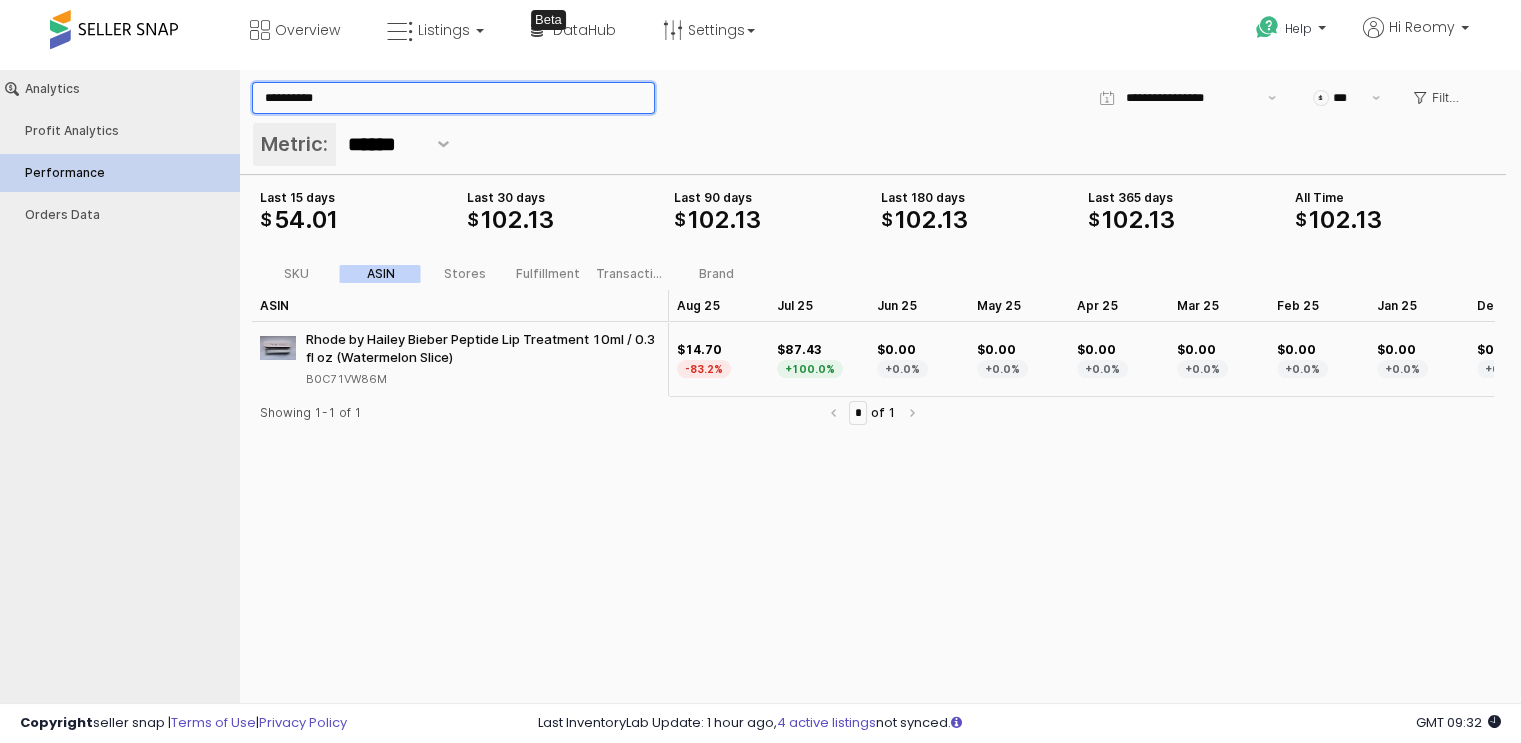 click on "**********" at bounding box center (453, 98) 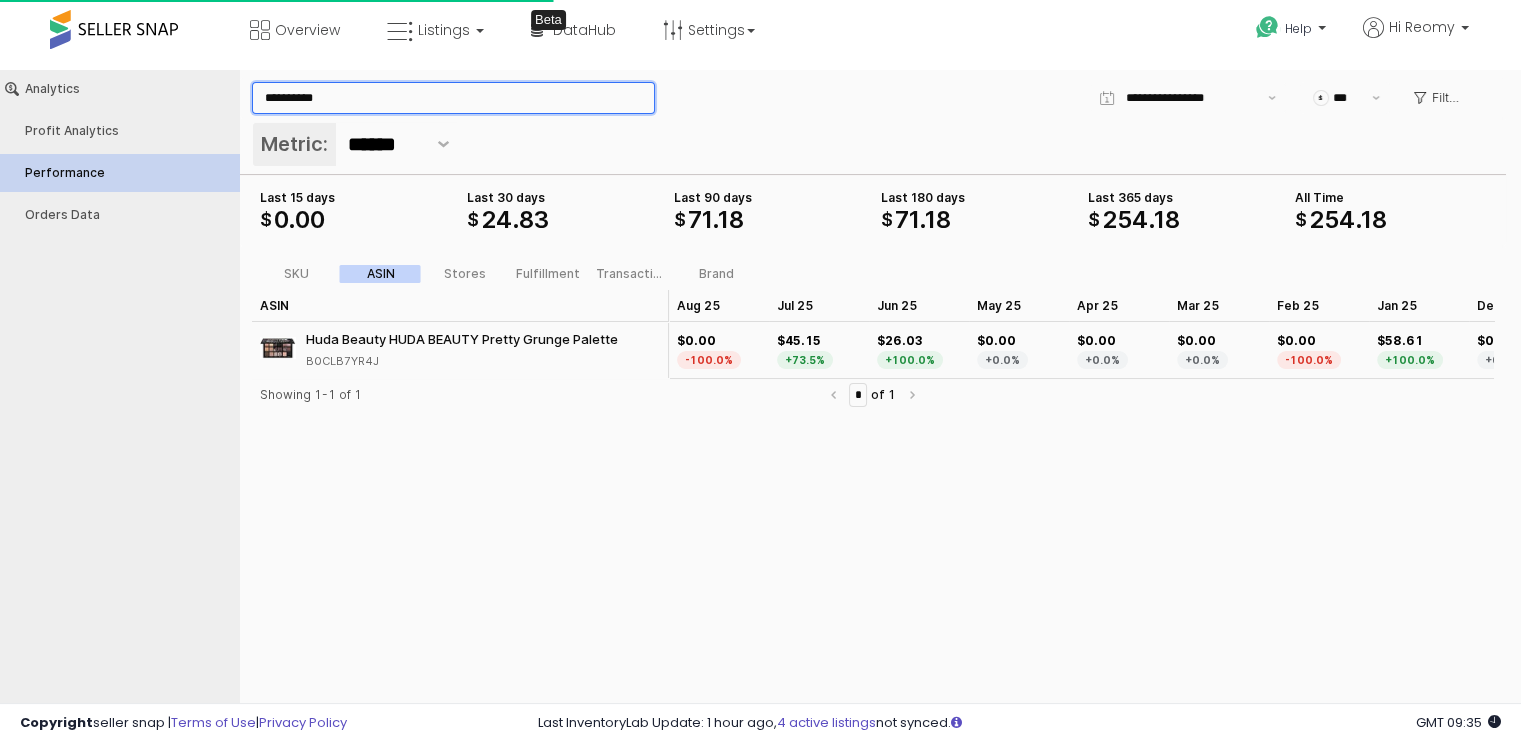 click on "**********" at bounding box center (453, 98) 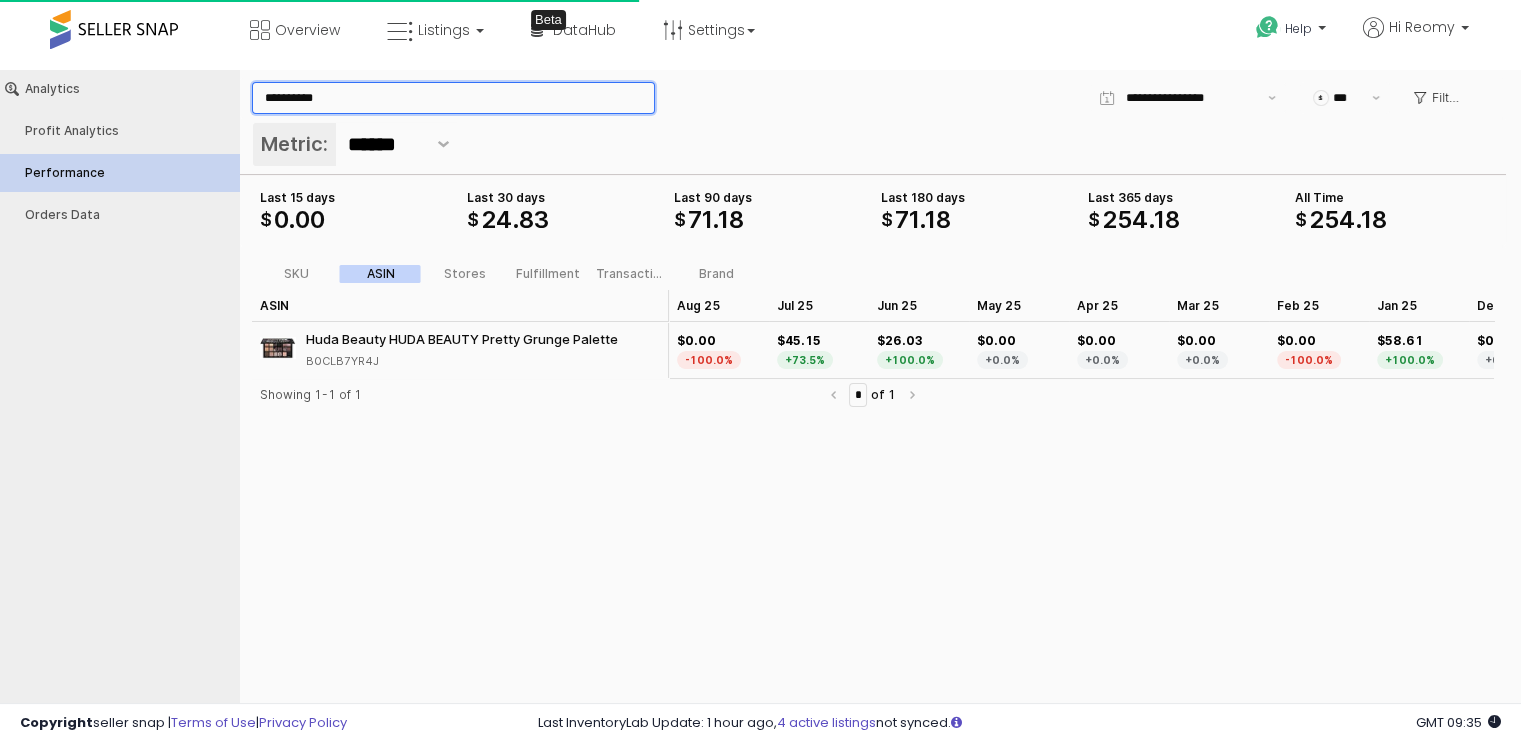 click on "**********" at bounding box center [453, 98] 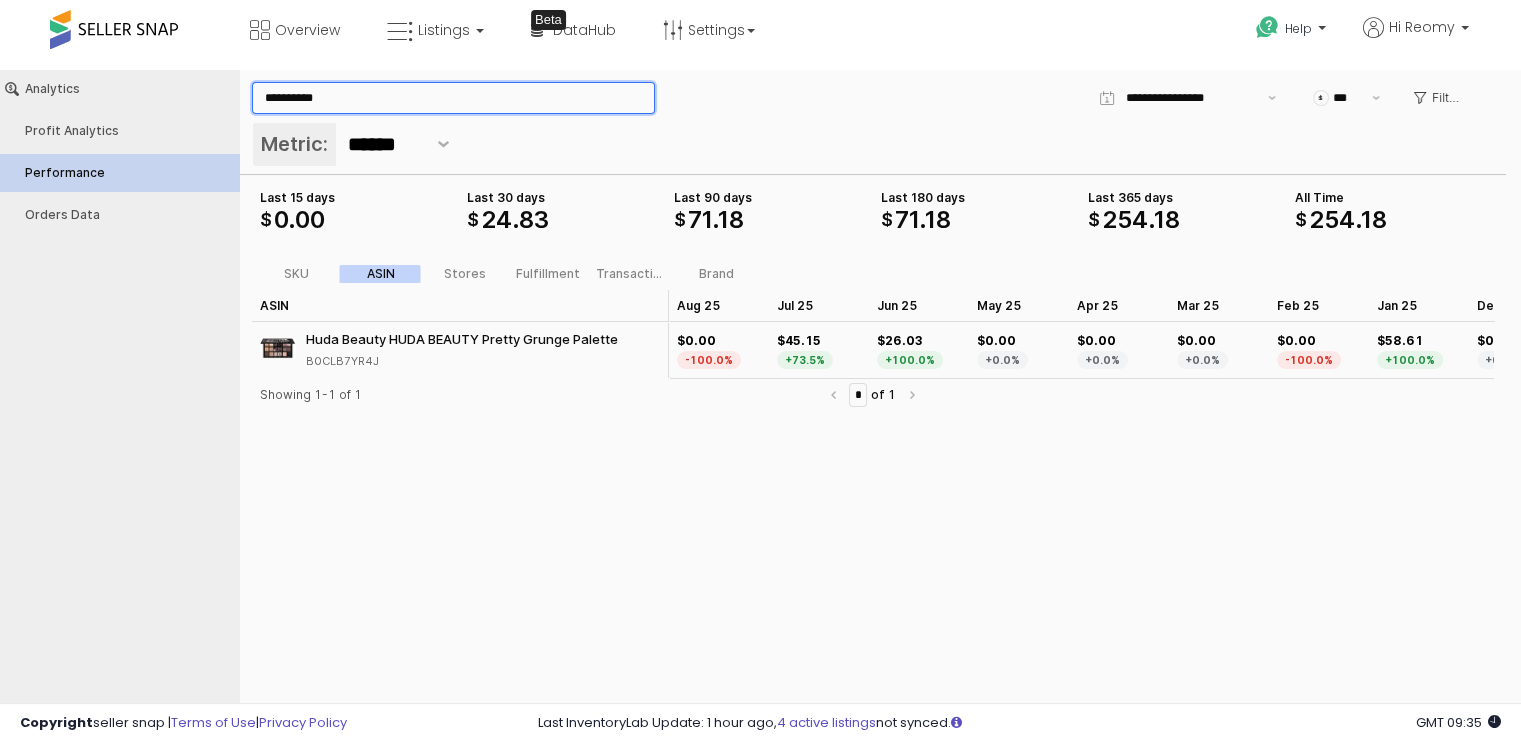 paste 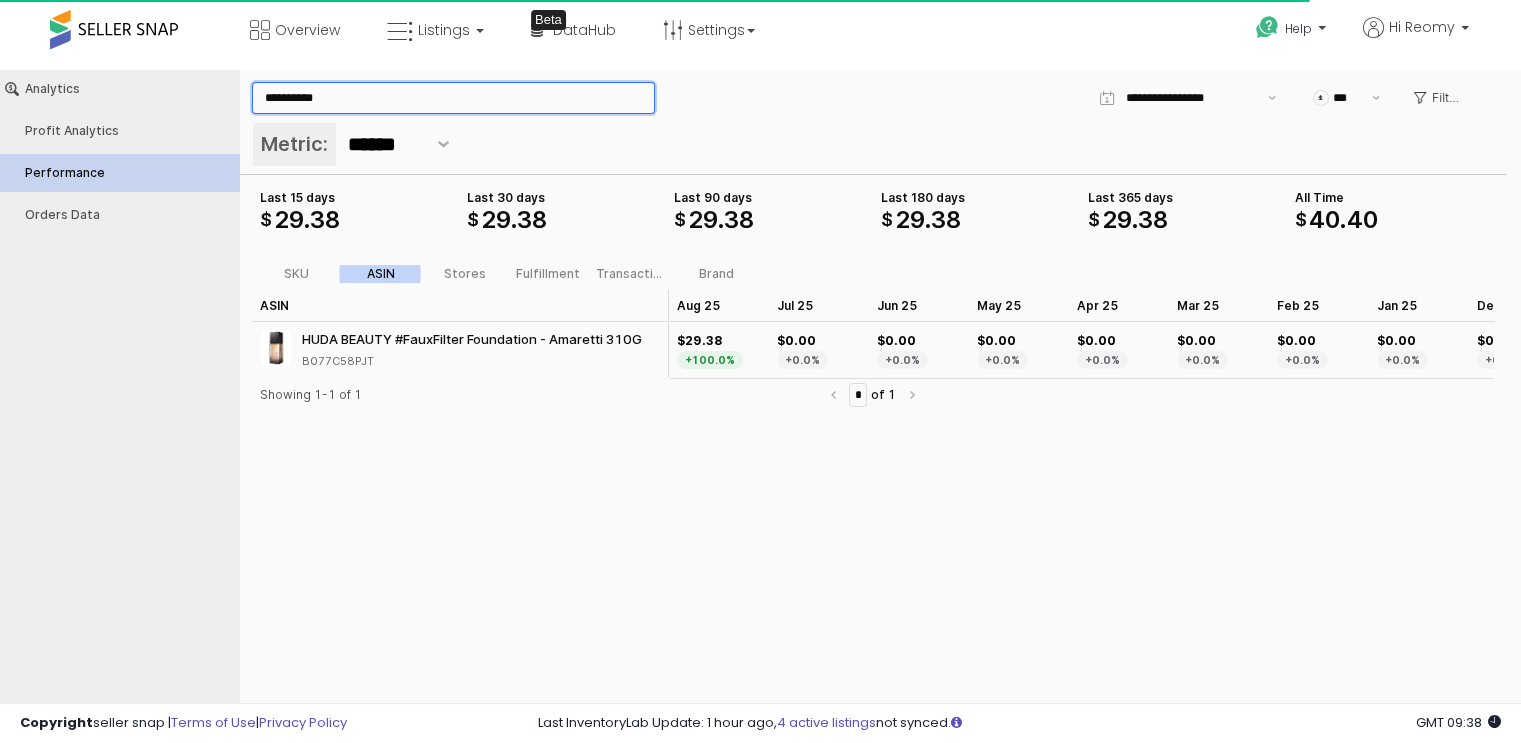 click on "**********" at bounding box center [453, 98] 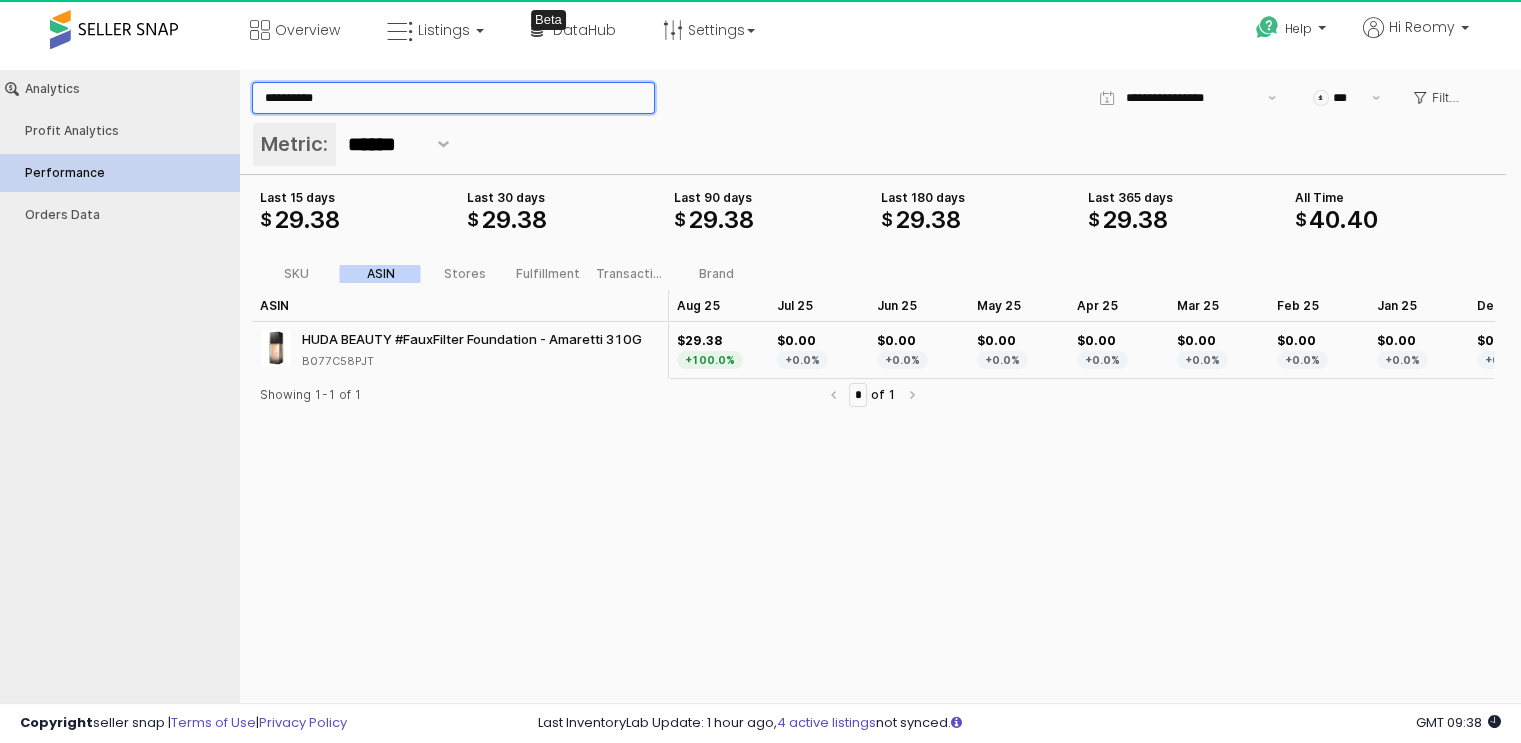 click on "**********" at bounding box center [453, 98] 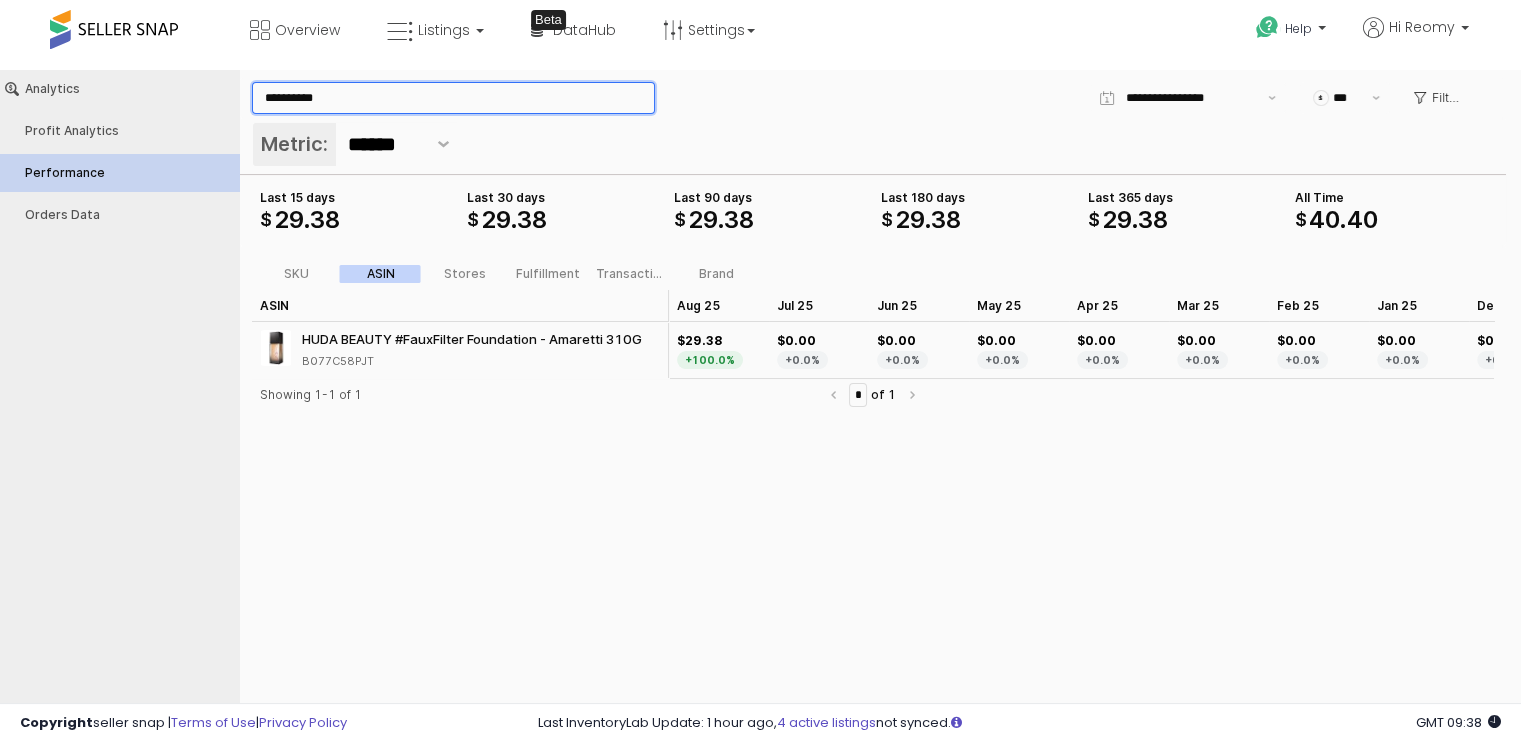 paste 